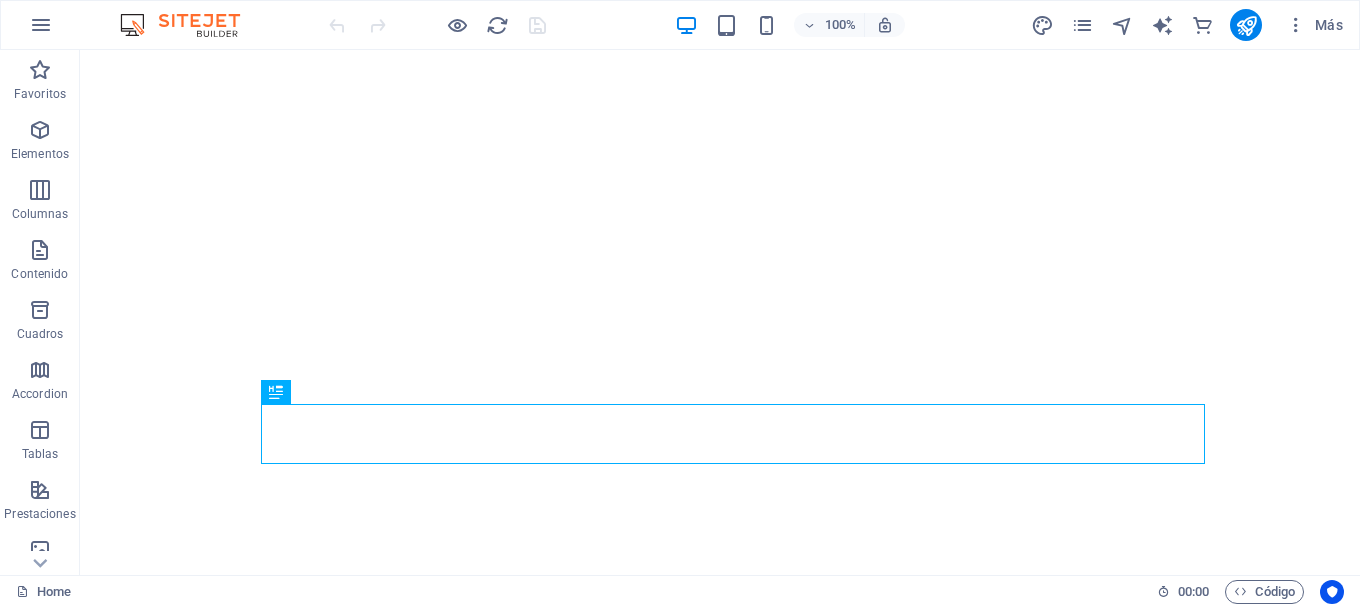 scroll, scrollTop: 0, scrollLeft: 0, axis: both 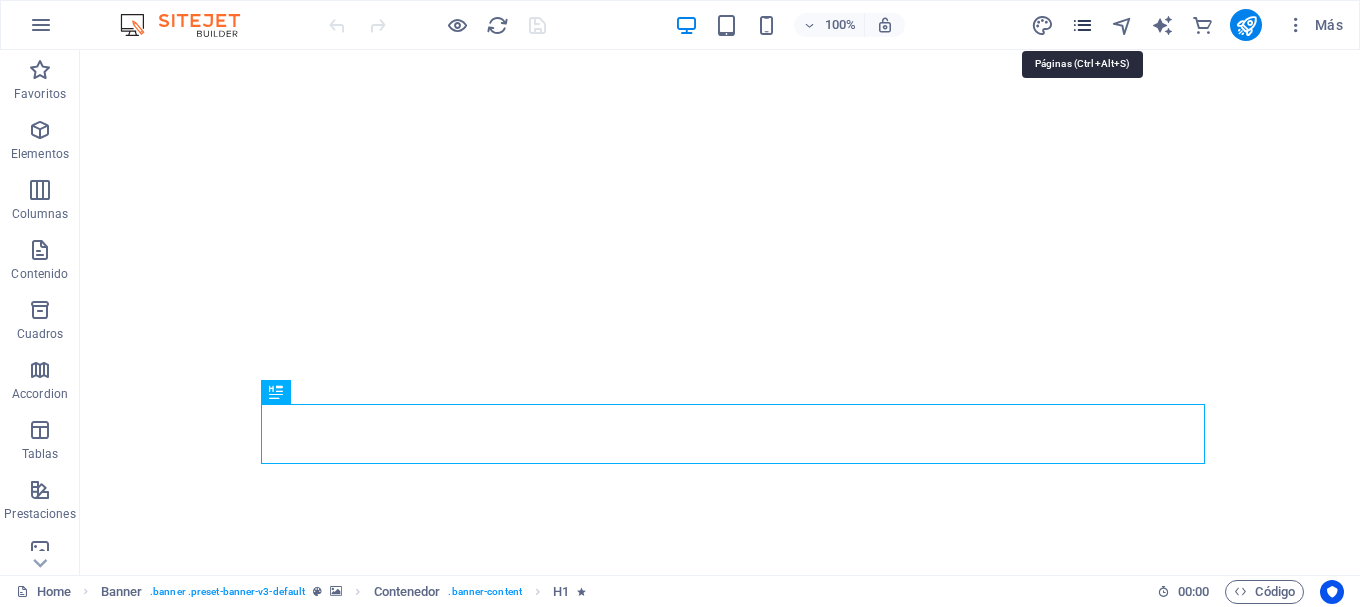 click at bounding box center [1082, 25] 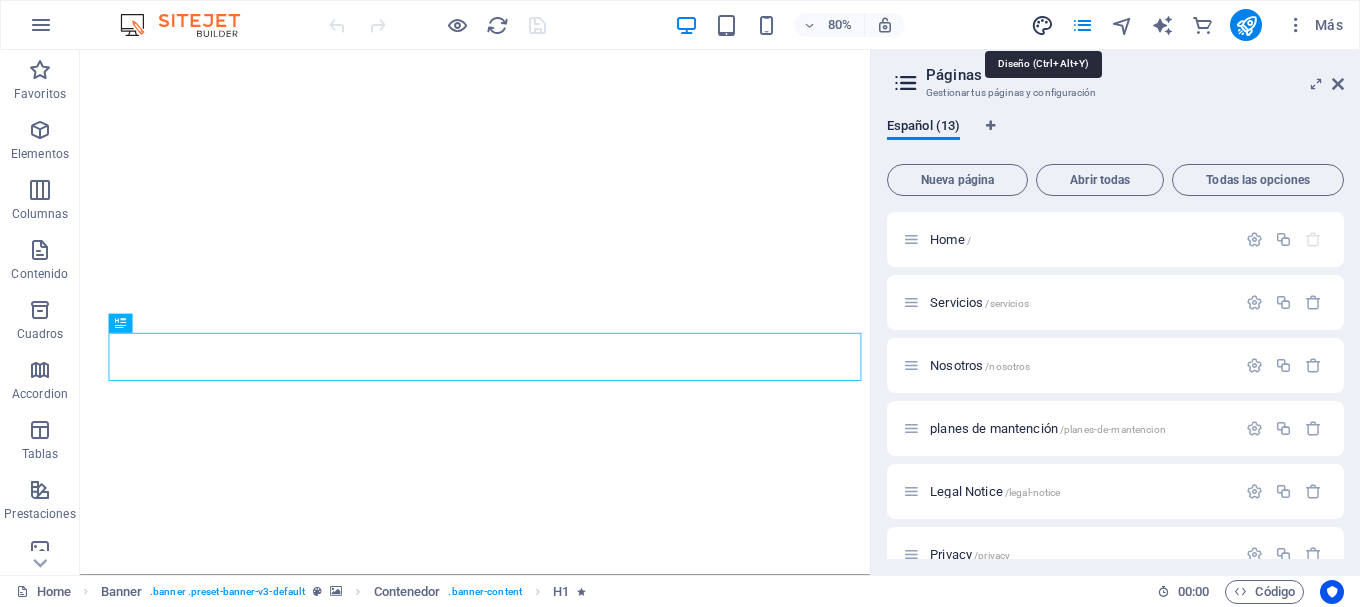 click at bounding box center (1042, 25) 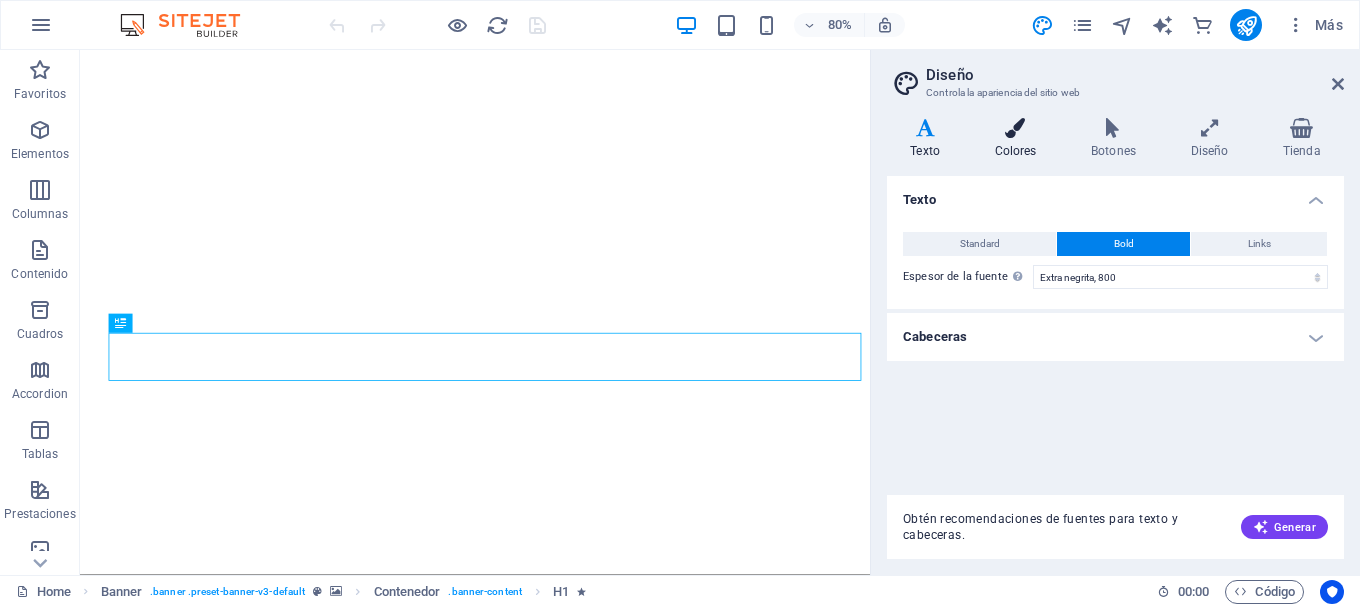 click on "Colores" at bounding box center [1019, 139] 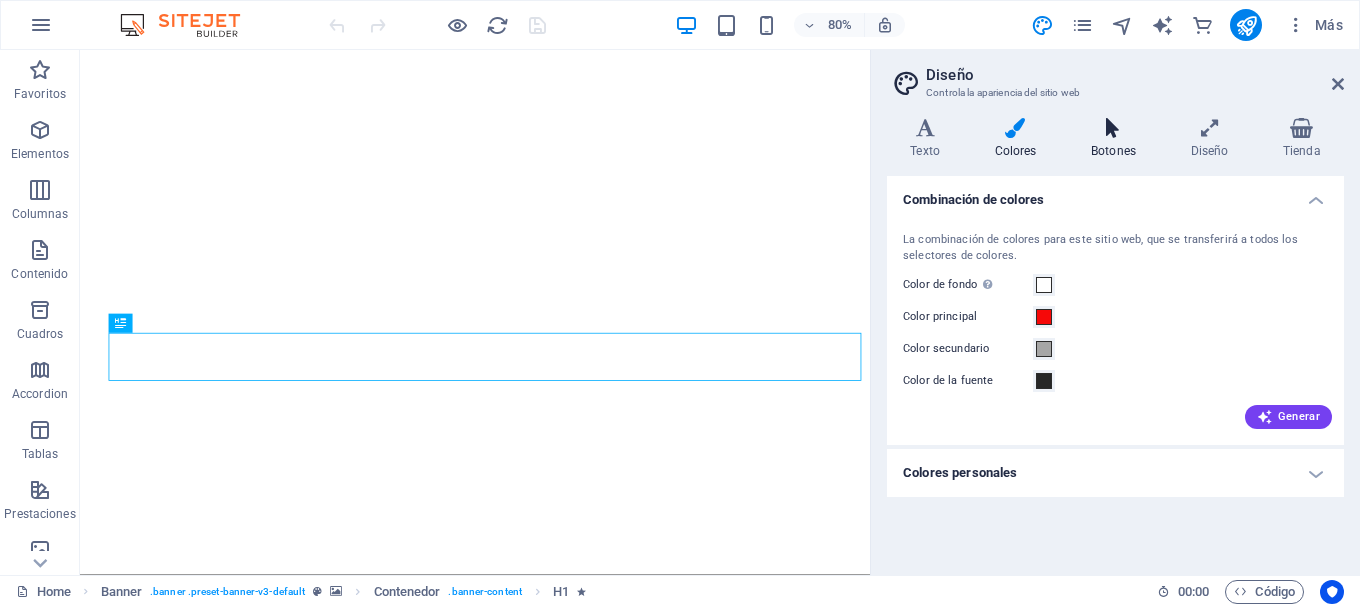 click on "Botones" at bounding box center [1118, 139] 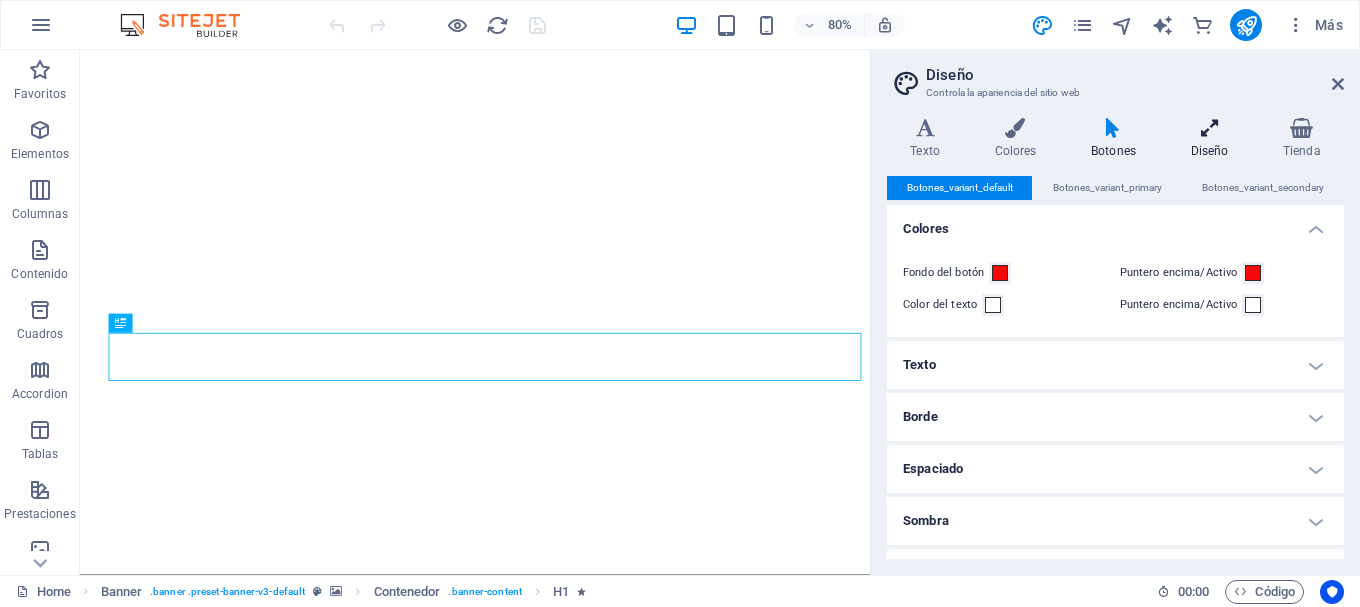 click on "Diseño" at bounding box center [1213, 139] 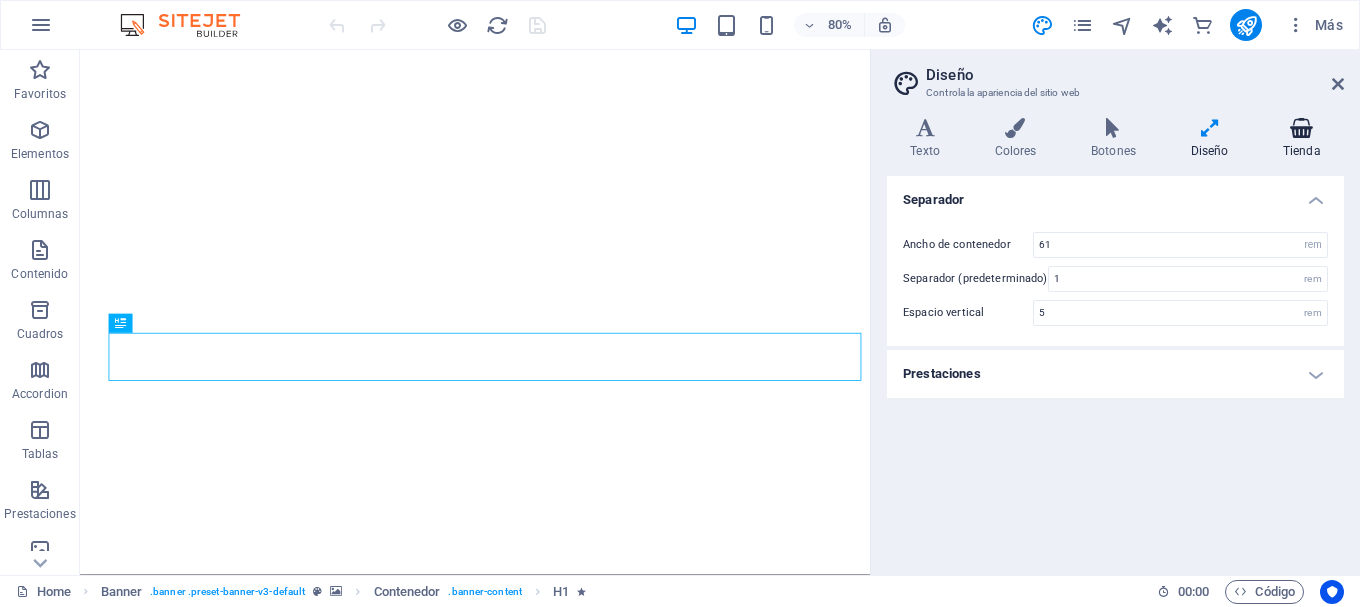 click on "Tienda" at bounding box center [1302, 139] 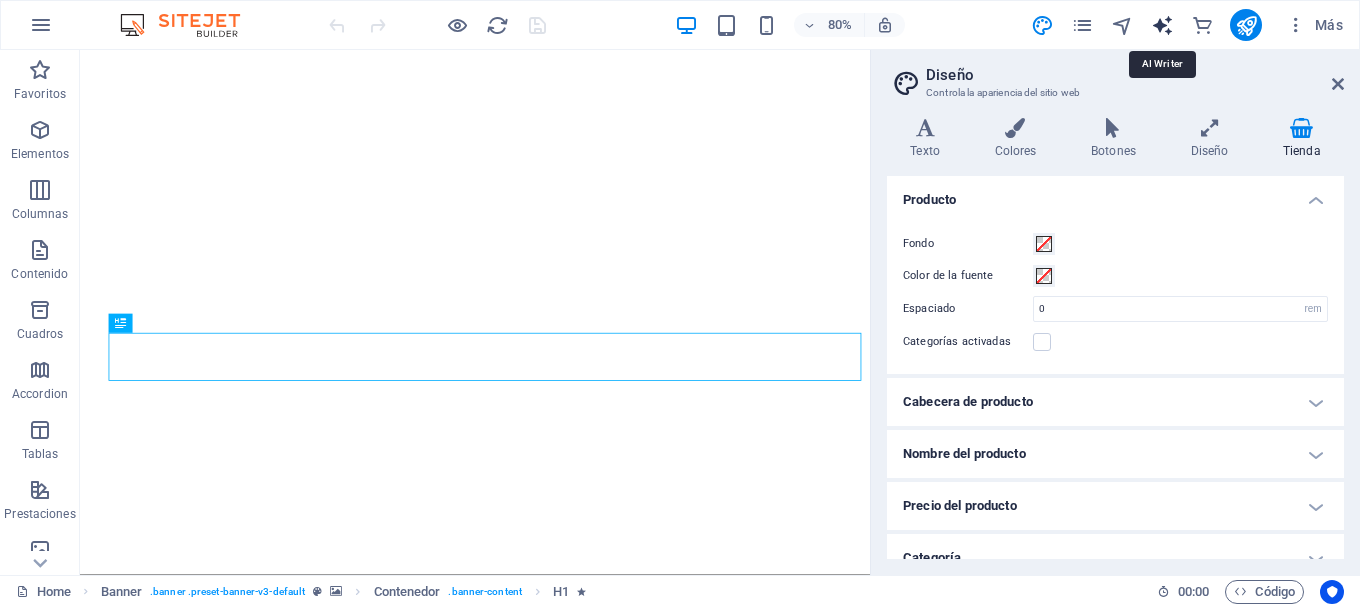 click at bounding box center (1162, 25) 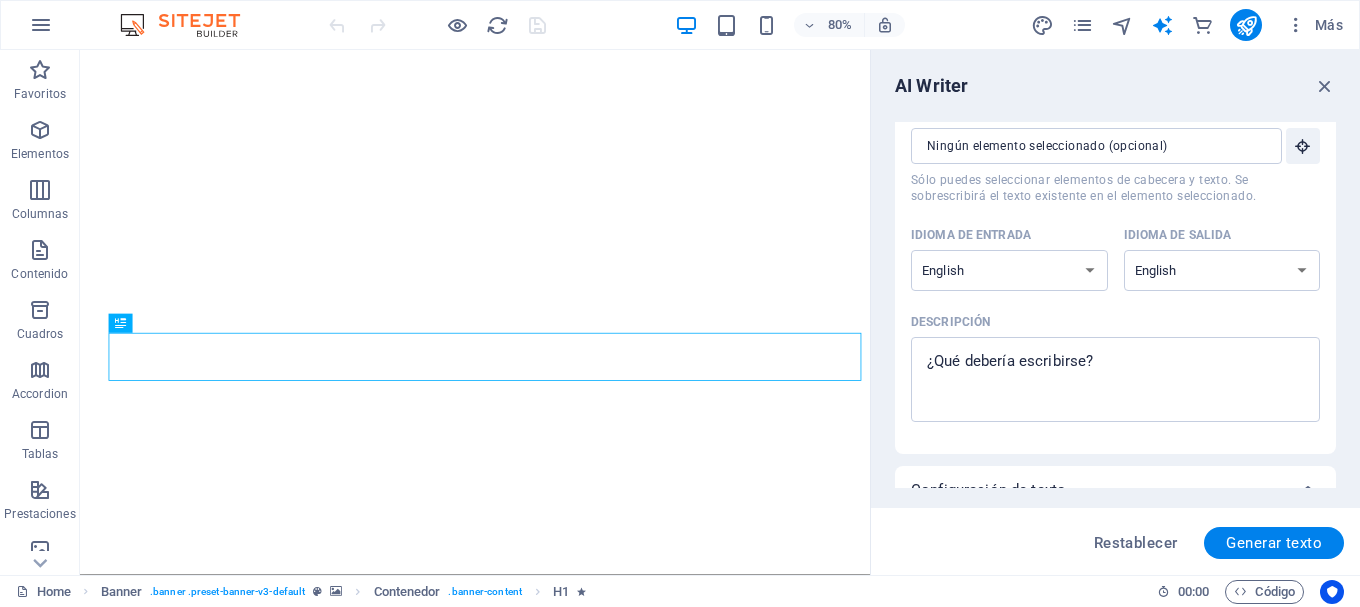 scroll, scrollTop: 100, scrollLeft: 0, axis: vertical 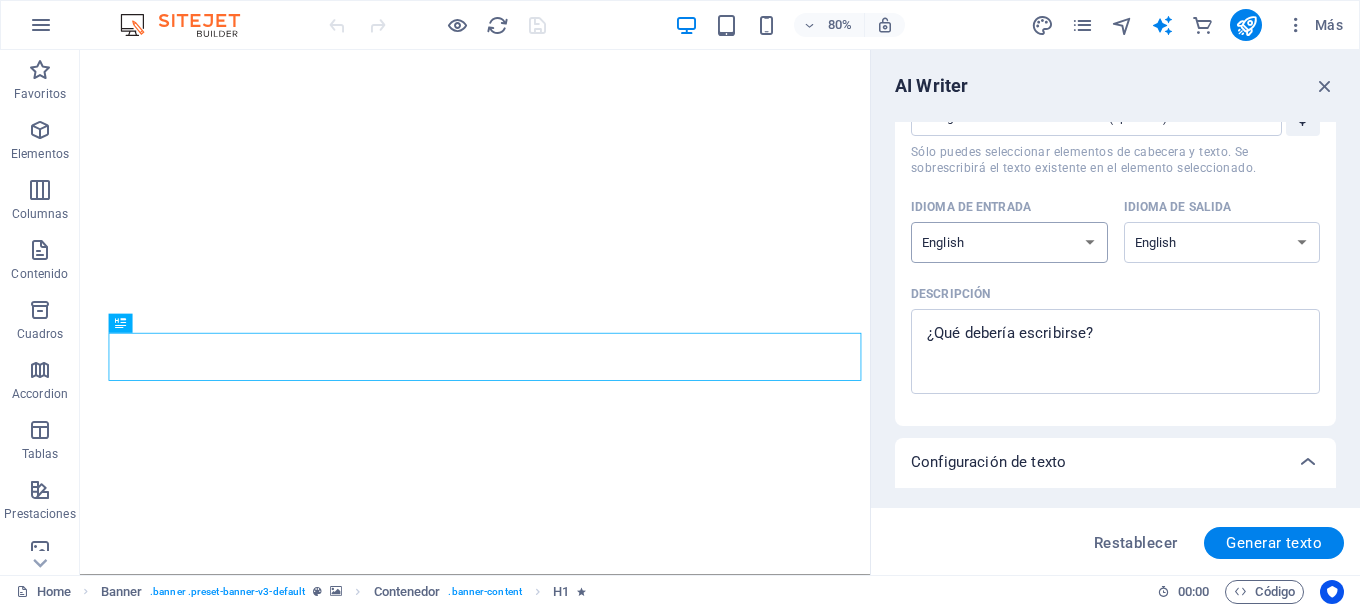 click on "Albanian Arabic Armenian Awadhi Azerbaijani Bashkir Basque Belarusian Bengali Bhojpuri Bosnian Brazilian Portuguese Bulgarian Cantonese (Yue) Catalan Chhattisgarhi Chinese Croatian Czech Danish Dogri Dutch English Estonian Faroese Finnish French Galician Georgian German Greek Gujarati Haryanvi Hindi Hungarian Indonesian Irish Italian Japanese Javanese Kannada Kashmiri Kazakh Konkani Korean Kyrgyz Latvian Lithuanian Macedonian Maithili Malay Maltese Mandarin Mandarin Chinese Marathi Marwari Min Nan Moldovan Mongolian Montenegrin Nepali Norwegian Oriya Pashto Persian (Farsi) Polish Portuguese Punjabi Rajasthani Romanian Russian Sanskrit Santali Serbian Sindhi Sinhala Slovak Slovene Slovenian Spanish Ukrainian Urdu Uzbek Vietnamese Welsh Wu" at bounding box center (1009, 242) 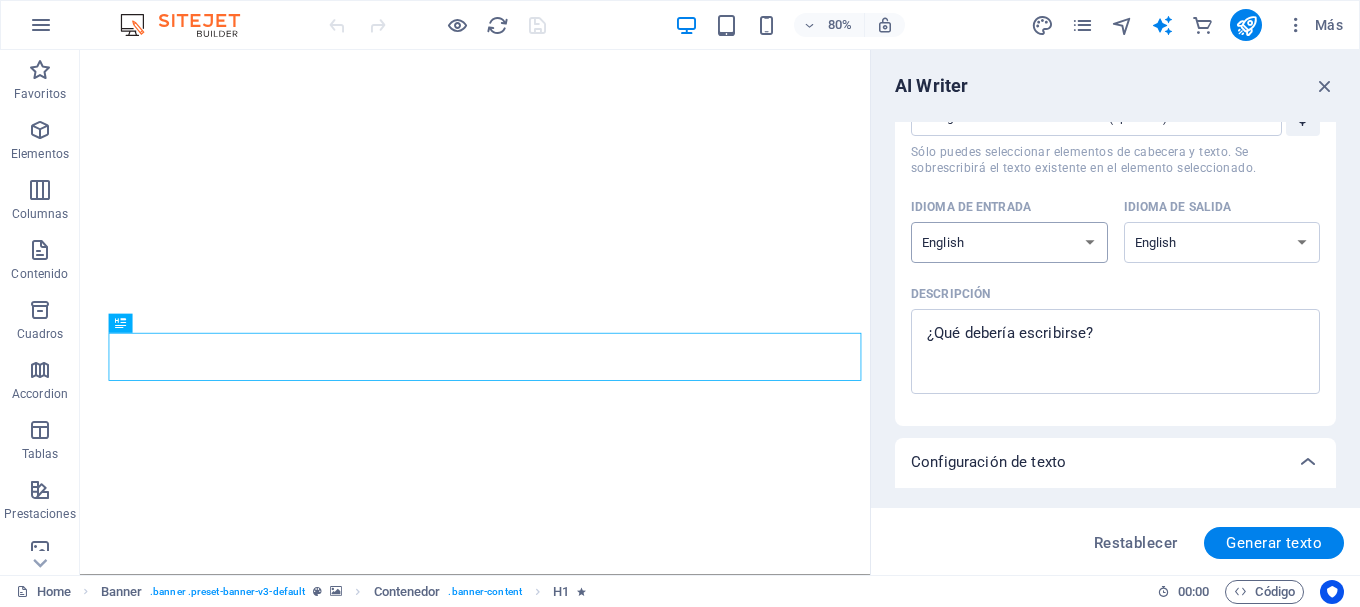 select on "Spanish" 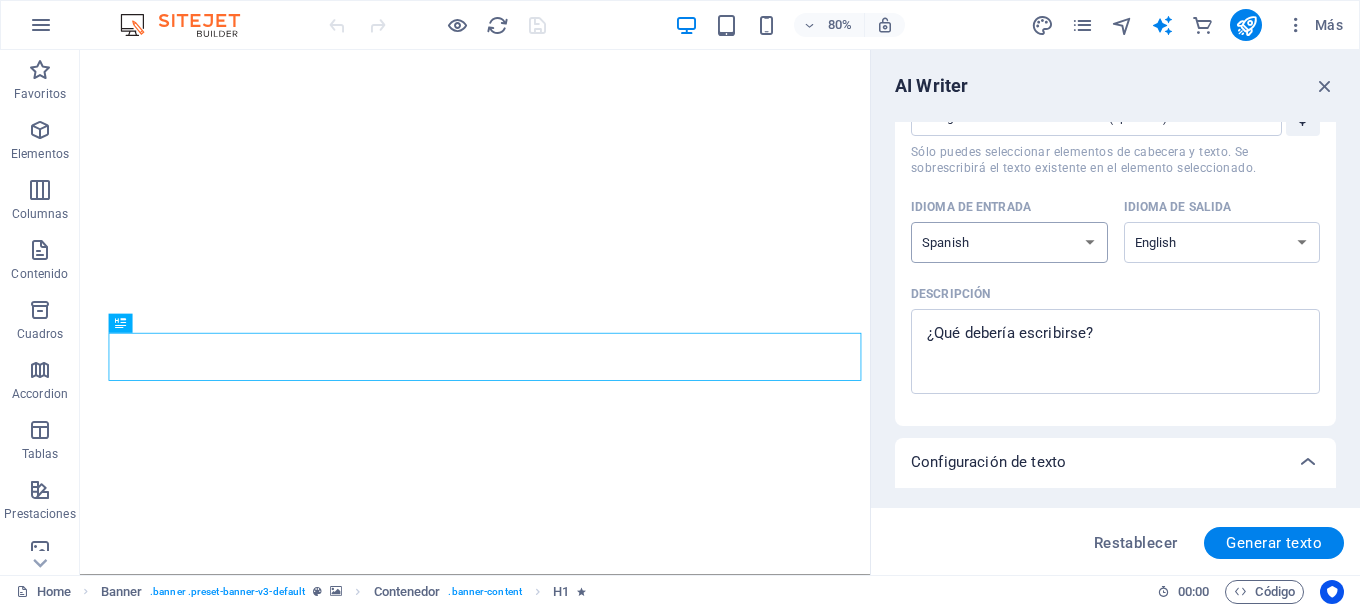 click on "Albanian Arabic Armenian Awadhi Azerbaijani Bashkir Basque Belarusian Bengali Bhojpuri Bosnian Brazilian Portuguese Bulgarian Cantonese (Yue) Catalan Chhattisgarhi Chinese Croatian Czech Danish Dogri Dutch English Estonian Faroese Finnish French Galician Georgian German Greek Gujarati Haryanvi Hindi Hungarian Indonesian Irish Italian Japanese Javanese Kannada Kashmiri Kazakh Konkani Korean Kyrgyz Latvian Lithuanian Macedonian Maithili Malay Maltese Mandarin Mandarin Chinese Marathi Marwari Min Nan Moldovan Mongolian Montenegrin Nepali Norwegian Oriya Pashto Persian (Farsi) Polish Portuguese Punjabi Rajasthani Romanian Russian Sanskrit Santali Serbian Sindhi Sinhala Slovak Slovene Slovenian Spanish Ukrainian Urdu Uzbek Vietnamese Welsh Wu" at bounding box center (1009, 242) 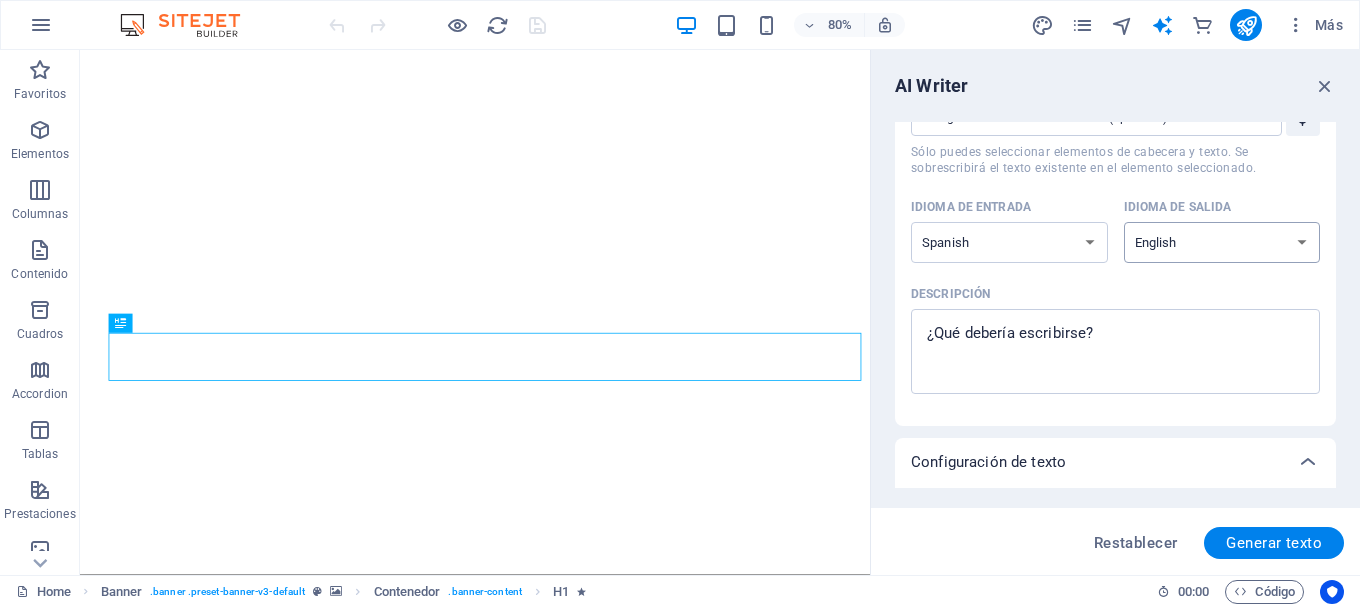 click on "Albanian Arabic Armenian Awadhi Azerbaijani Bashkir Basque Belarusian Bengali Bhojpuri Bosnian Brazilian Portuguese Bulgarian Cantonese (Yue) Catalan Chhattisgarhi Chinese Croatian Czech Danish Dogri Dutch English Estonian Faroese Finnish French Galician Georgian German Greek Gujarati Haryanvi Hindi Hungarian Indonesian Irish Italian Japanese Javanese Kannada Kashmiri Kazakh Konkani Korean Kyrgyz Latvian Lithuanian Macedonian Maithili Malay Maltese Mandarin Mandarin Chinese Marathi Marwari Min Nan Moldovan Mongolian Montenegrin Nepali Norwegian Oriya Pashto Persian (Farsi) Polish Portuguese Punjabi Rajasthani Romanian Russian Sanskrit Santali Serbian Sindhi Sinhala Slovak Slovene Slovenian Spanish Ukrainian Urdu Uzbek Vietnamese Welsh Wu" at bounding box center (1222, 242) 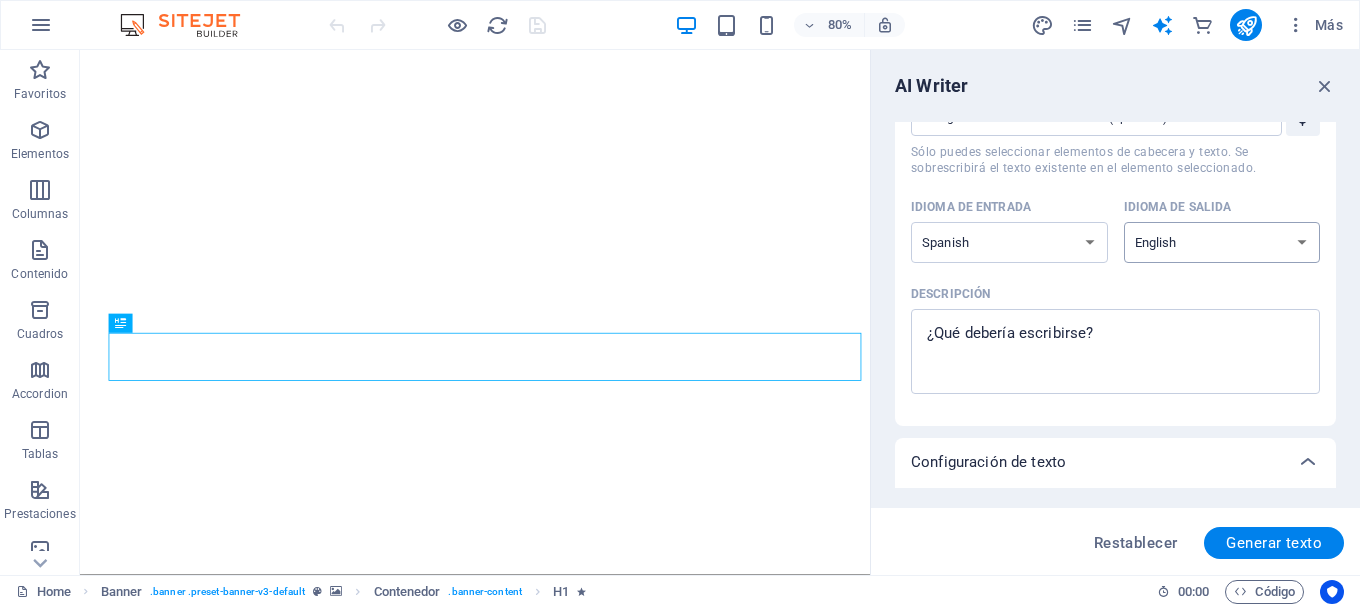 select on "Spanish" 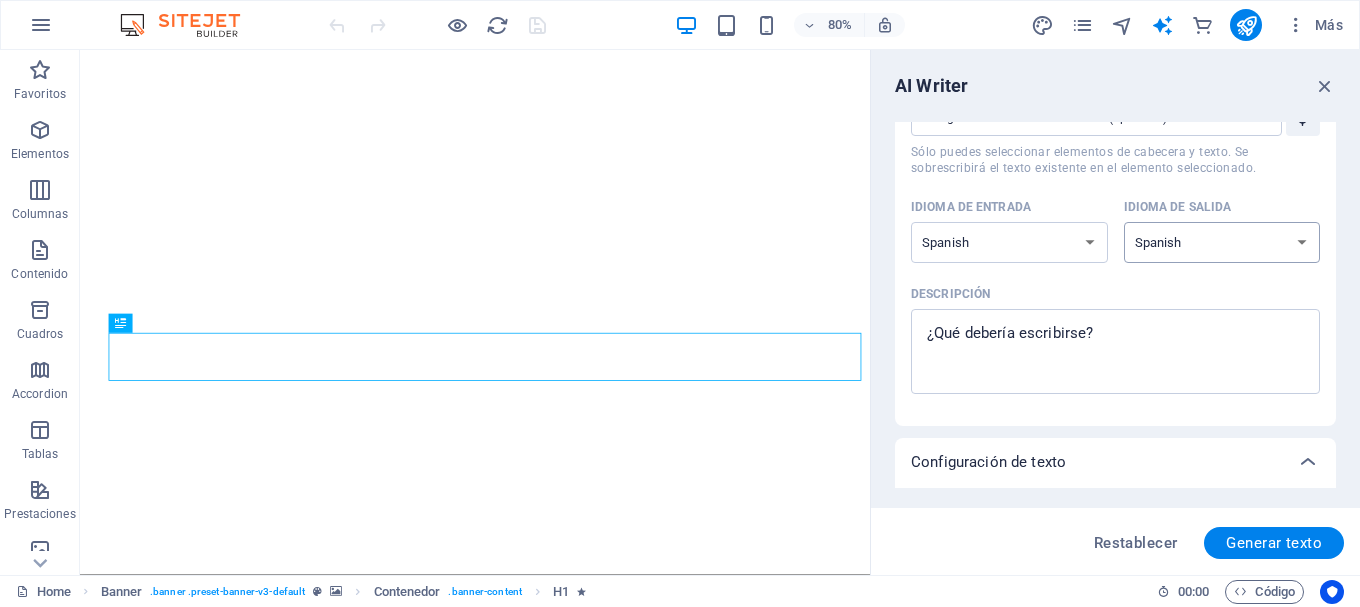 click on "Albanian Arabic Armenian Awadhi Azerbaijani Bashkir Basque Belarusian Bengali Bhojpuri Bosnian Brazilian Portuguese Bulgarian Cantonese (Yue) Catalan Chhattisgarhi Chinese Croatian Czech Danish Dogri Dutch English Estonian Faroese Finnish French Galician Georgian German Greek Gujarati Haryanvi Hindi Hungarian Indonesian Irish Italian Japanese Javanese Kannada Kashmiri Kazakh Konkani Korean Kyrgyz Latvian Lithuanian Macedonian Maithili Malay Maltese Mandarin Mandarin Chinese Marathi Marwari Min Nan Moldovan Mongolian Montenegrin Nepali Norwegian Oriya Pashto Persian (Farsi) Polish Portuguese Punjabi Rajasthani Romanian Russian Sanskrit Santali Serbian Sindhi Sinhala Slovak Slovene Slovenian Spanish Ukrainian Urdu Uzbek Vietnamese Welsh Wu" at bounding box center [1222, 242] 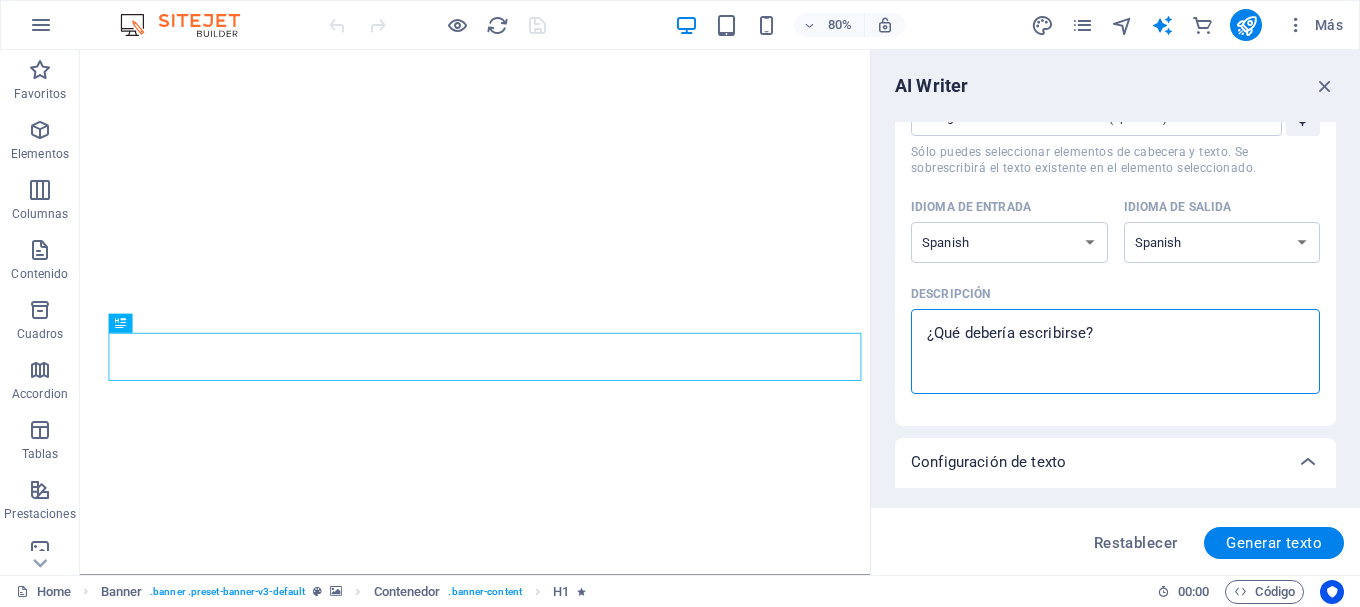 click on "Descripción x ​" at bounding box center [1115, 351] 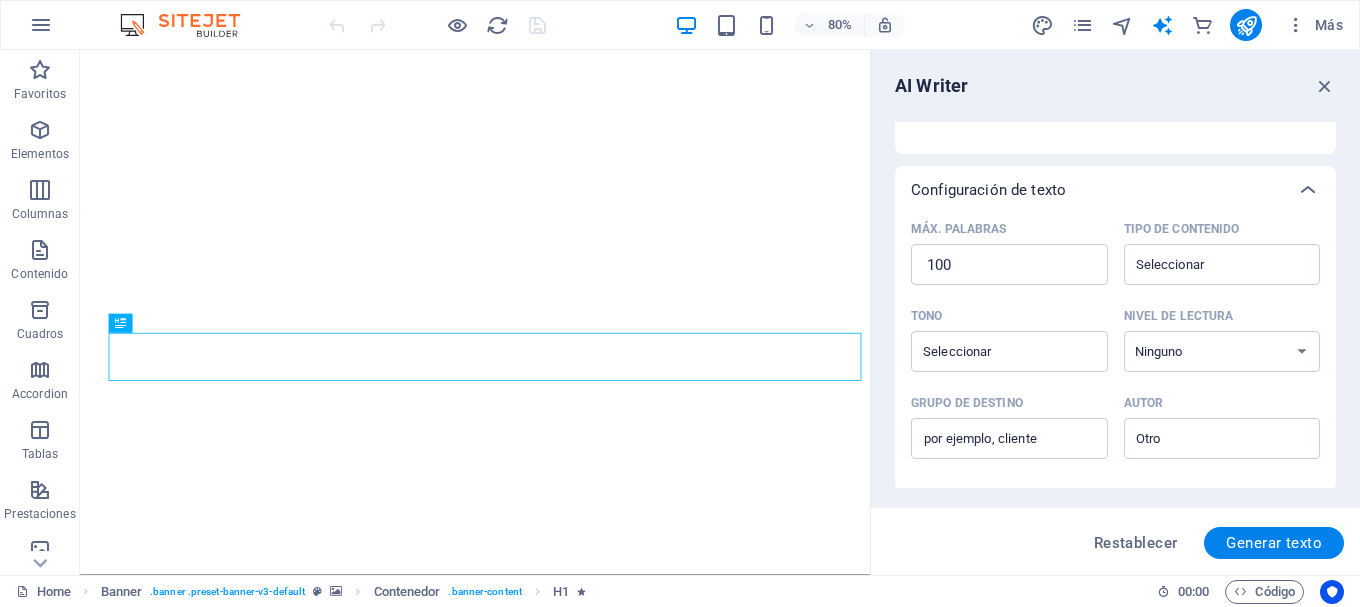 scroll, scrollTop: 400, scrollLeft: 0, axis: vertical 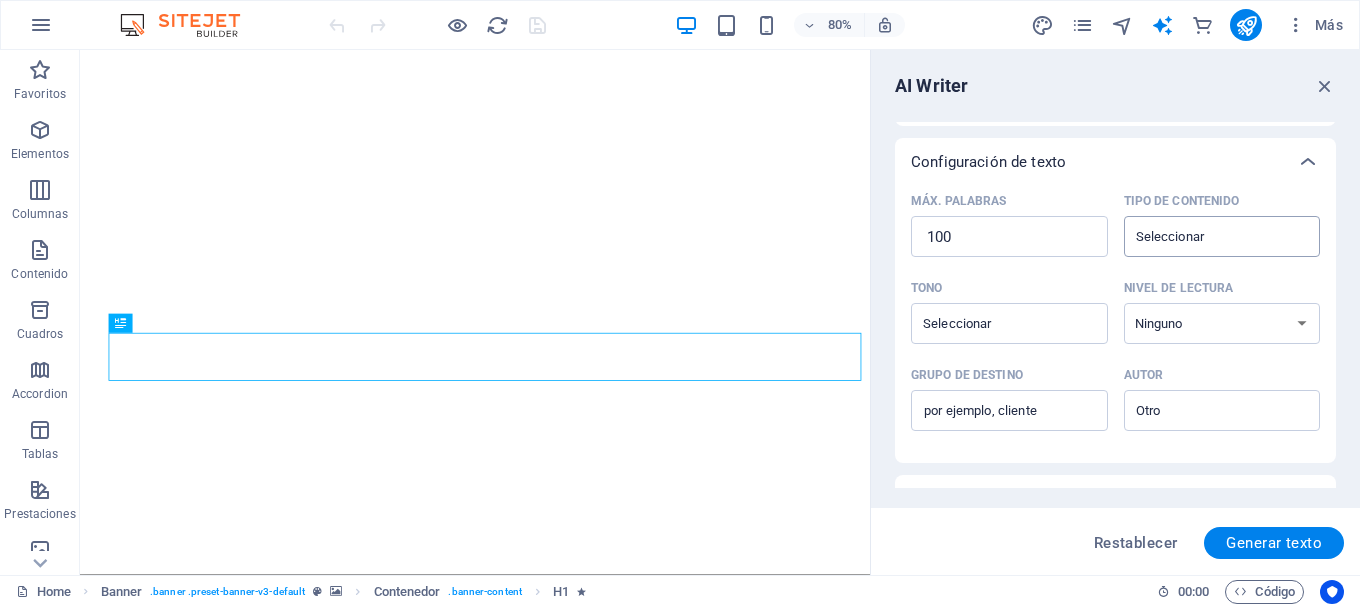 click on "Tipo de contenido ​" at bounding box center [1206, 236] 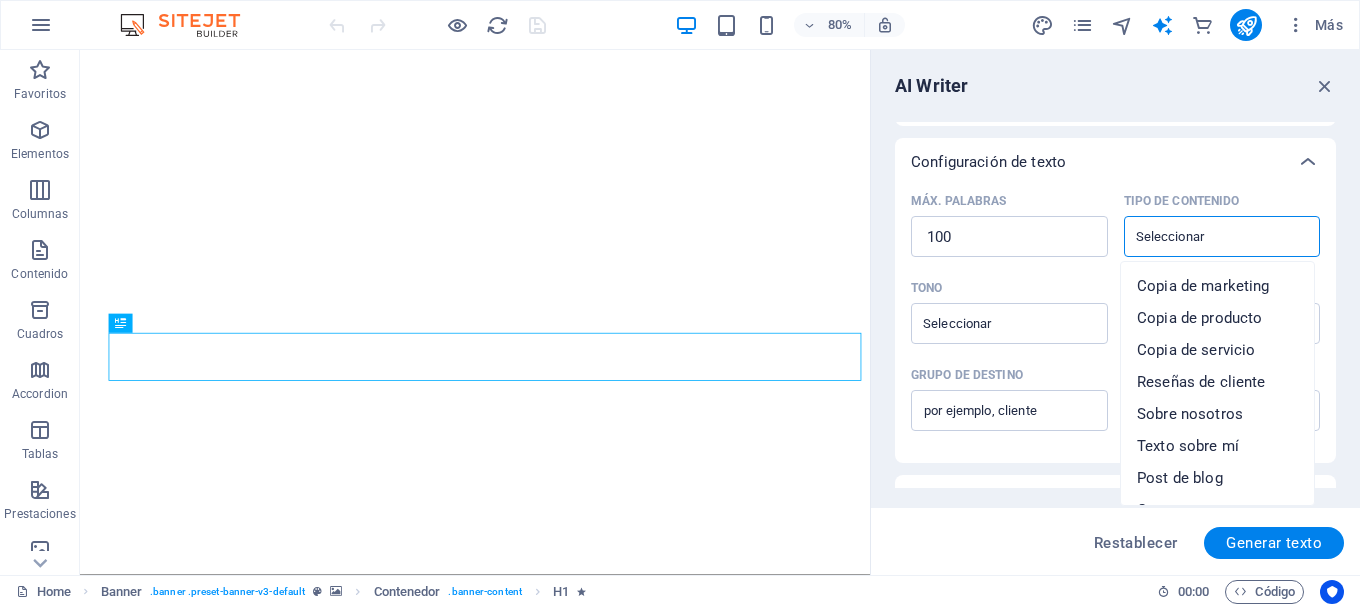 click on "Tipo de contenido ​" at bounding box center (1206, 236) 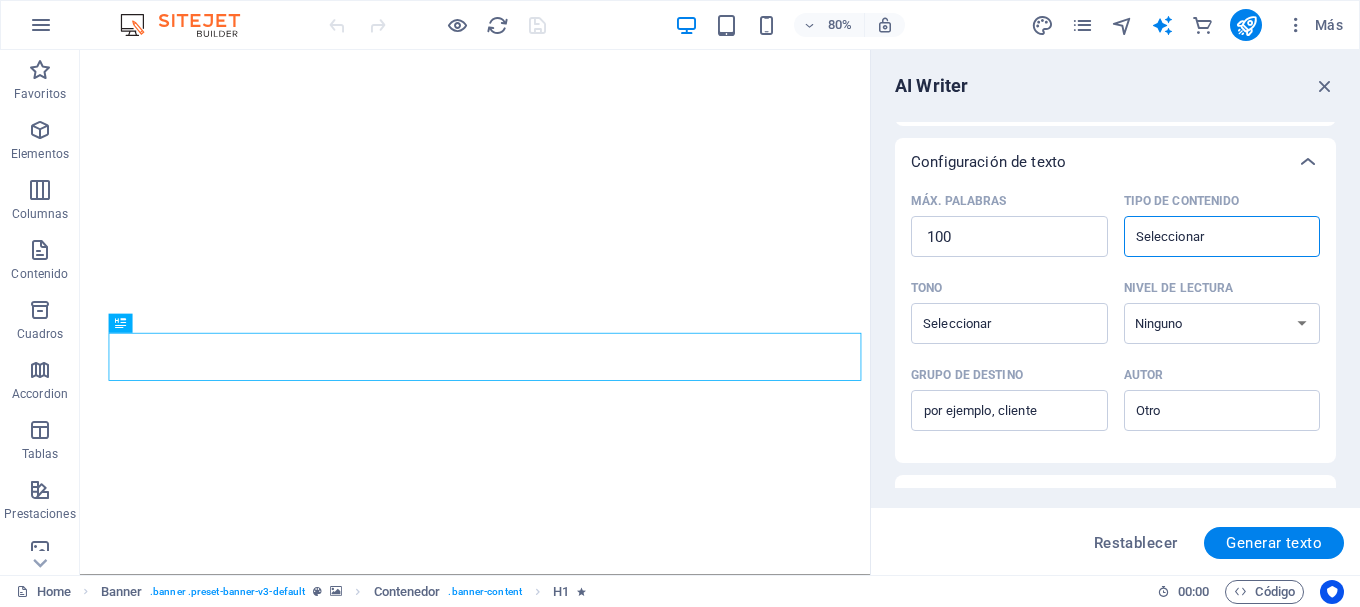 scroll, scrollTop: 500, scrollLeft: 0, axis: vertical 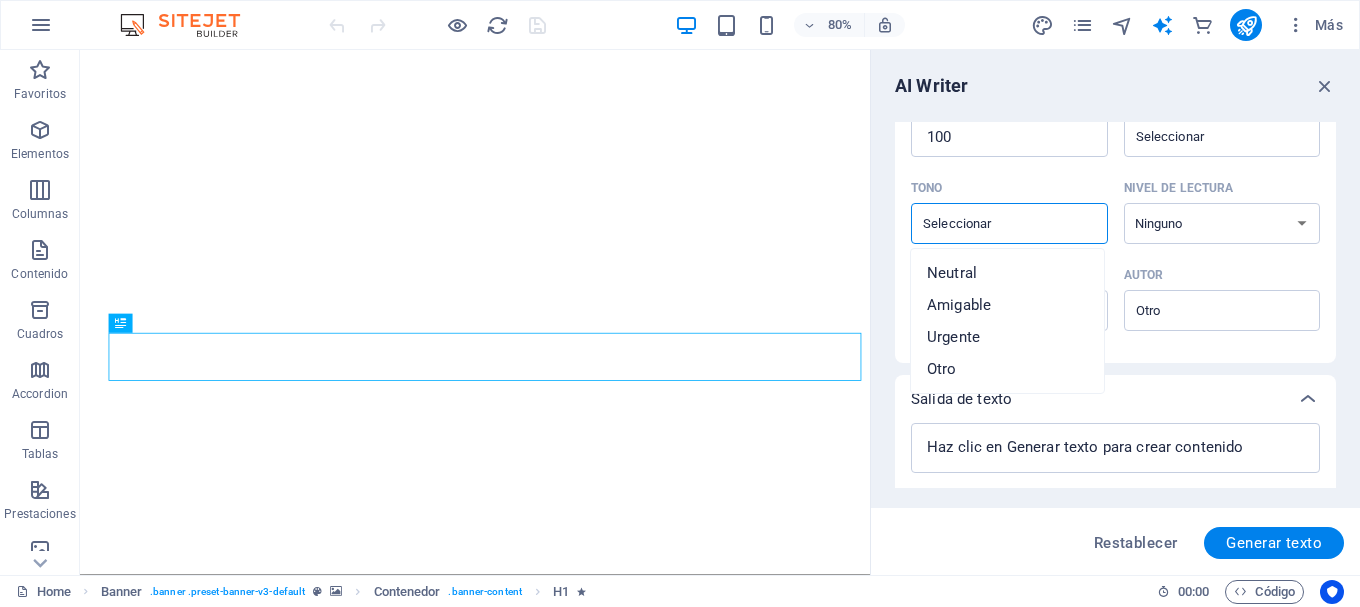 click on "Tono ​" at bounding box center (993, 223) 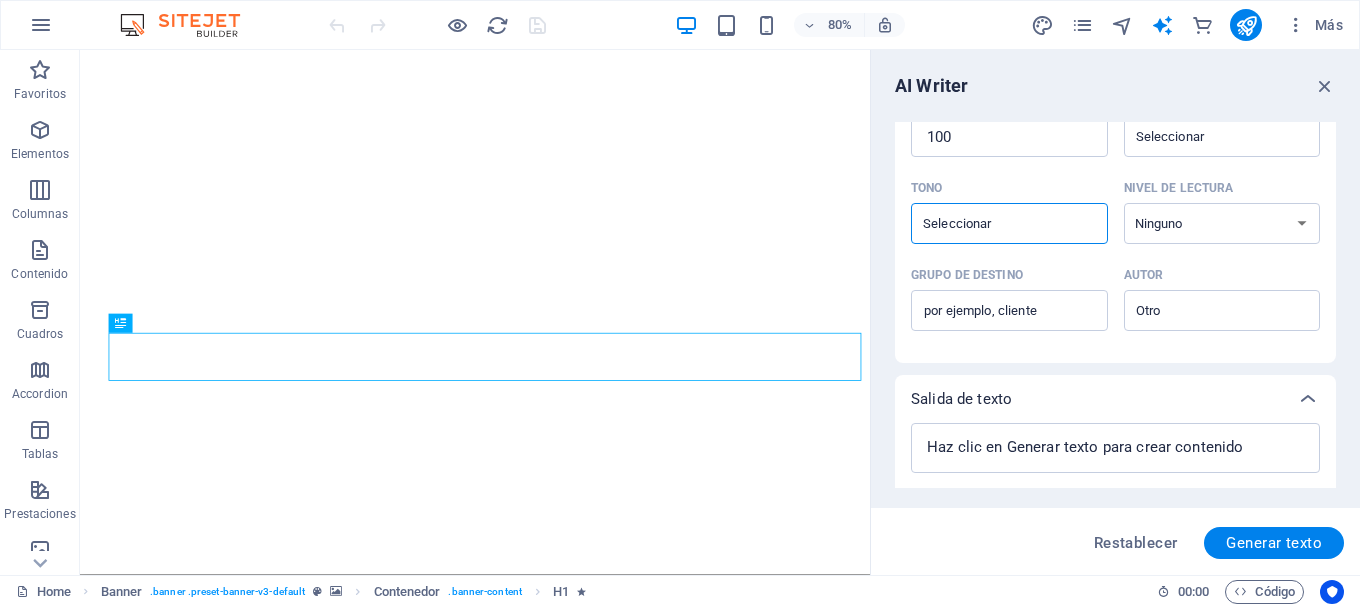 click on "Tono ​" at bounding box center [993, 223] 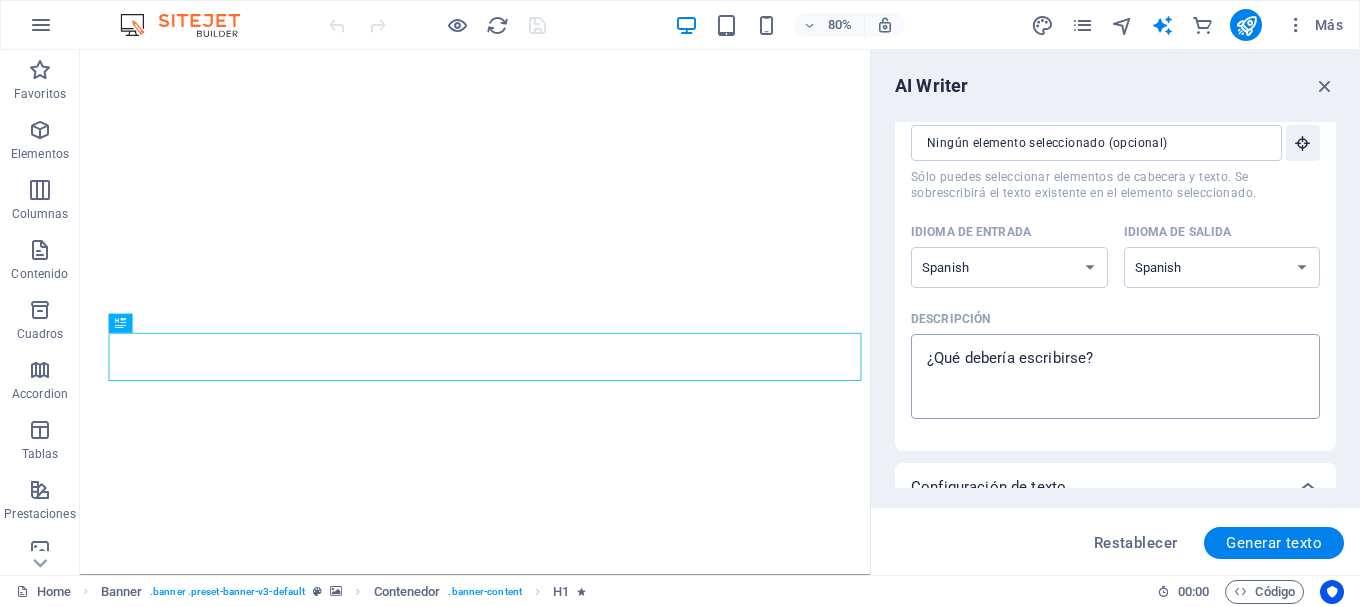 scroll, scrollTop: 100, scrollLeft: 0, axis: vertical 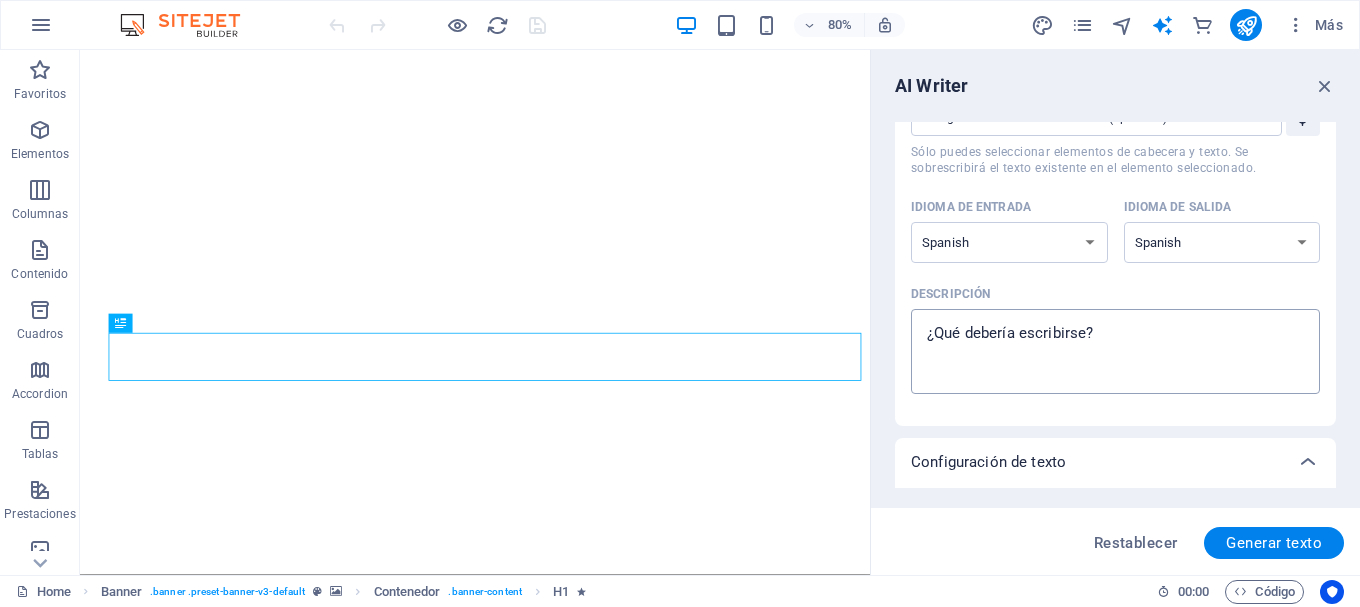click on "Descripción x ​" at bounding box center [1115, 351] 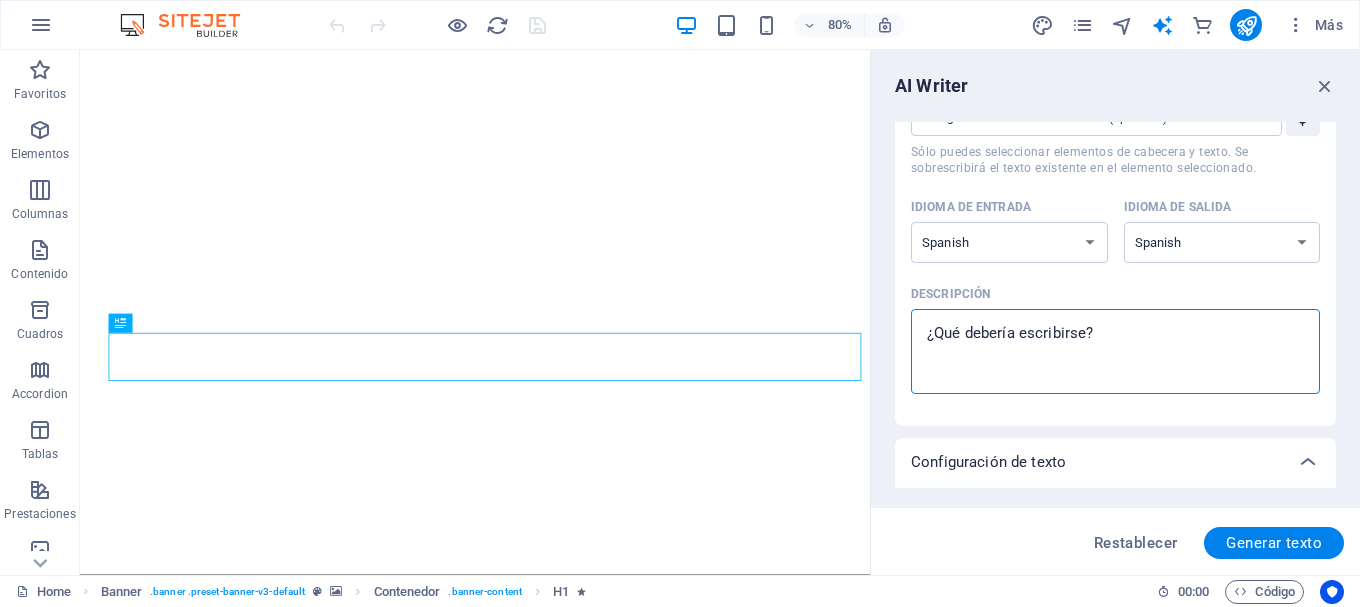 click on "Descripción x ​" at bounding box center (1115, 351) 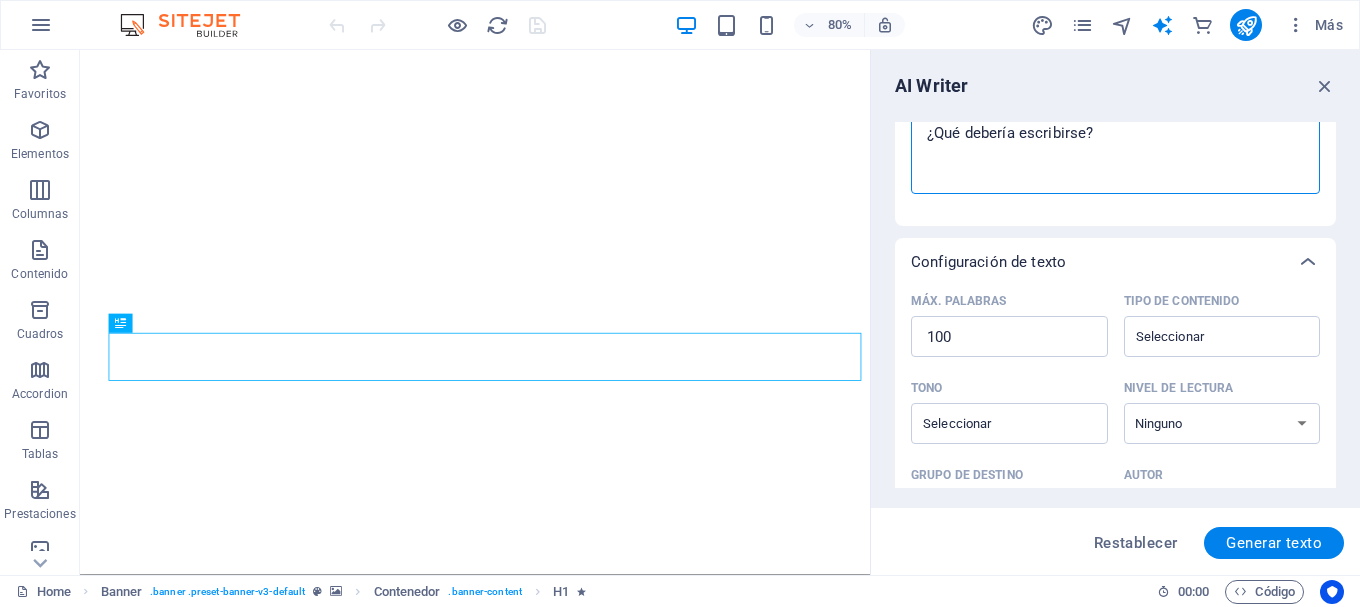 scroll, scrollTop: 400, scrollLeft: 0, axis: vertical 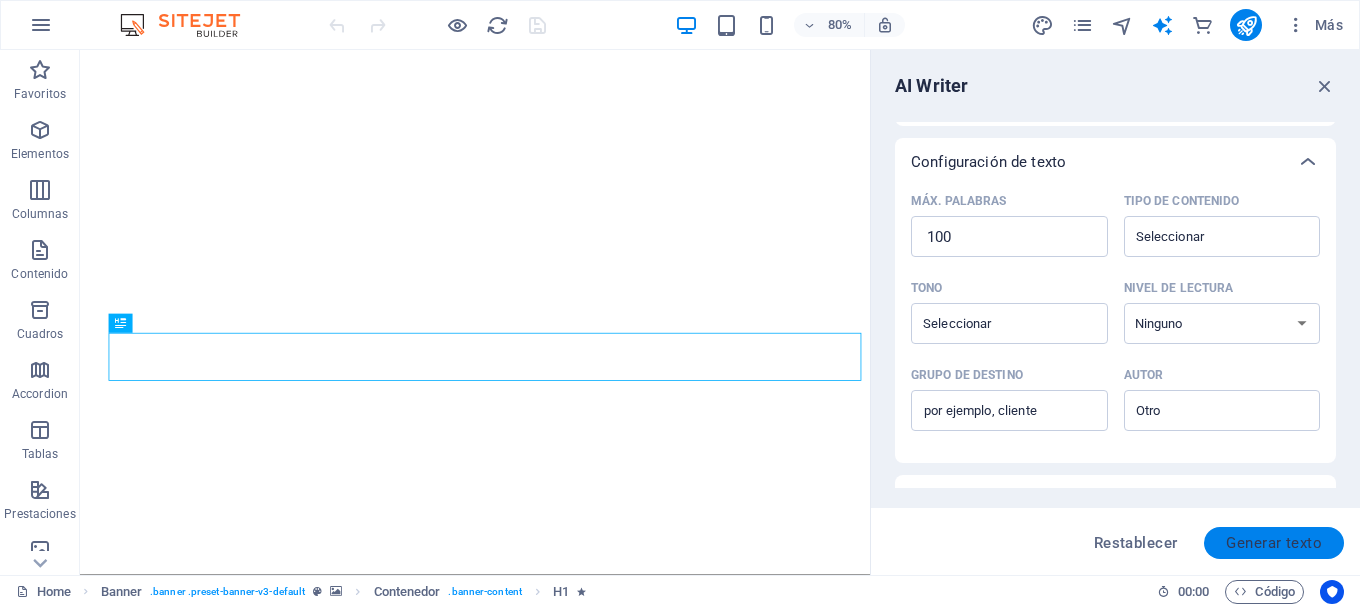 click on "Generar texto" at bounding box center (1274, 543) 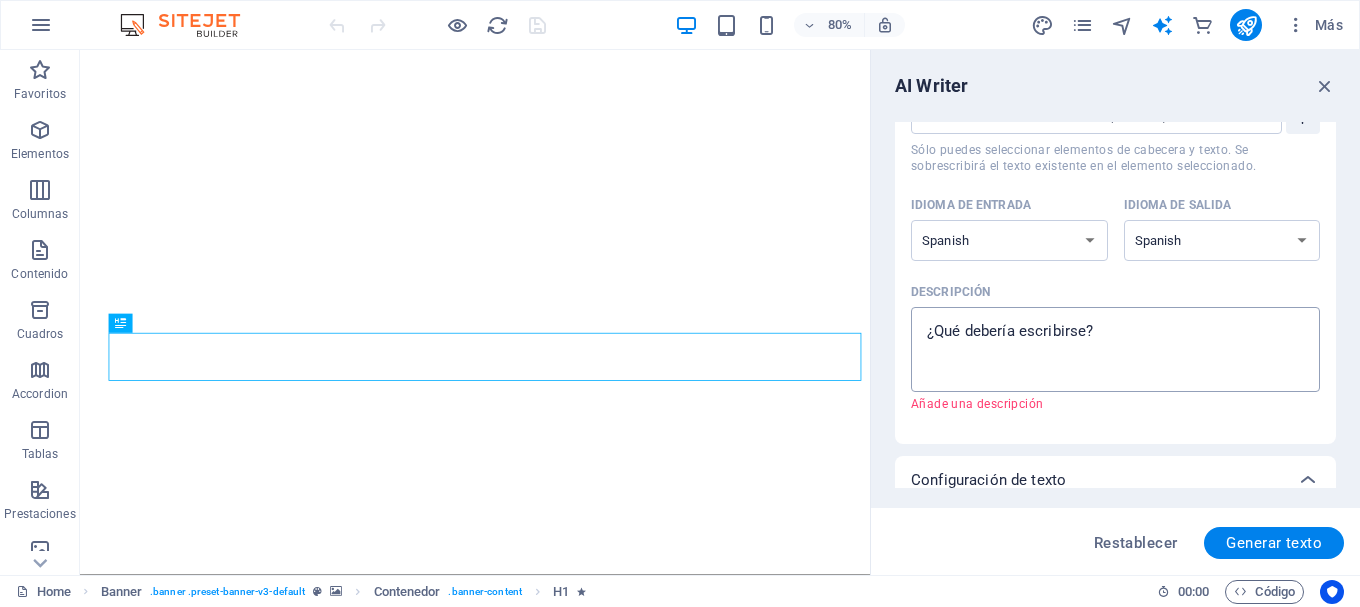 scroll, scrollTop: 100, scrollLeft: 0, axis: vertical 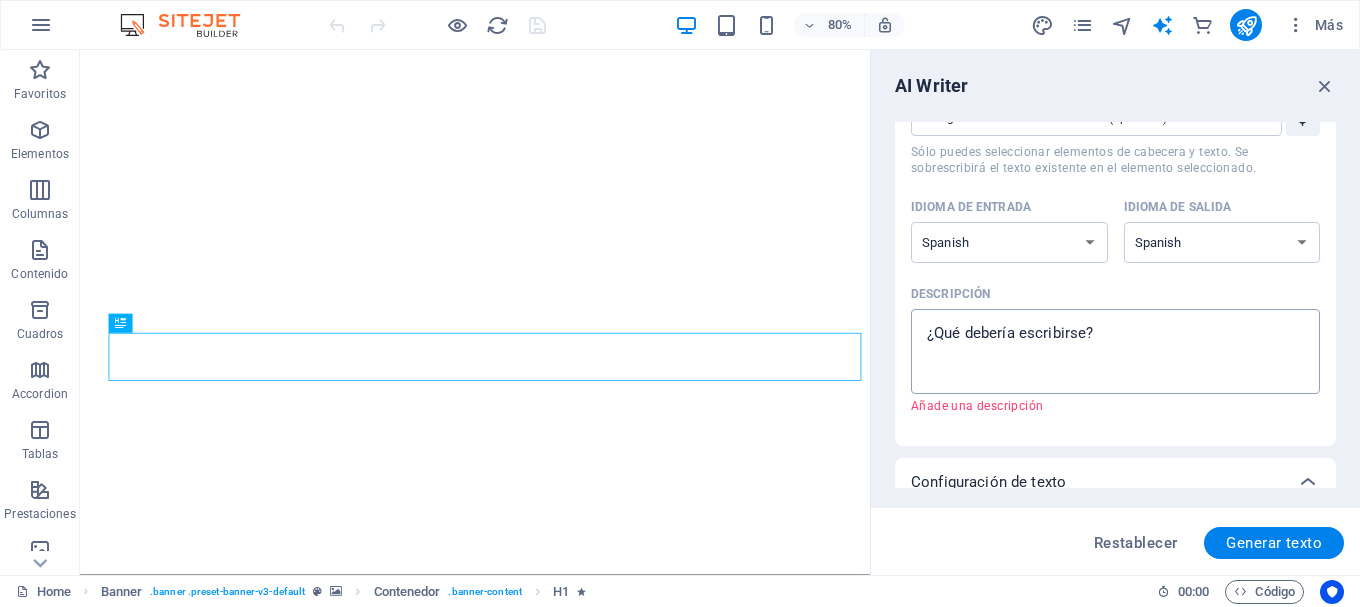 type on "x" 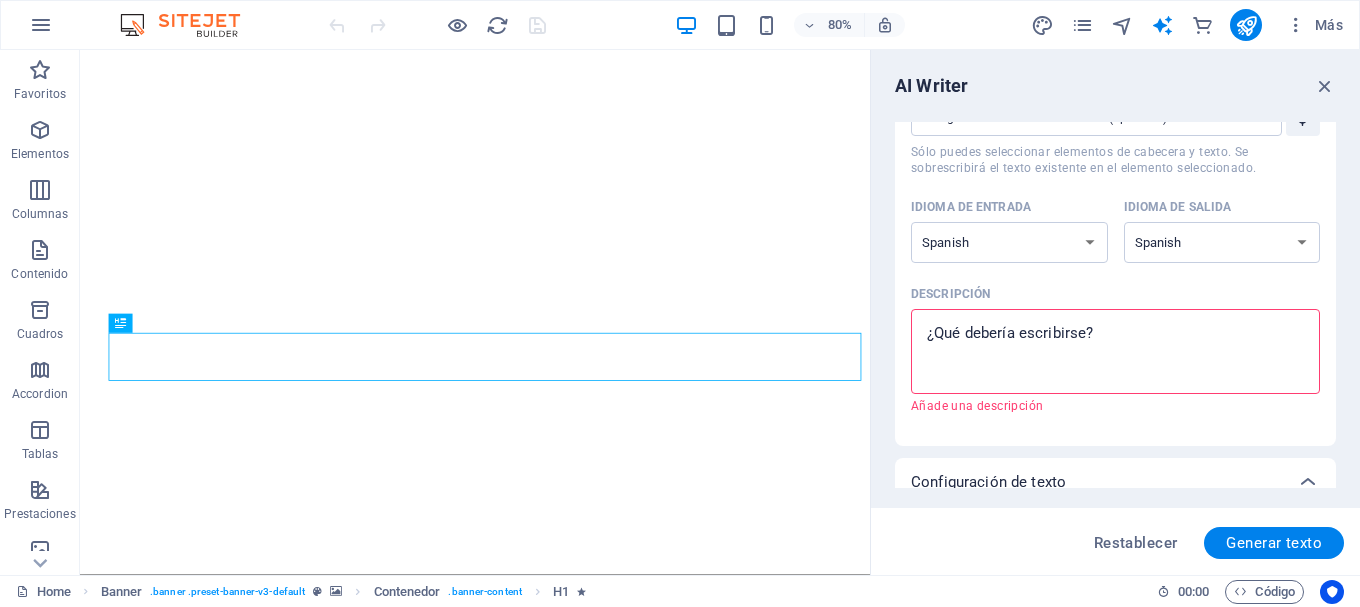 drag, startPoint x: 1133, startPoint y: 337, endPoint x: 876, endPoint y: 333, distance: 257.03113 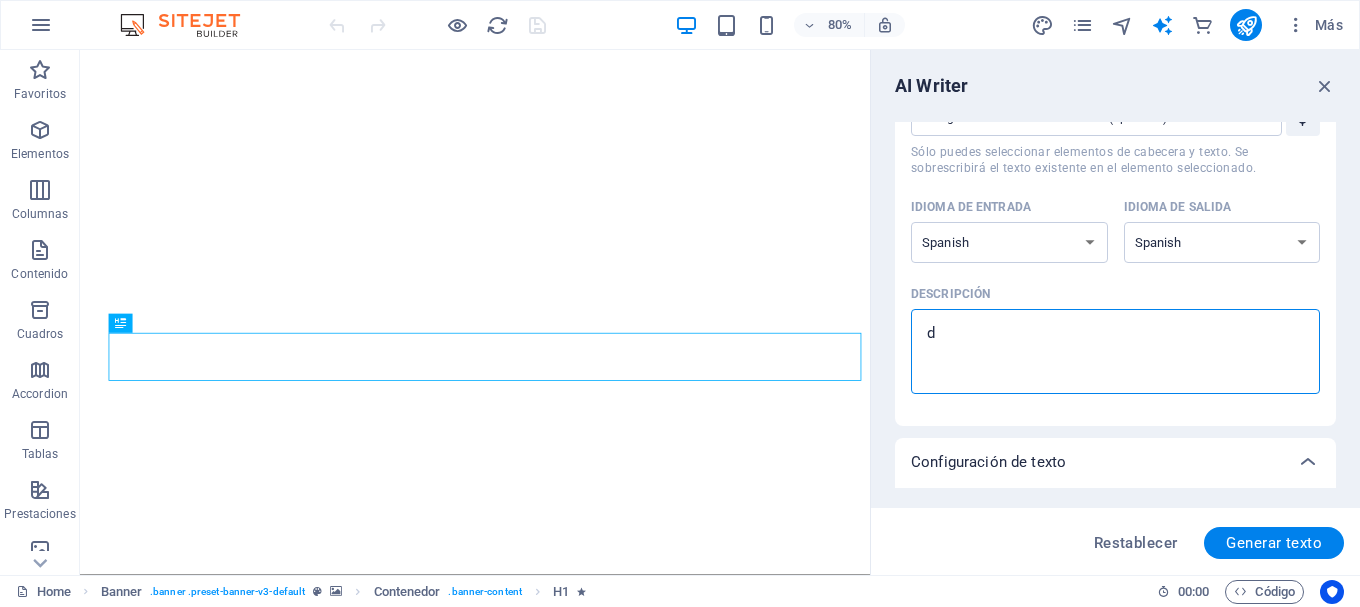 type 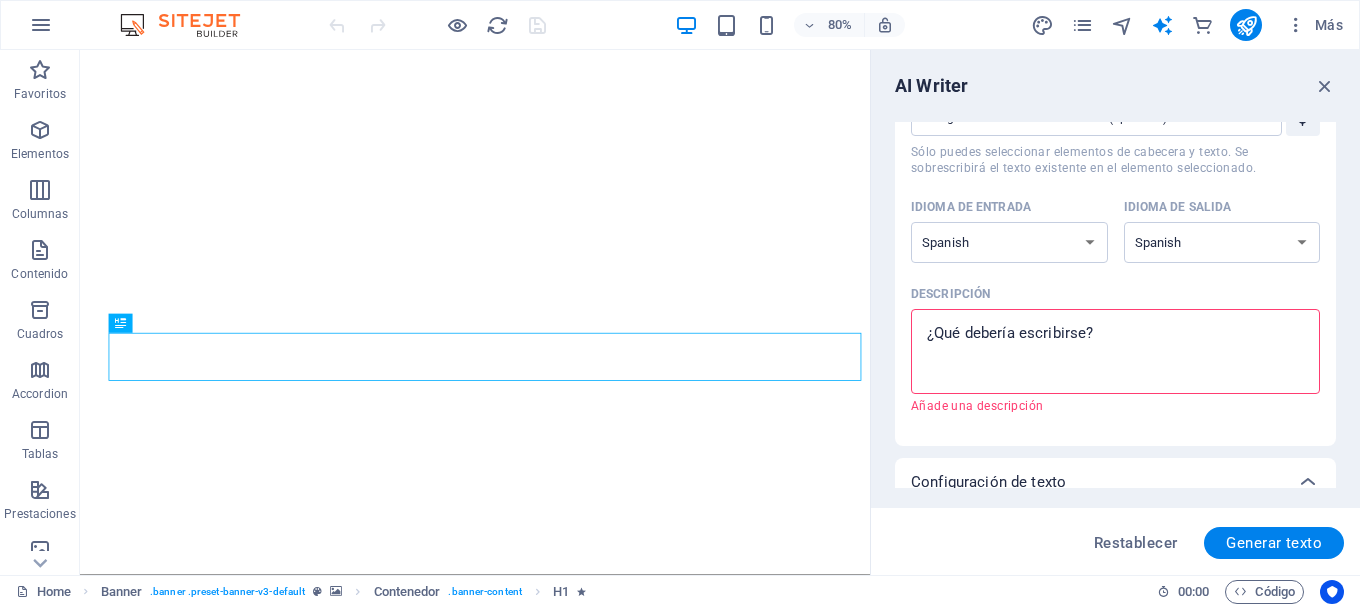 type on "S" 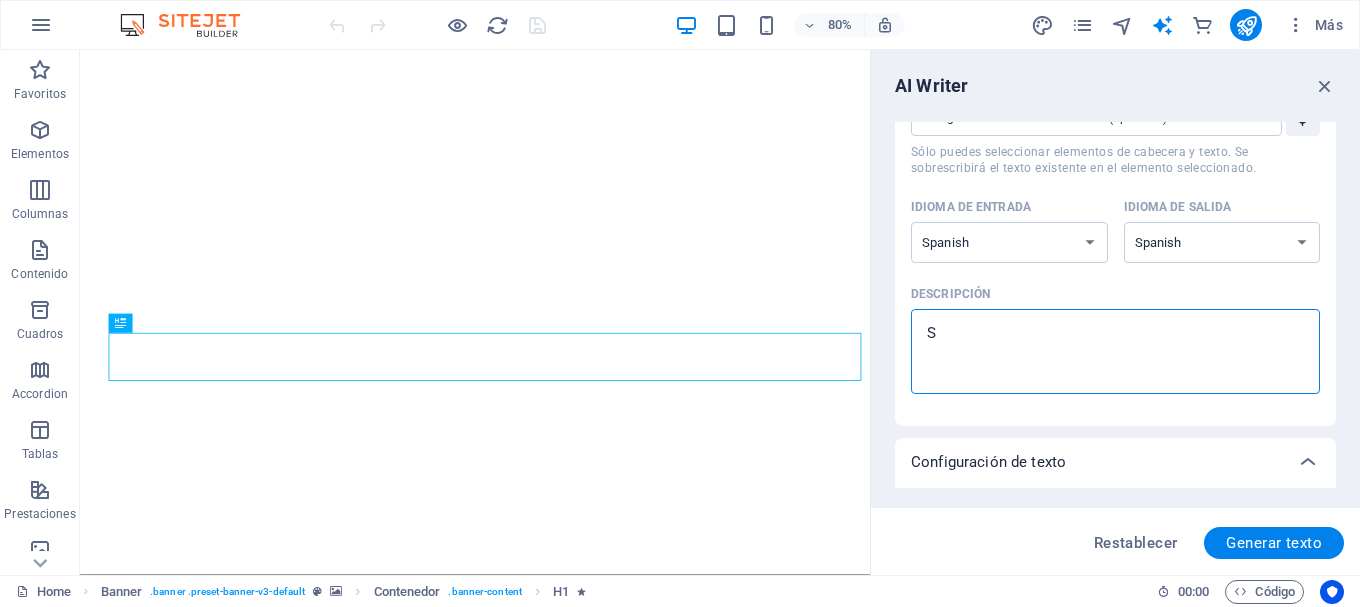 type on "So" 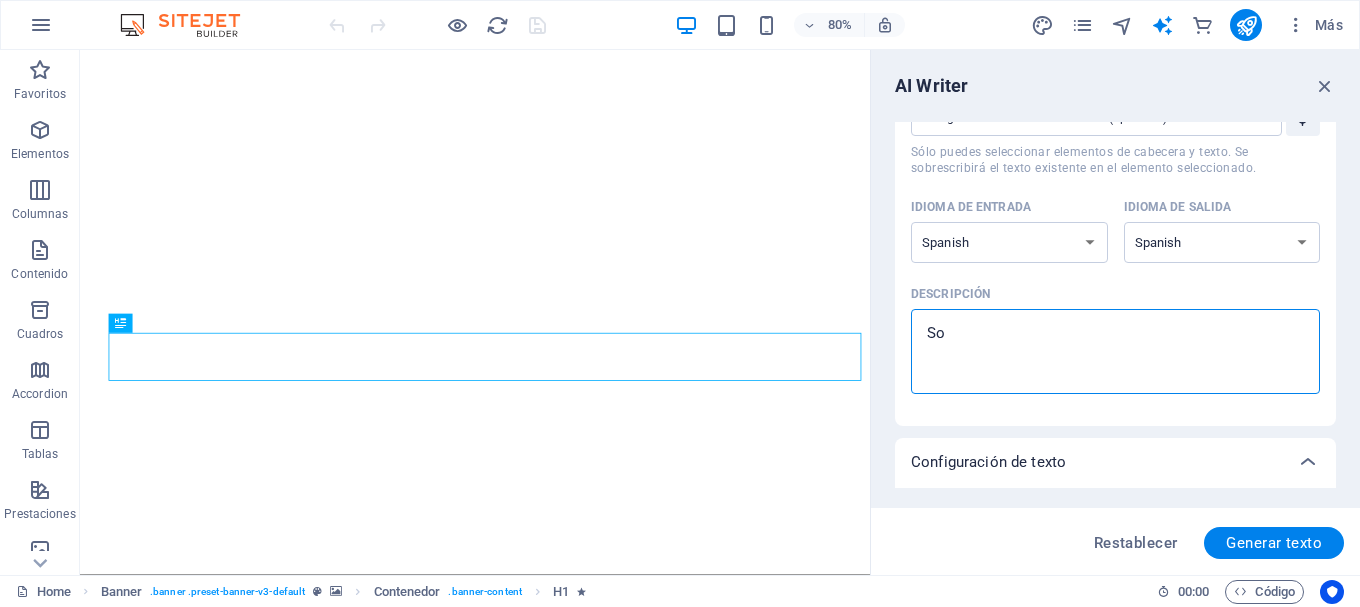 type on "Som" 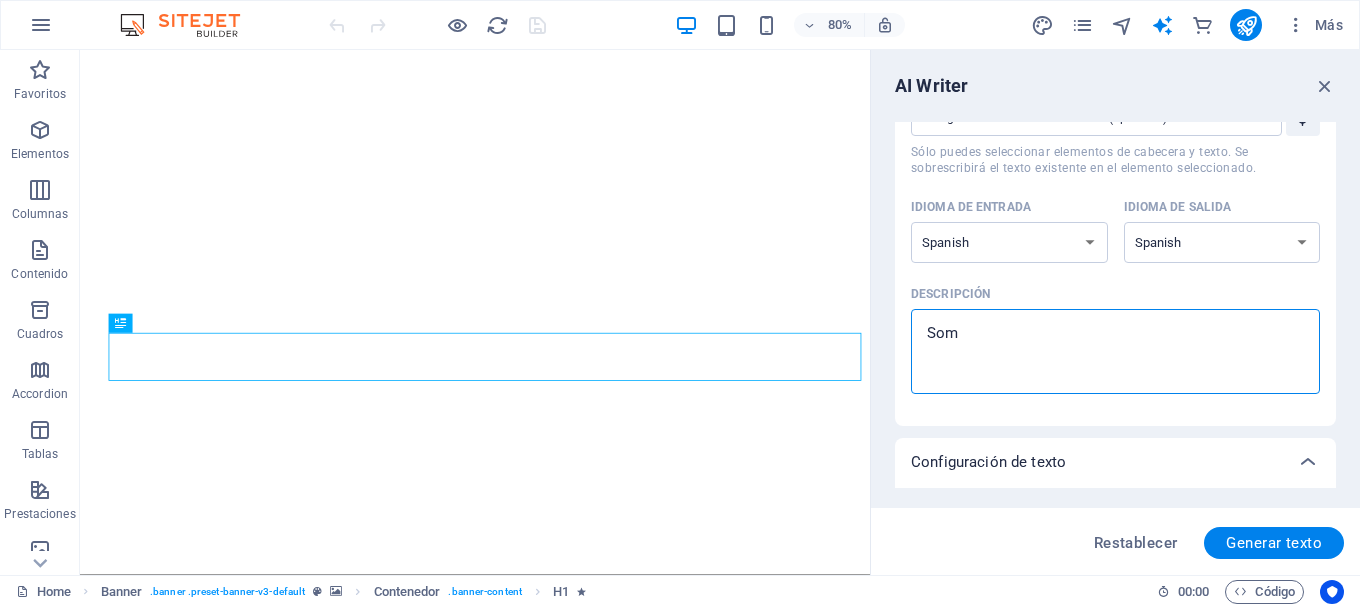 type on "Somo" 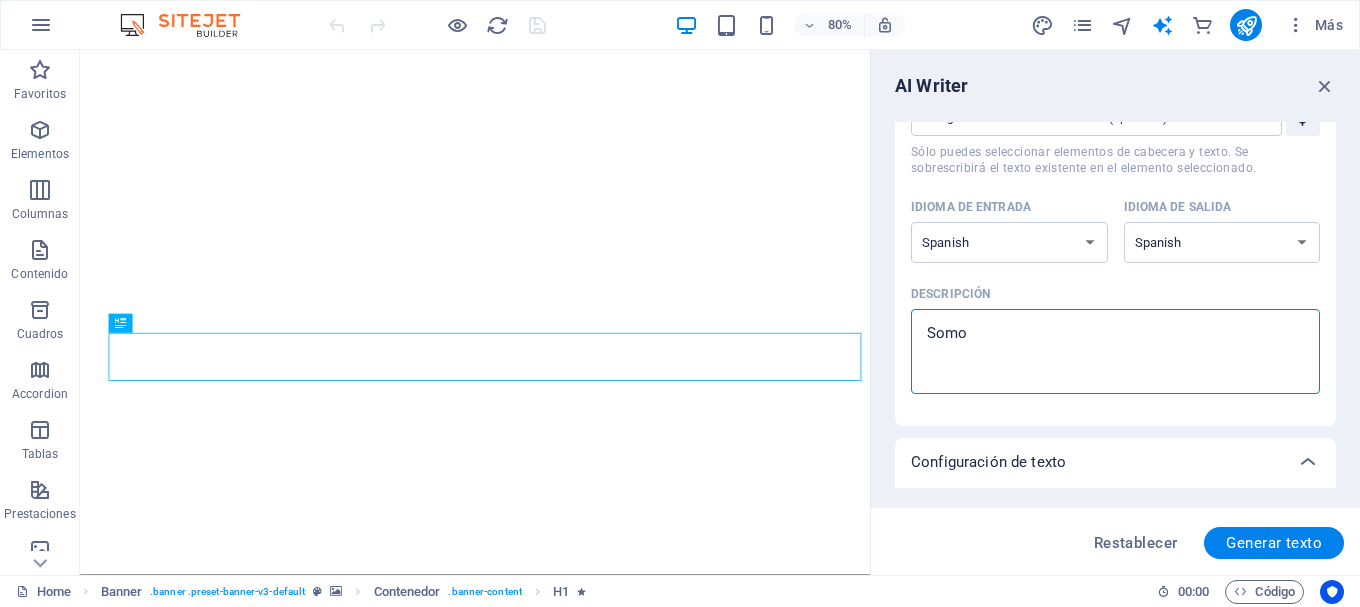 type on "Somos" 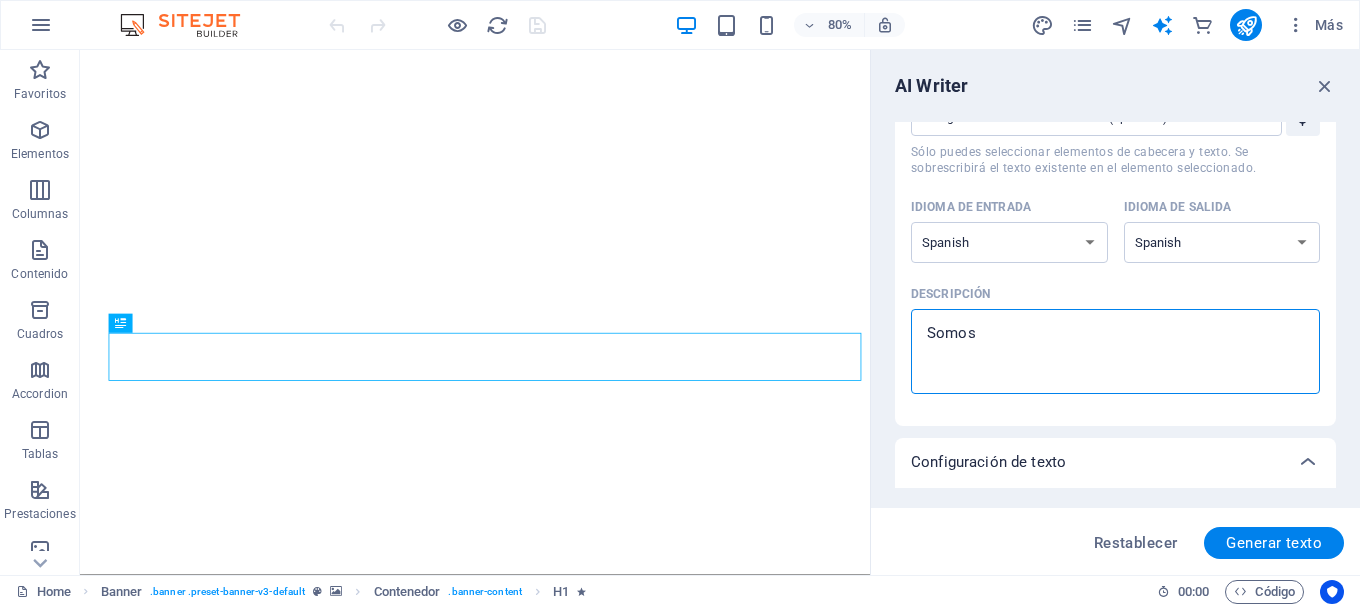 type on "Somos" 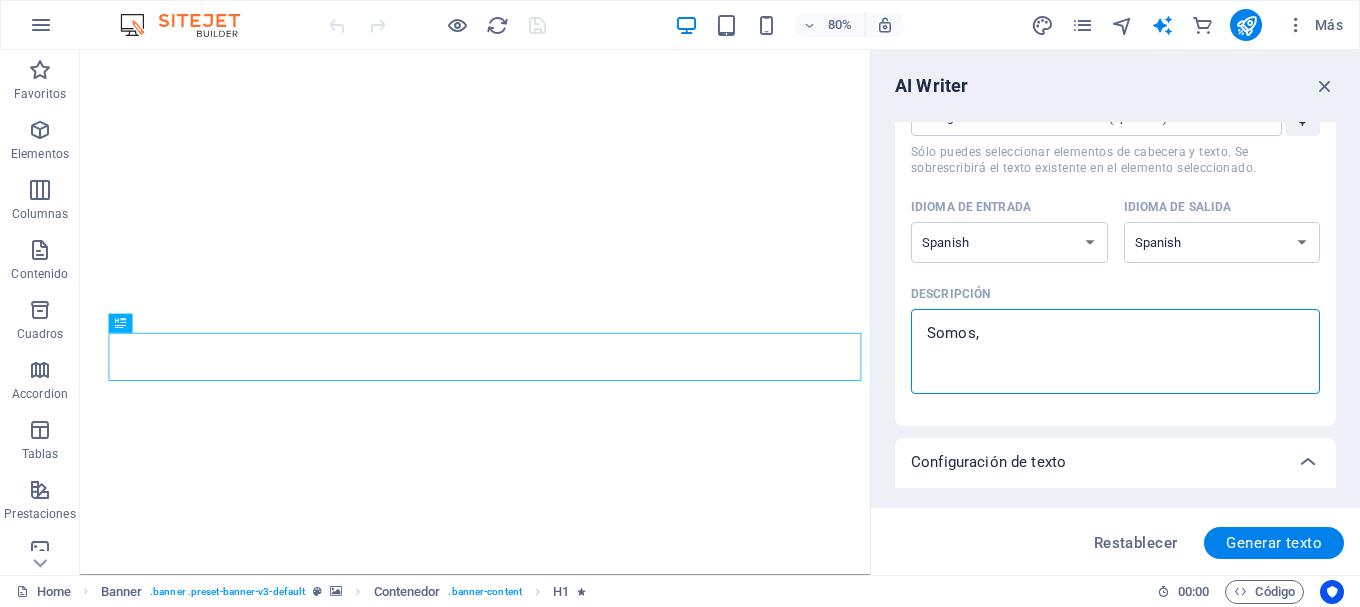 type on "Somos," 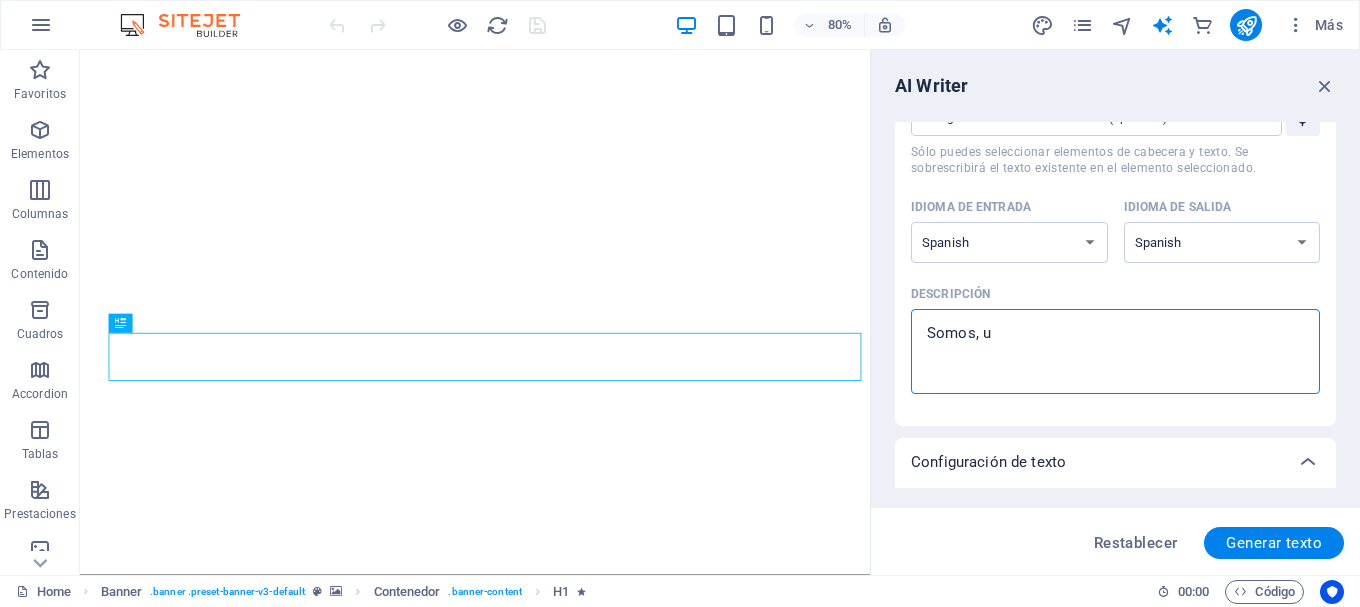 type on "Somos, un" 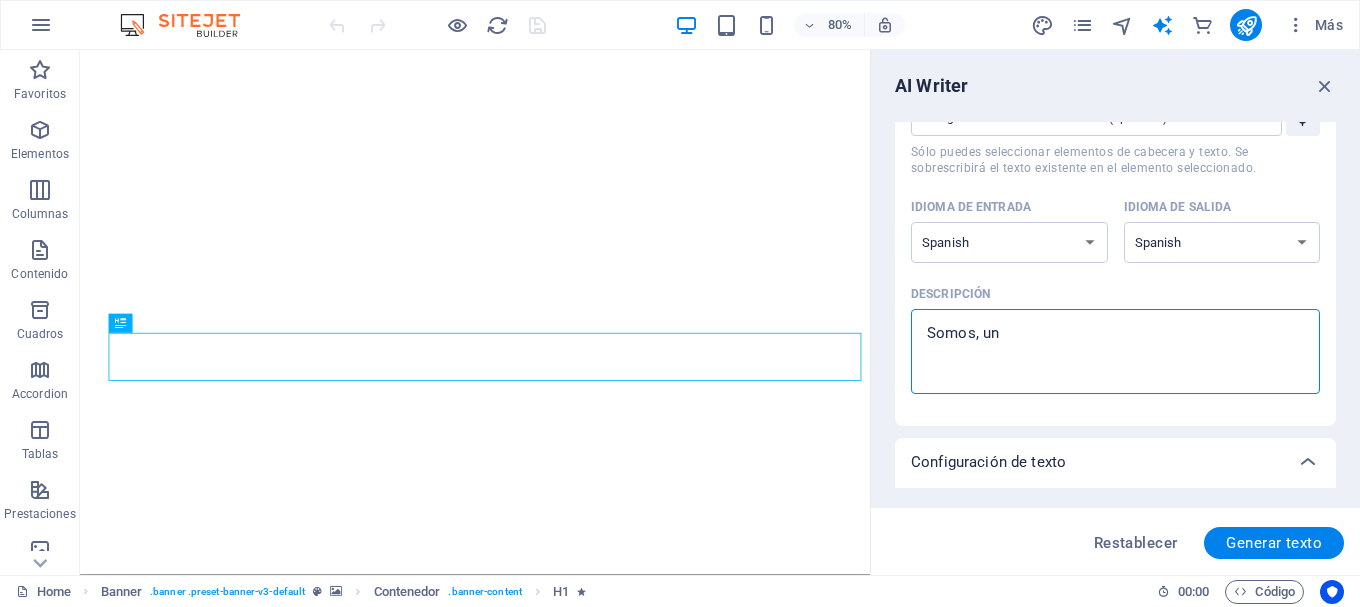 type on "Somos, una" 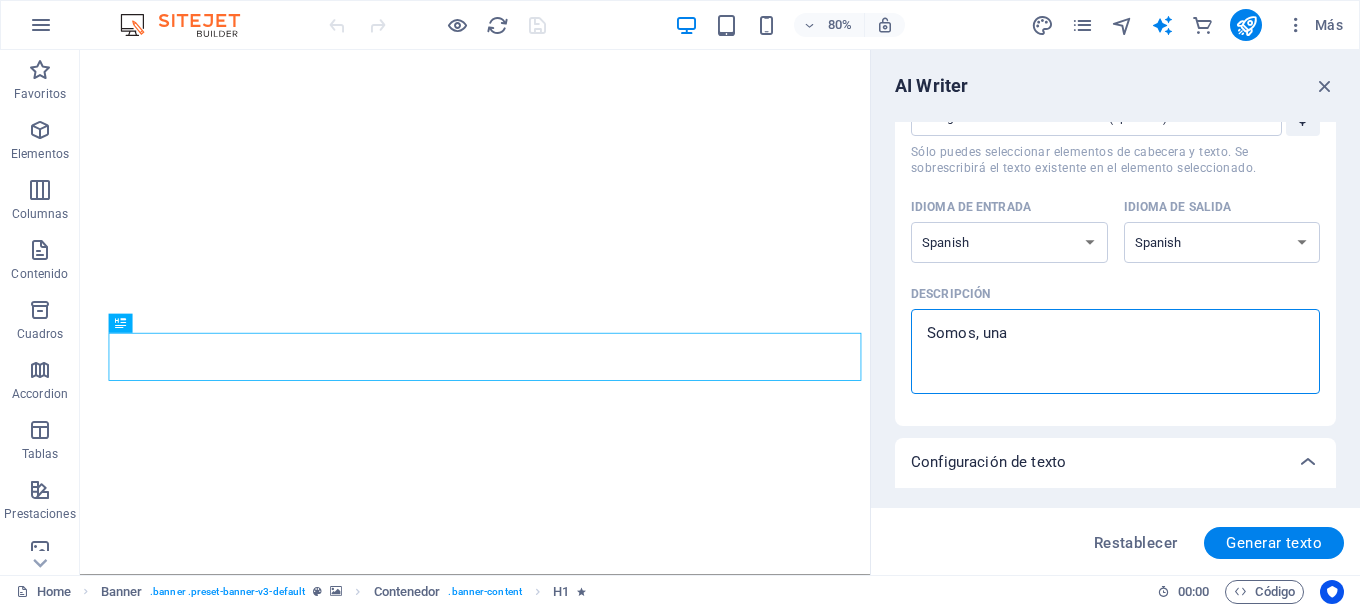 type on "Somos, una" 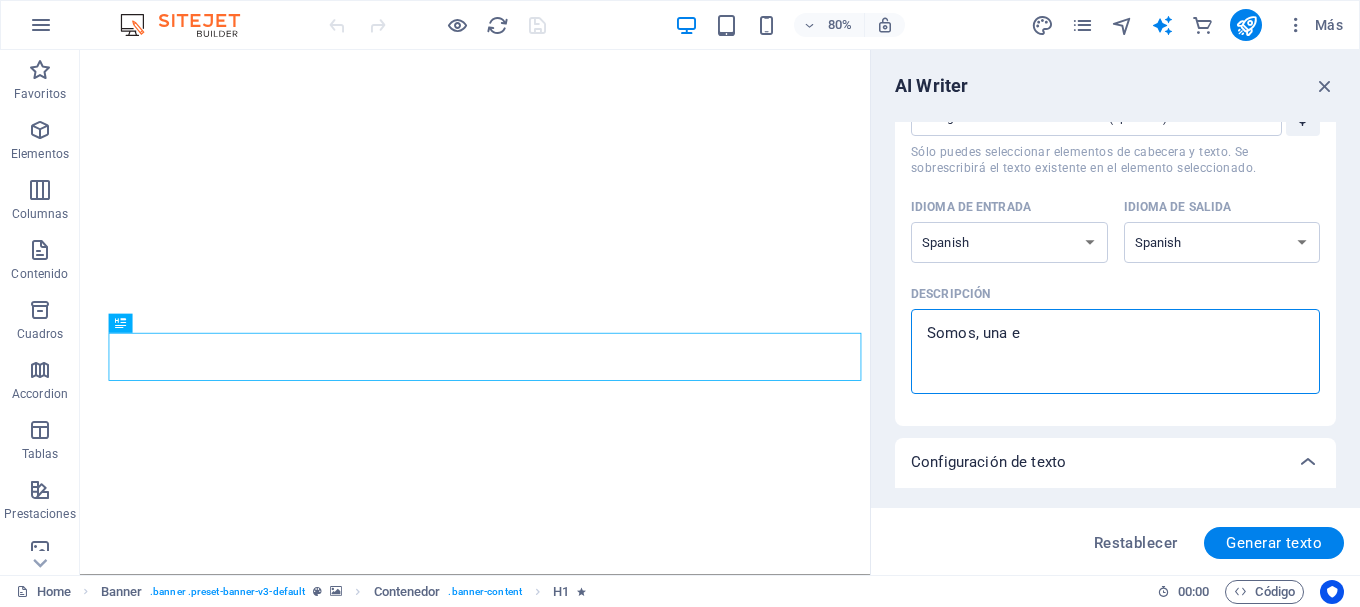 type on "Somos, una em" 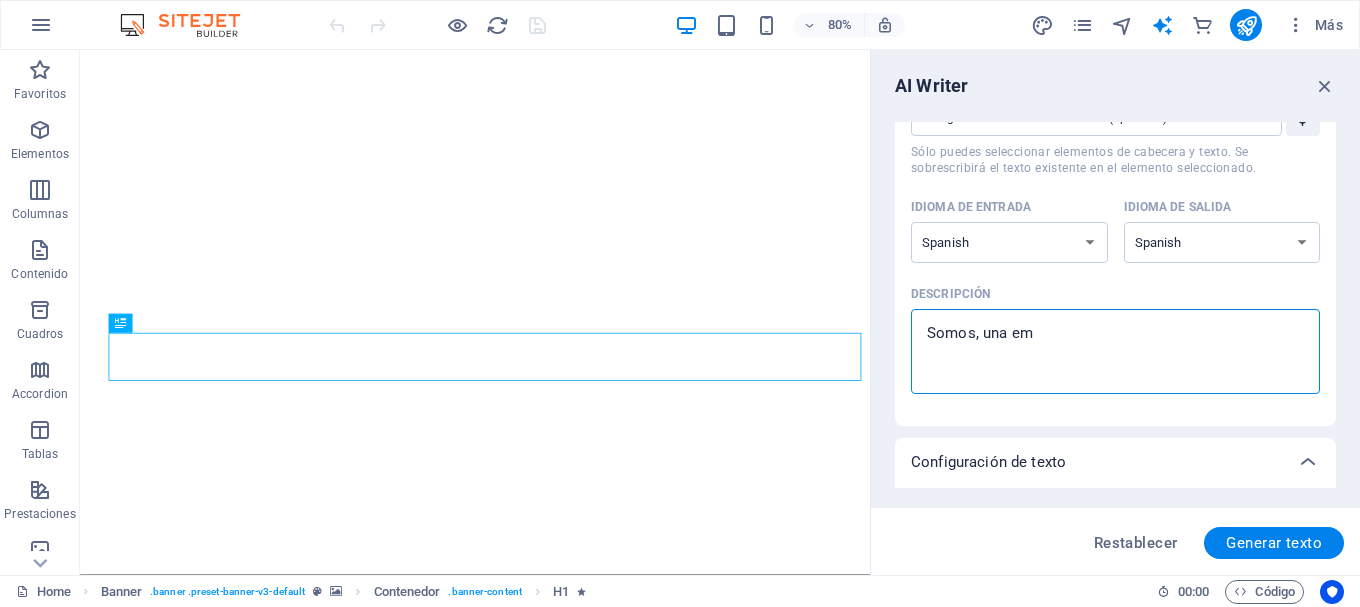 type on "Somos, una emp" 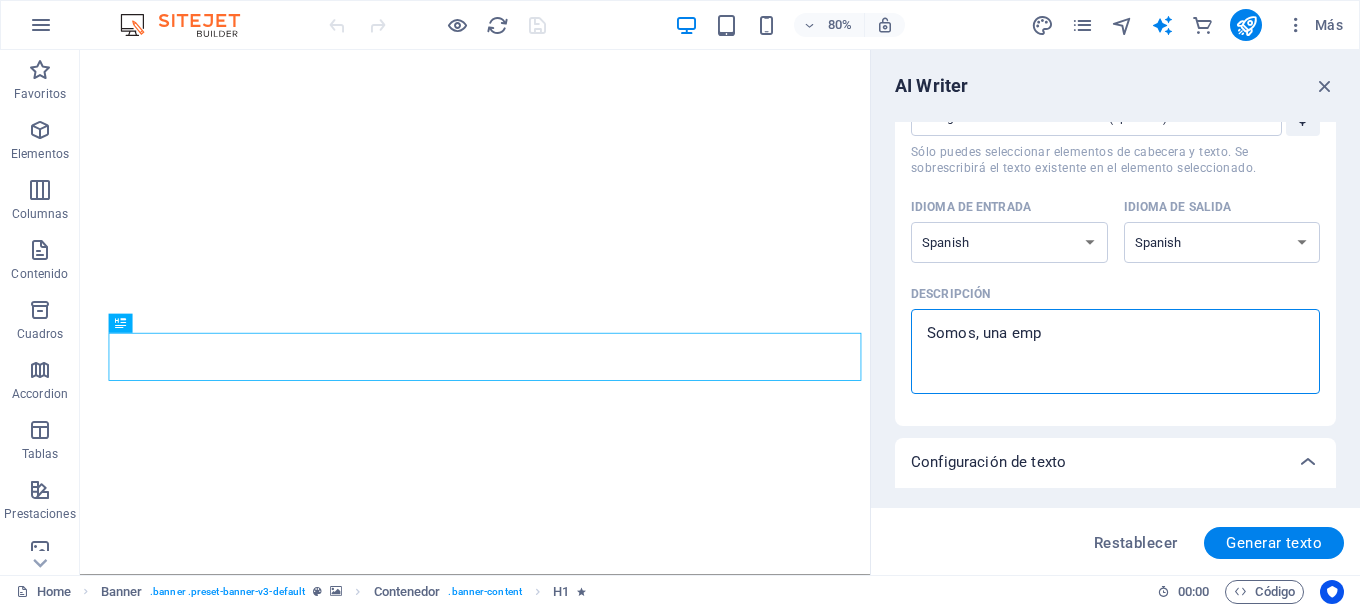 type on "x" 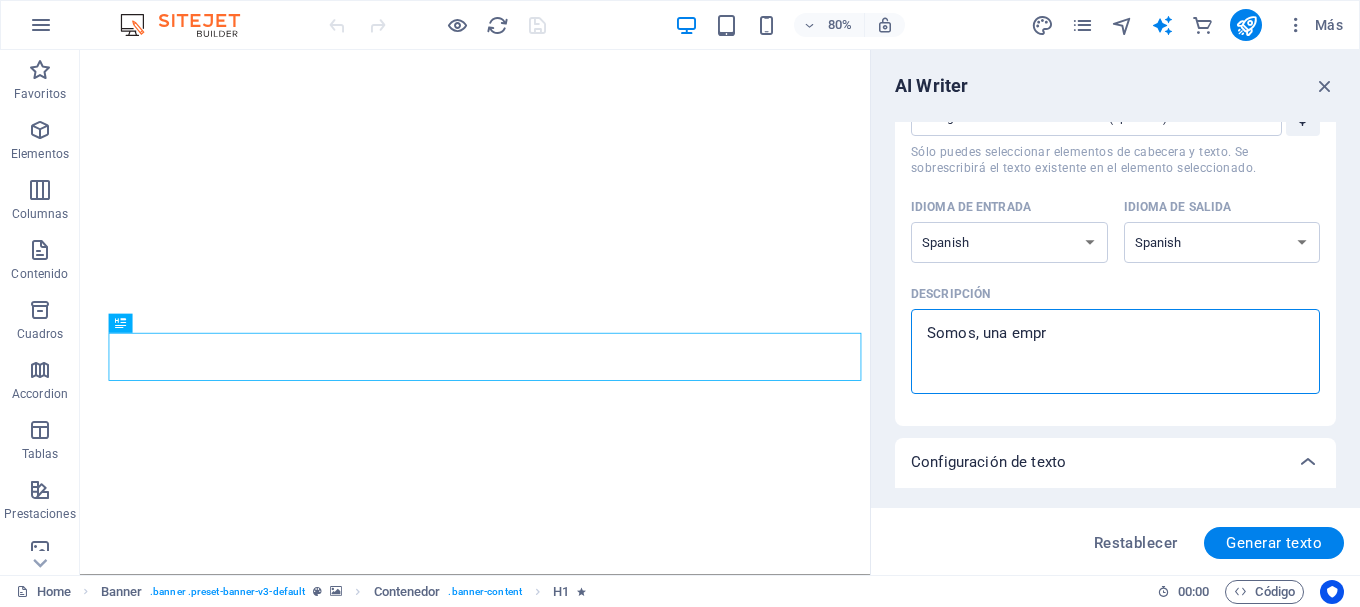 type on "Somos, una empre" 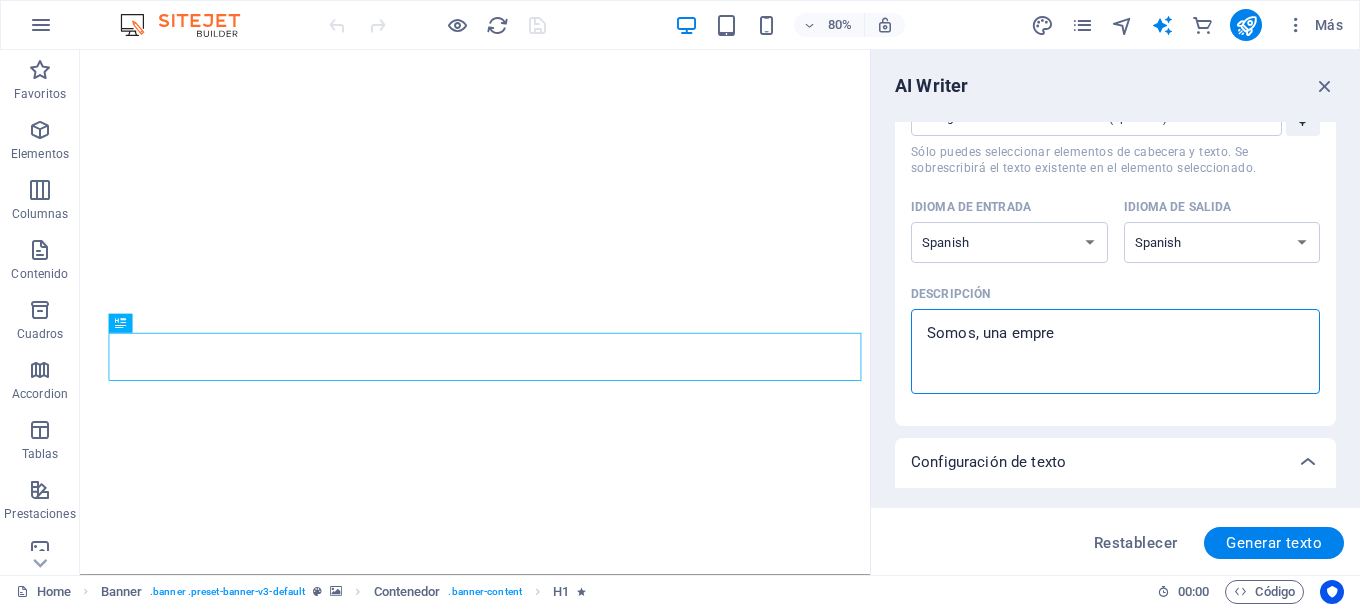 type on "Somos, una empres" 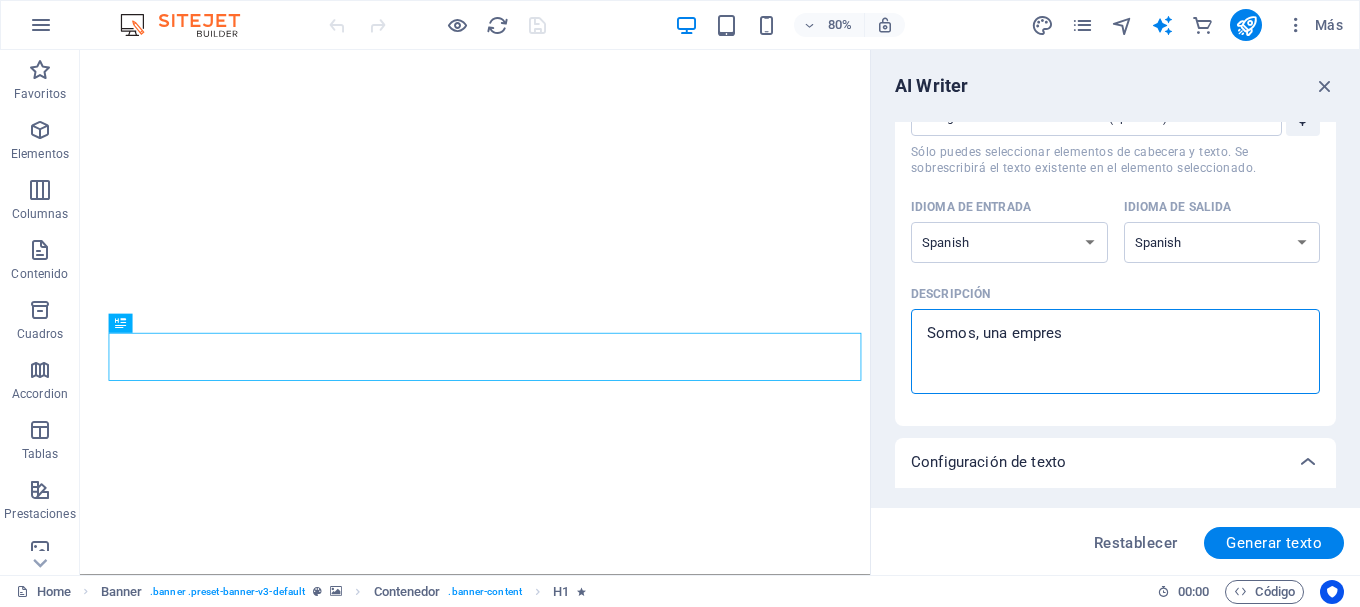 type on "Somos, una empresa" 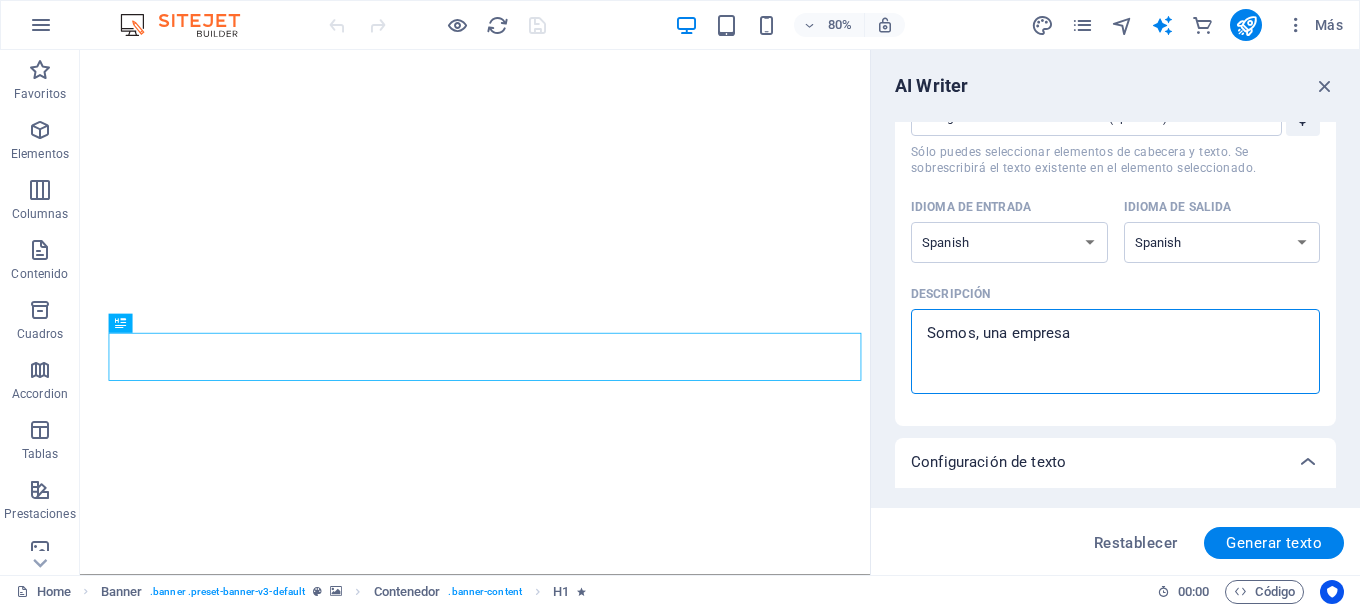 type on "Somos, una empresa" 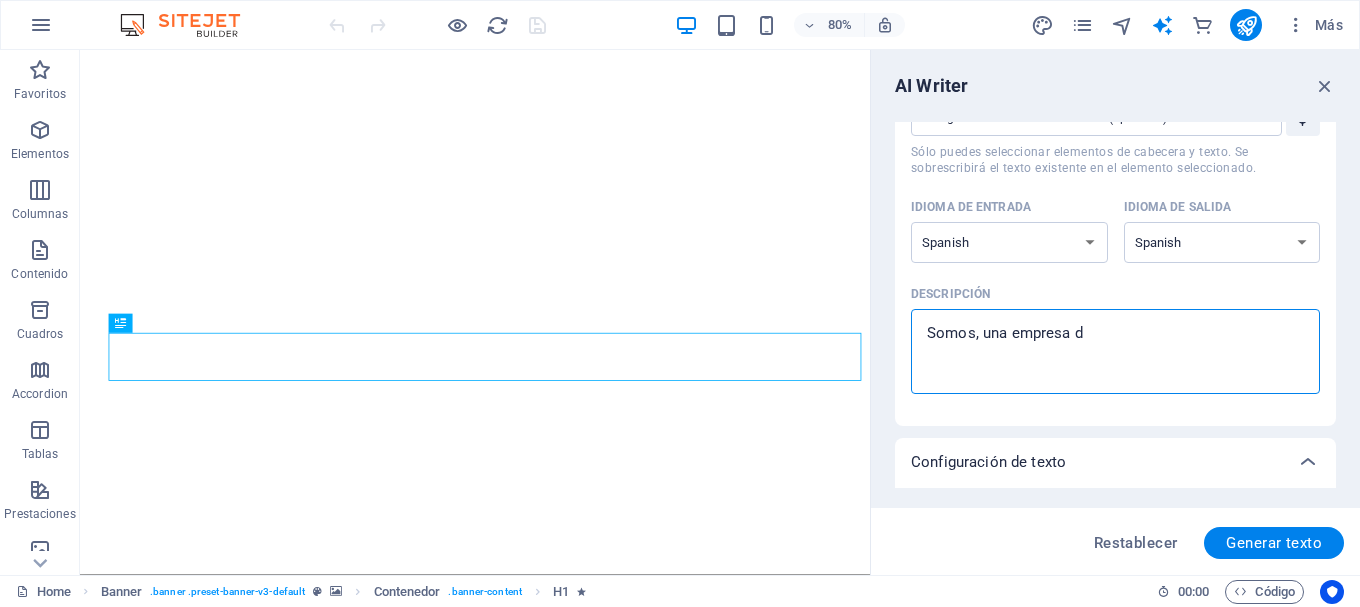 type on "Somos, una empresa de" 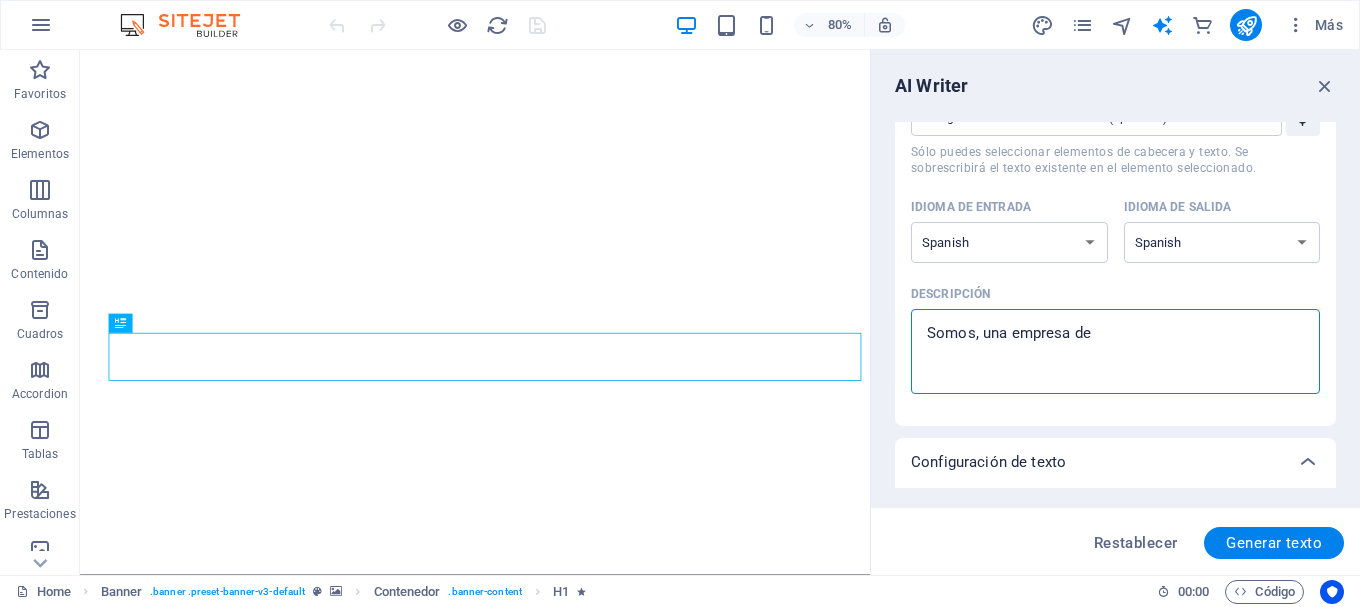 type on "Somos, una empresa ded" 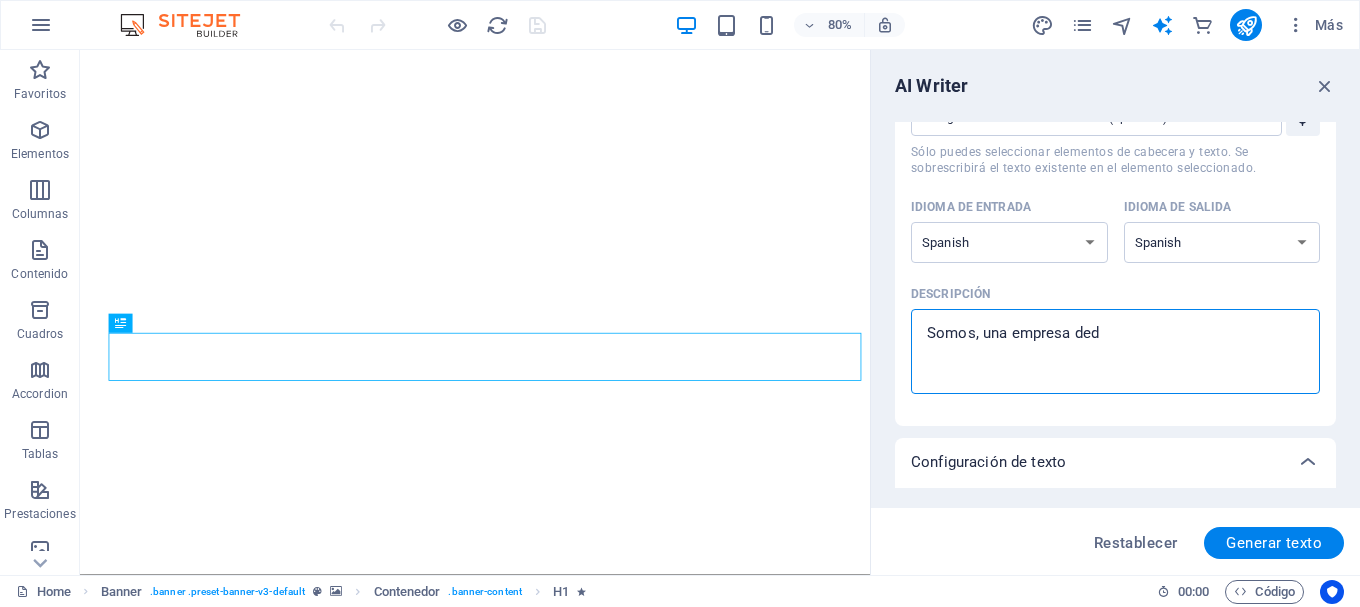 type on "Somos, una empresa dedi" 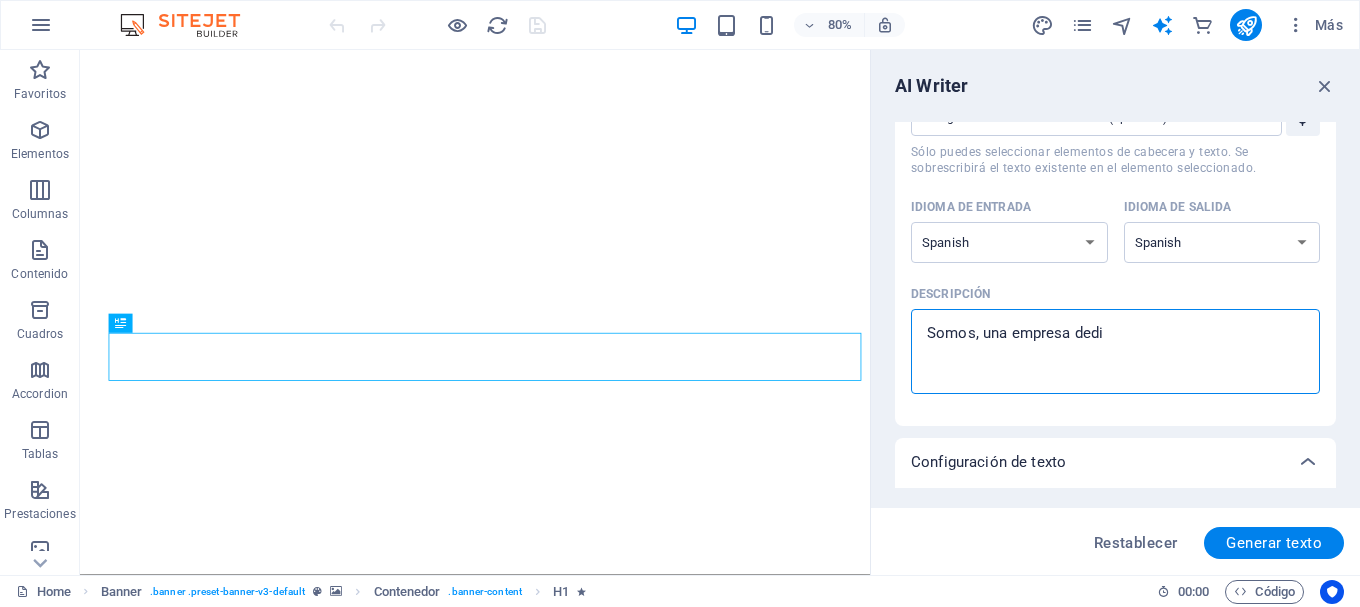 type on "Somos, una empresa dedic" 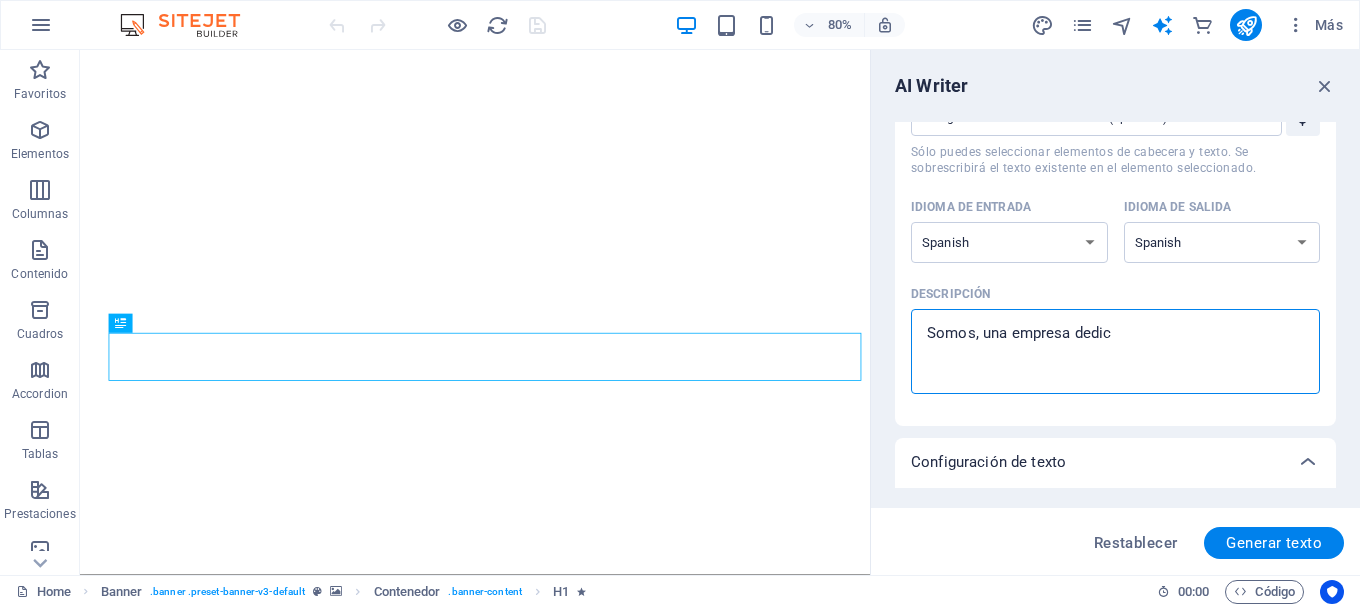 type on "Somos, una empresa dedica" 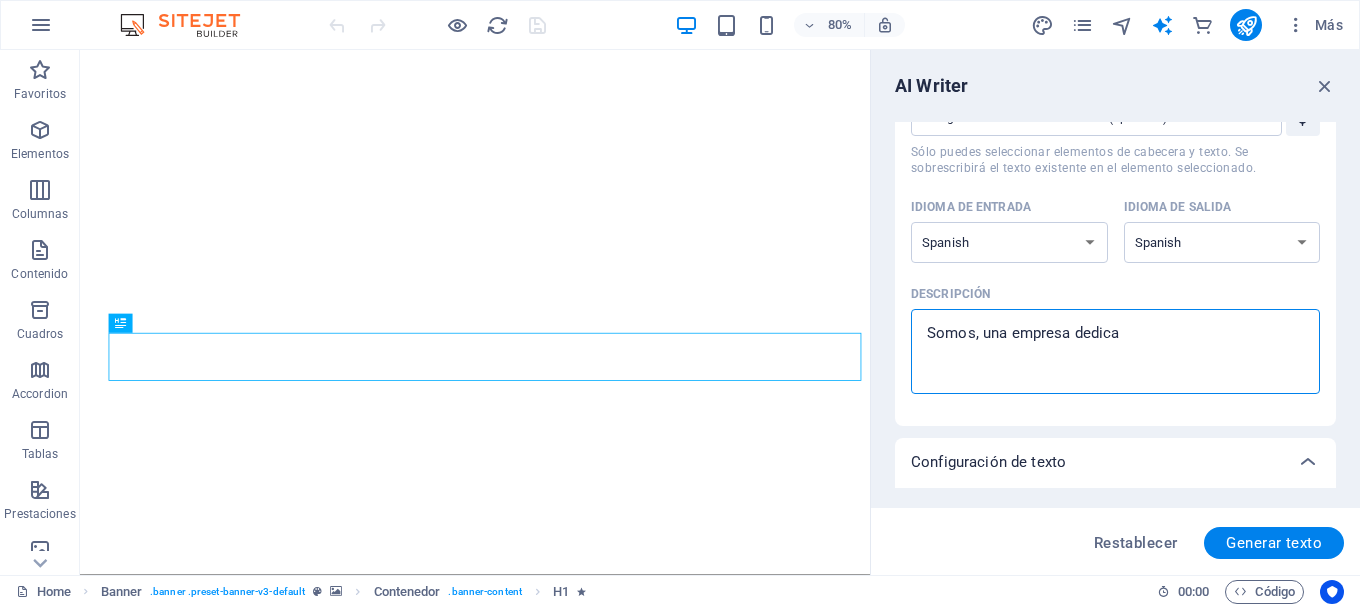 type on "Somos, una empresa dedicad" 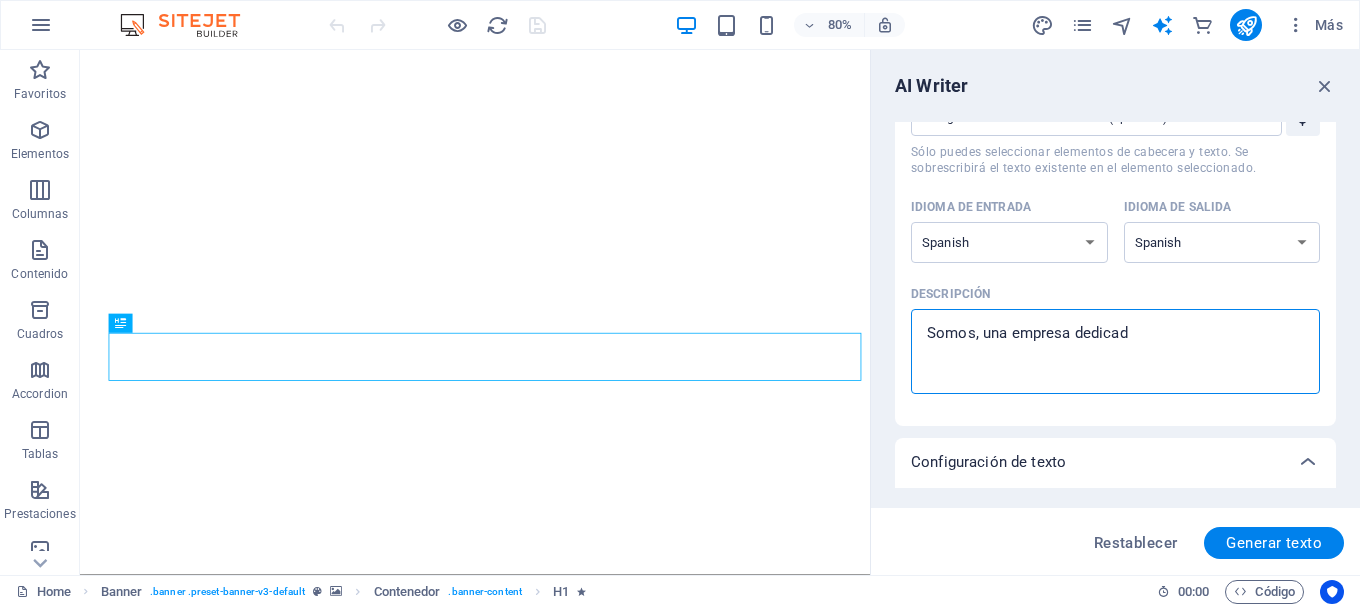 type on "Somos, una empresa dedicada" 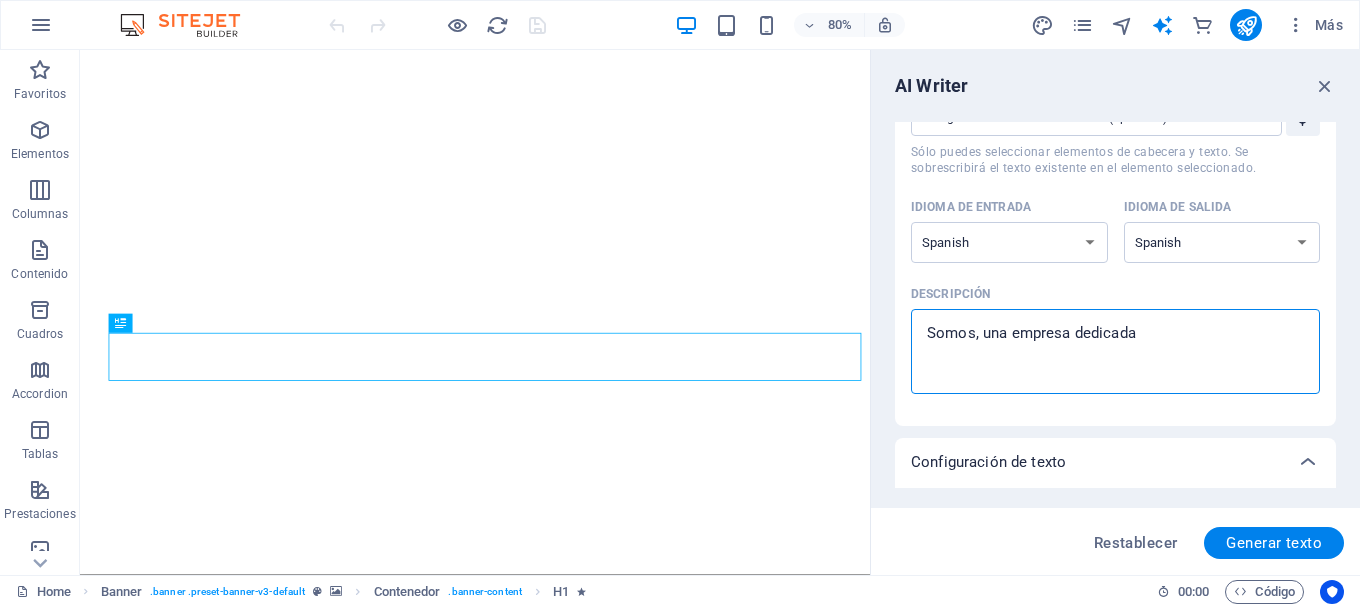 type on "Somos, una empresa dedicada" 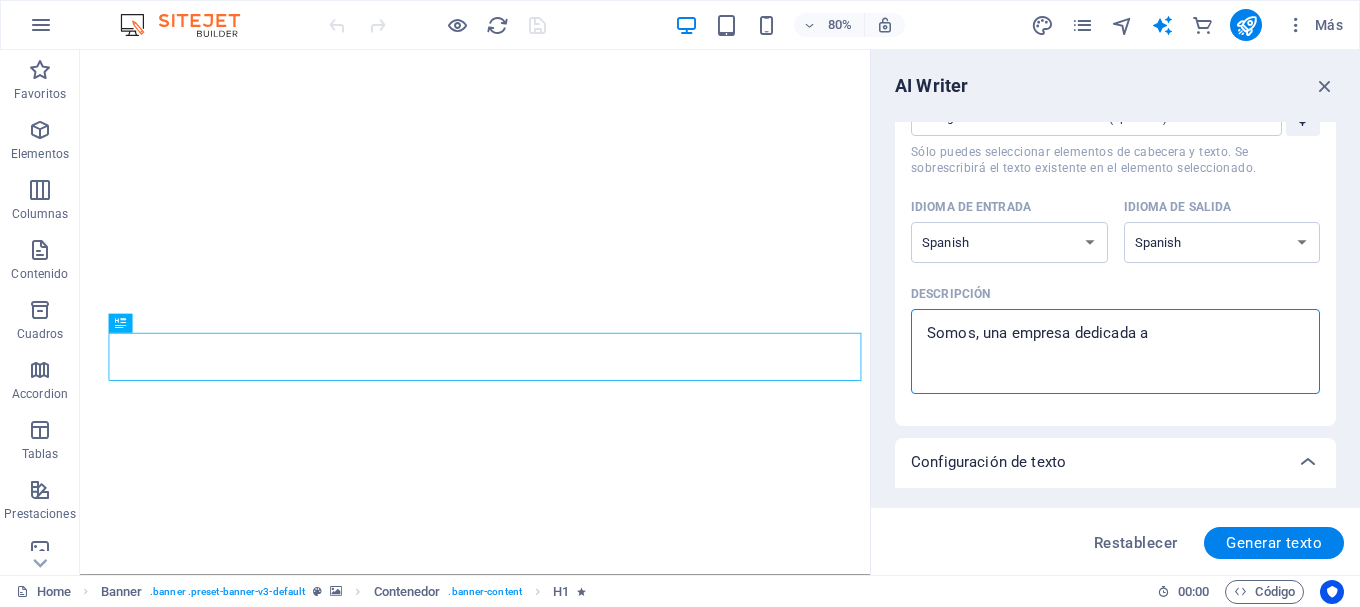 type on "Somos, una empresa dedicada al" 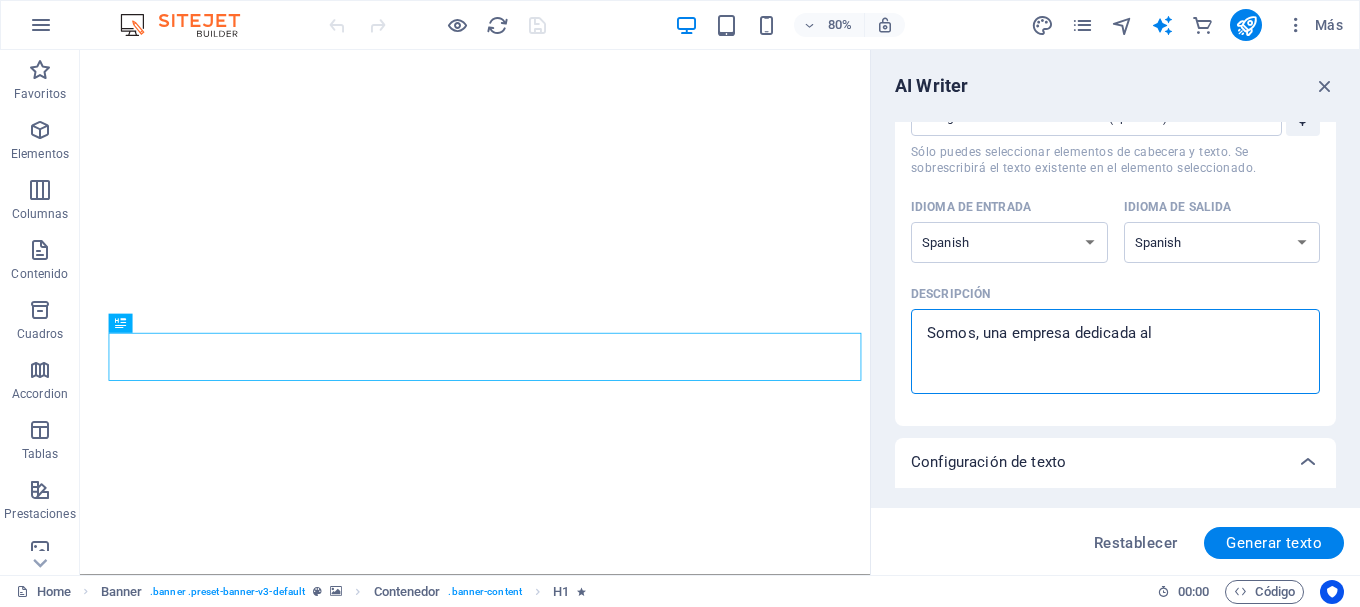 type on "Somos, una empresa dedicada al" 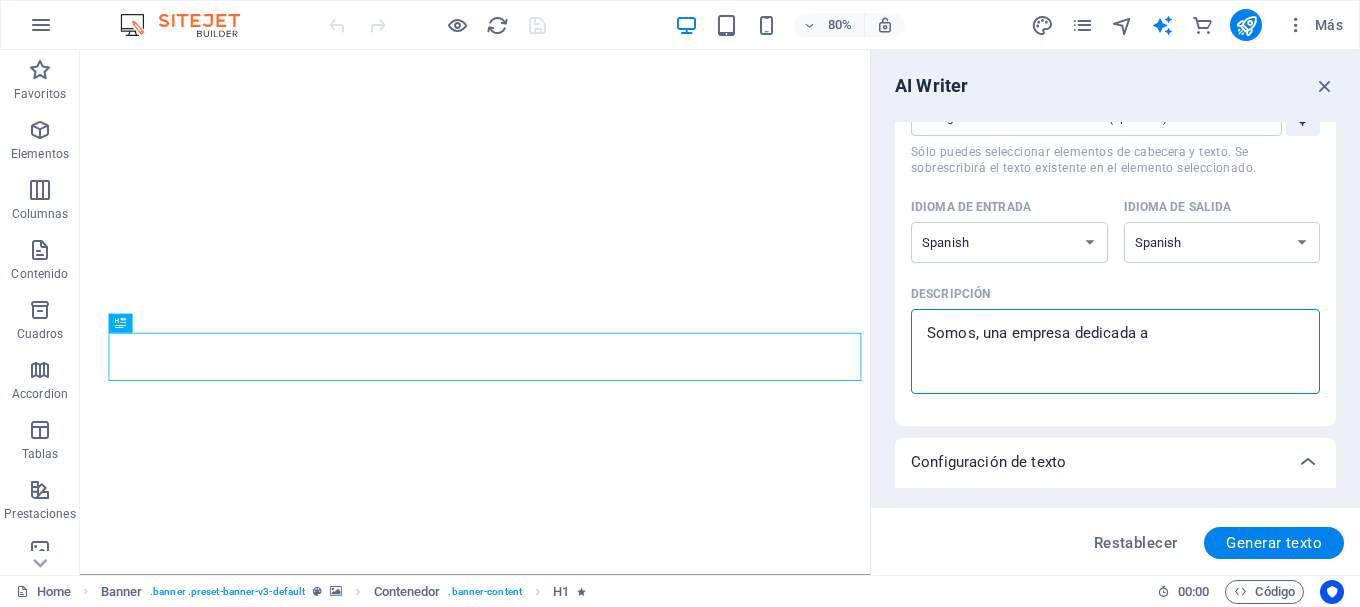 type on "Somos, una empresa dedicada a" 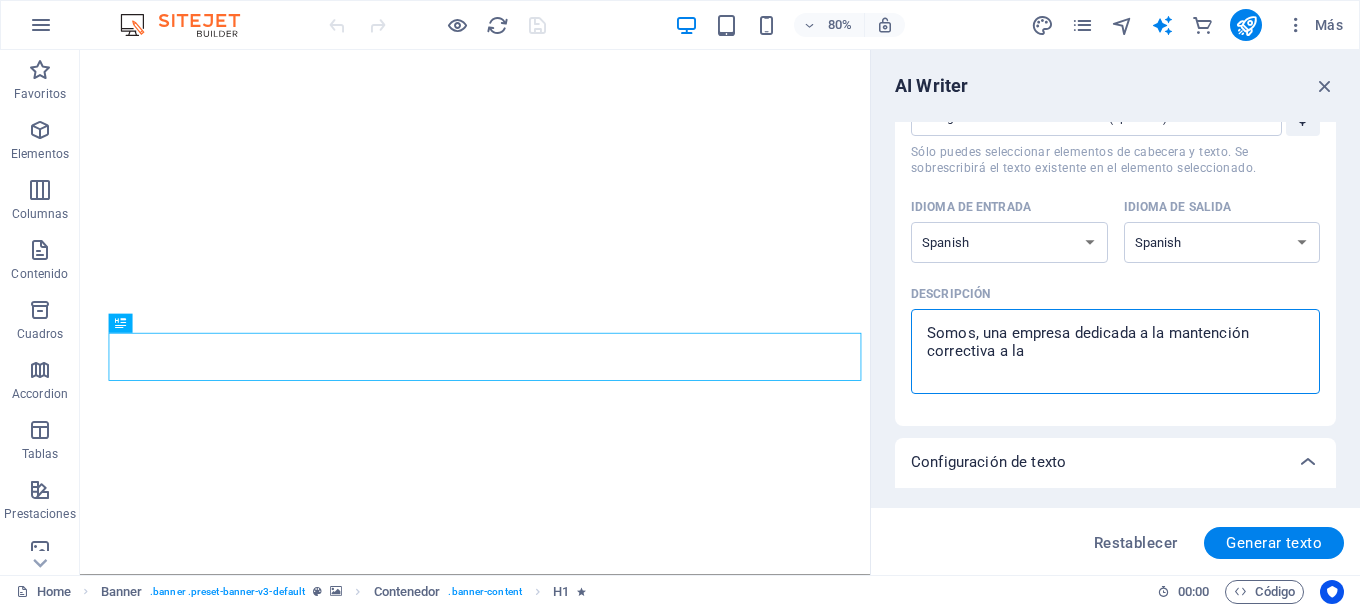 type on "Somos, una empresa dedicada a la" 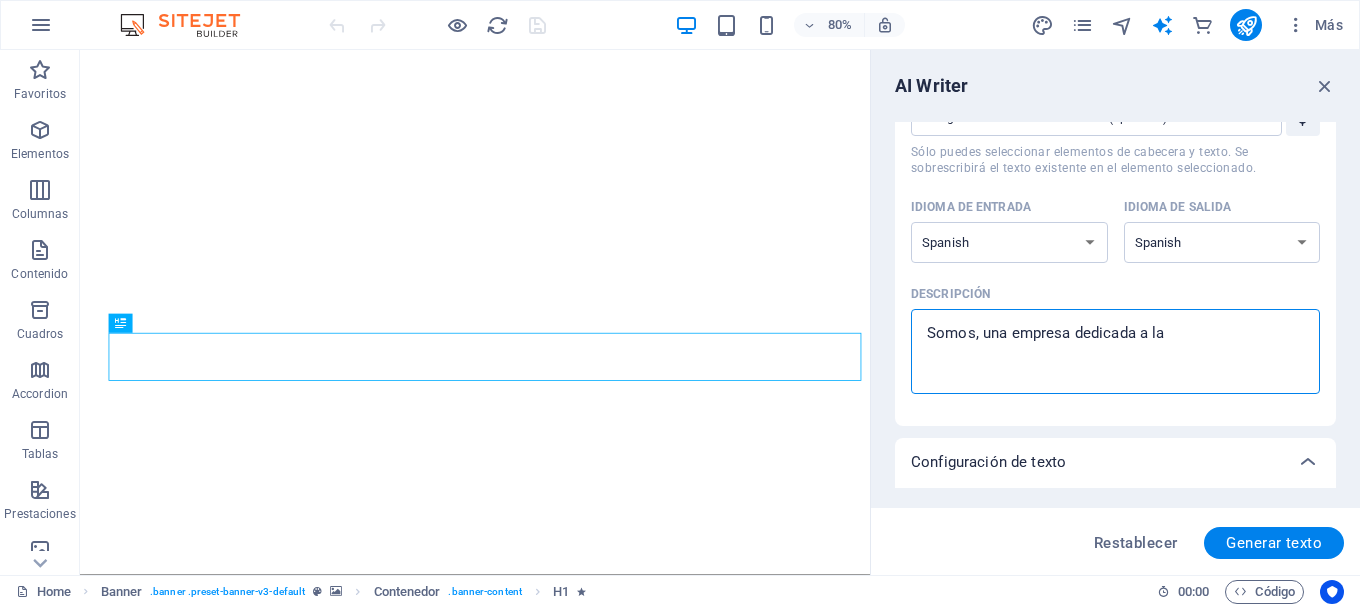 type on "Somos, una empresa dedicada a la" 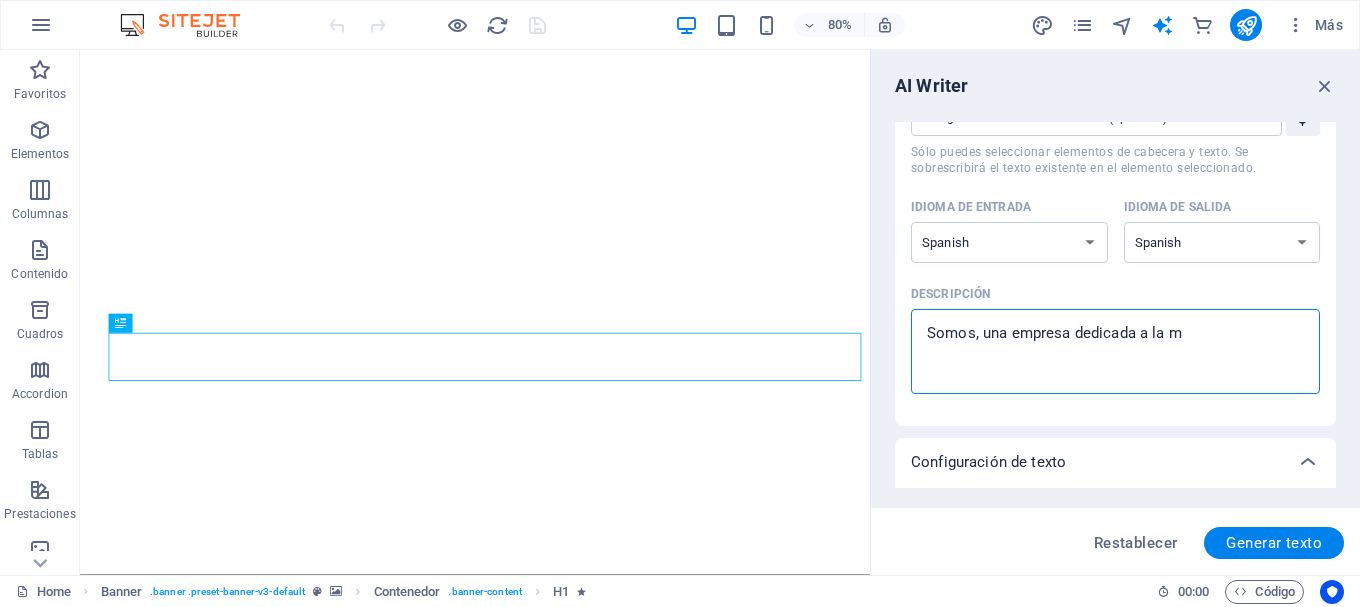 type on "Somos, una empresa dedicada a la ma" 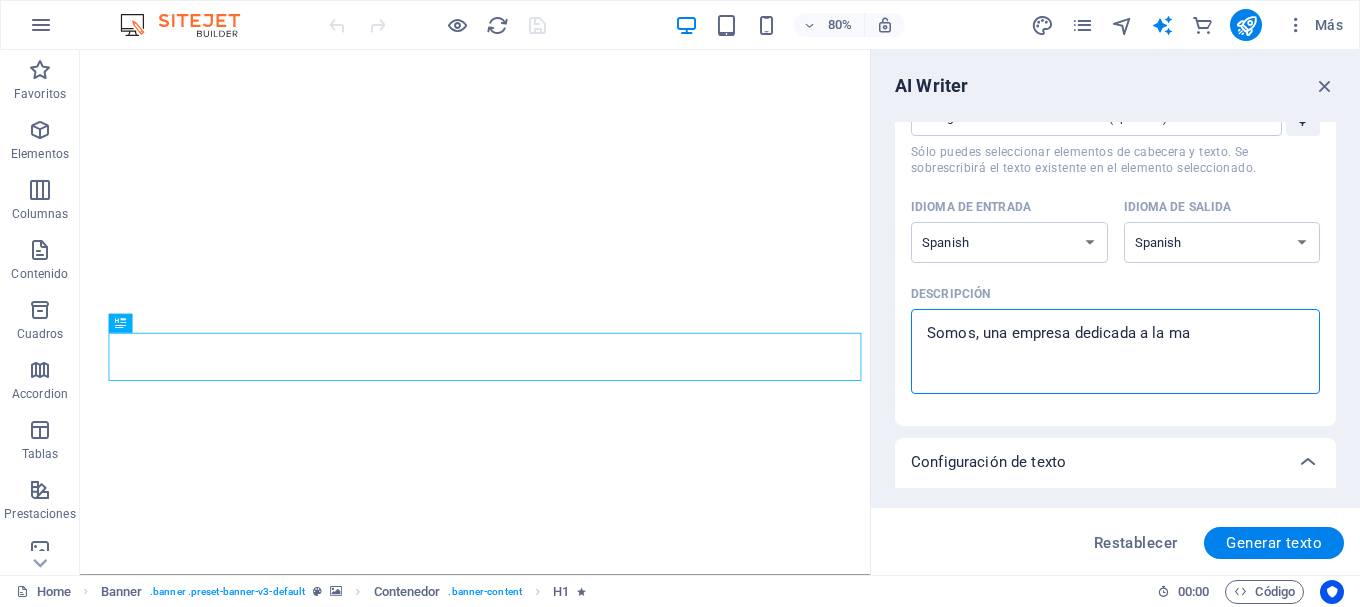 type on "Somos, una empresa dedicada a la man" 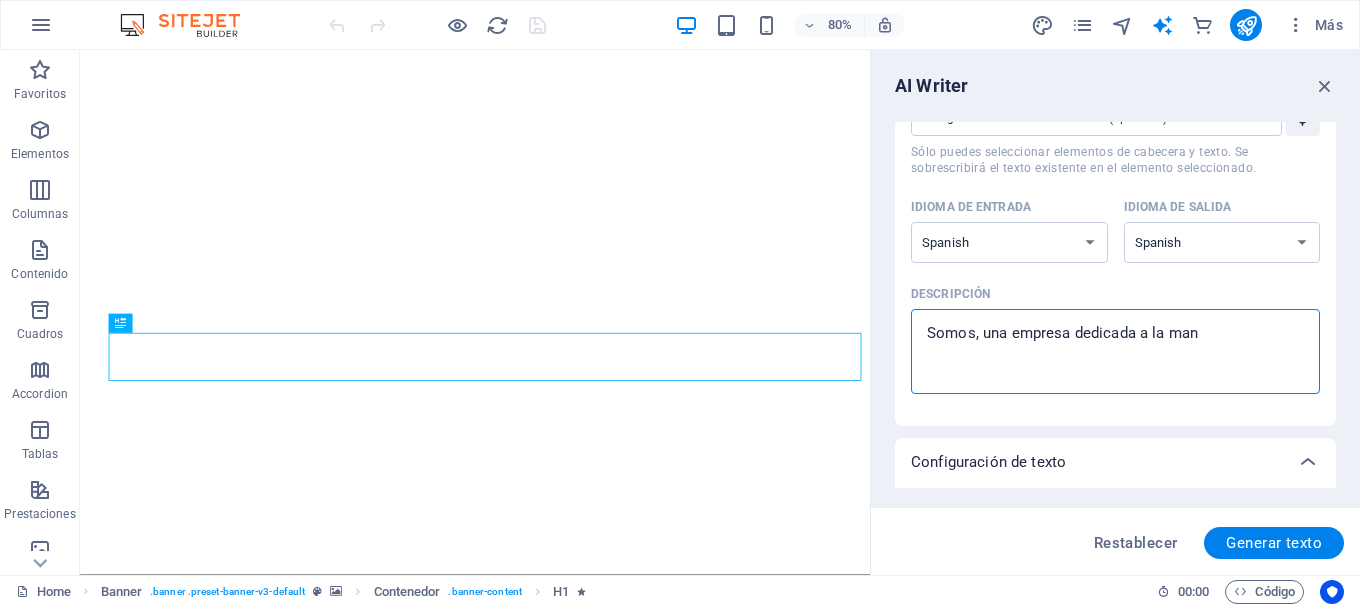 type on "Somos, una empresa dedicada a la mant" 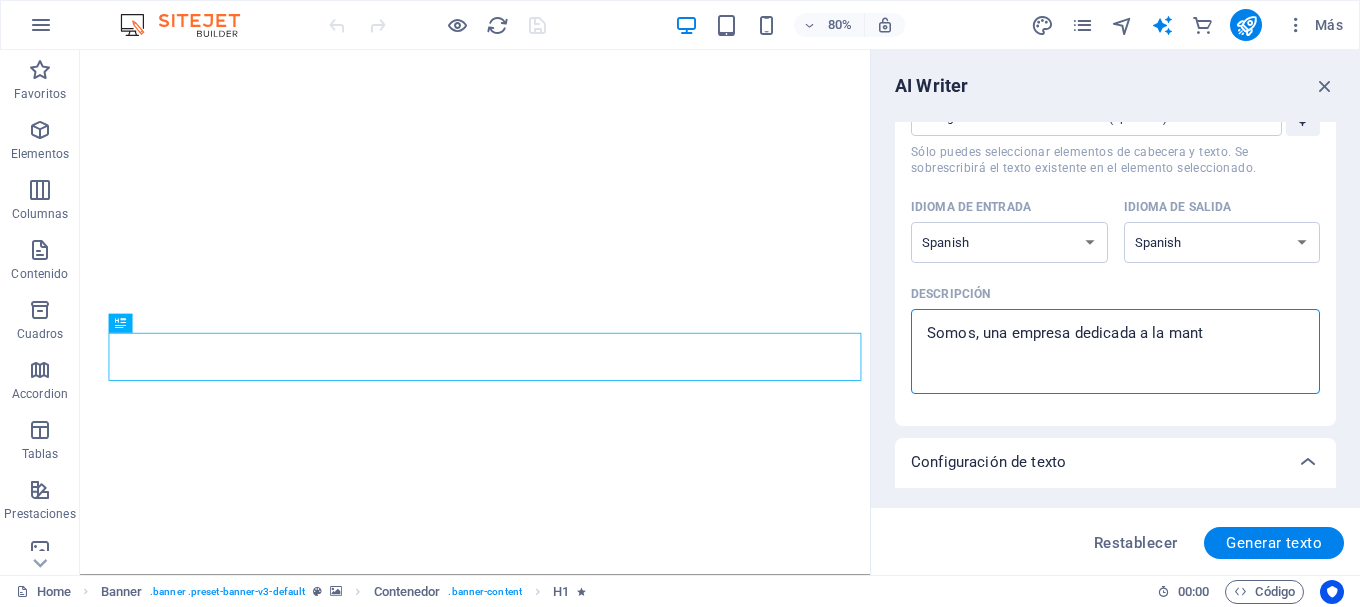 type on "Somos, una empresa dedicada a la mante" 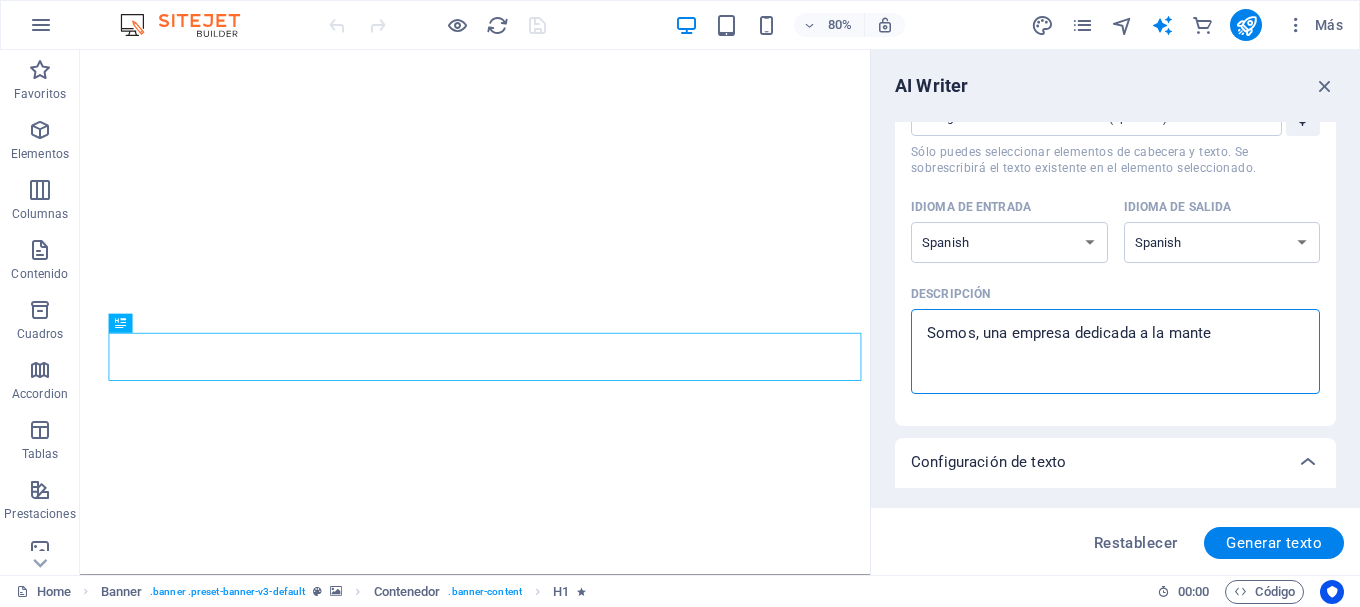 type on "Somos, una empresa dedicada a la manten" 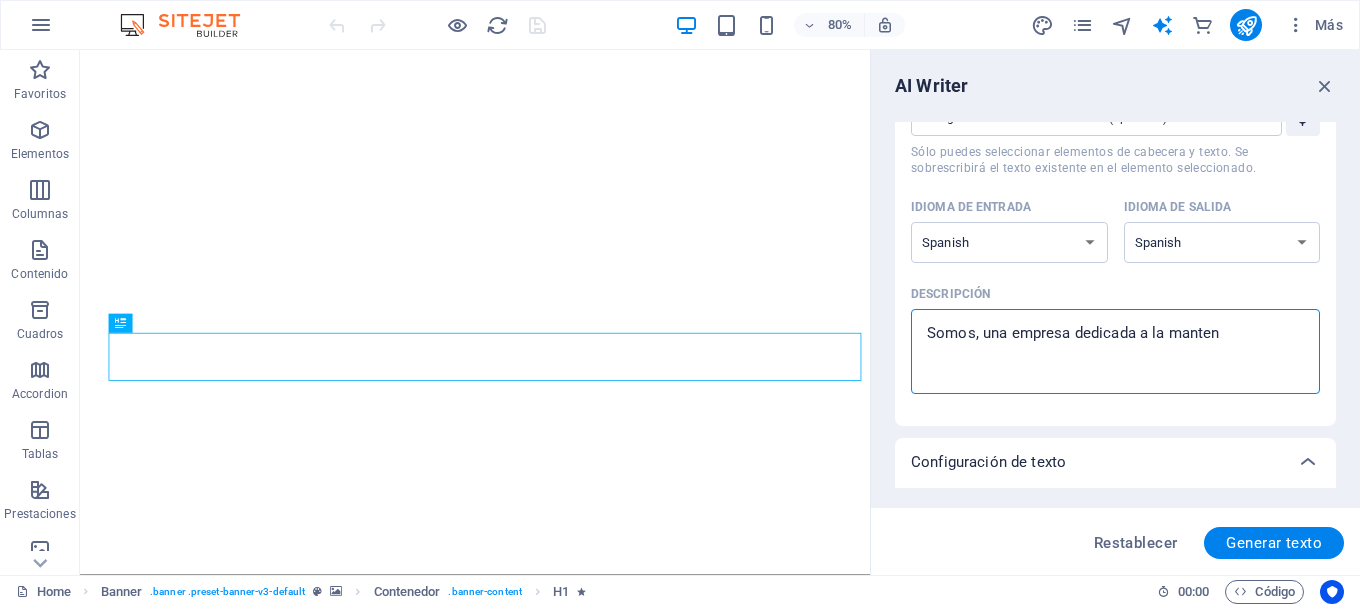 type on "Somos, una empresa dedicada a la mantenc" 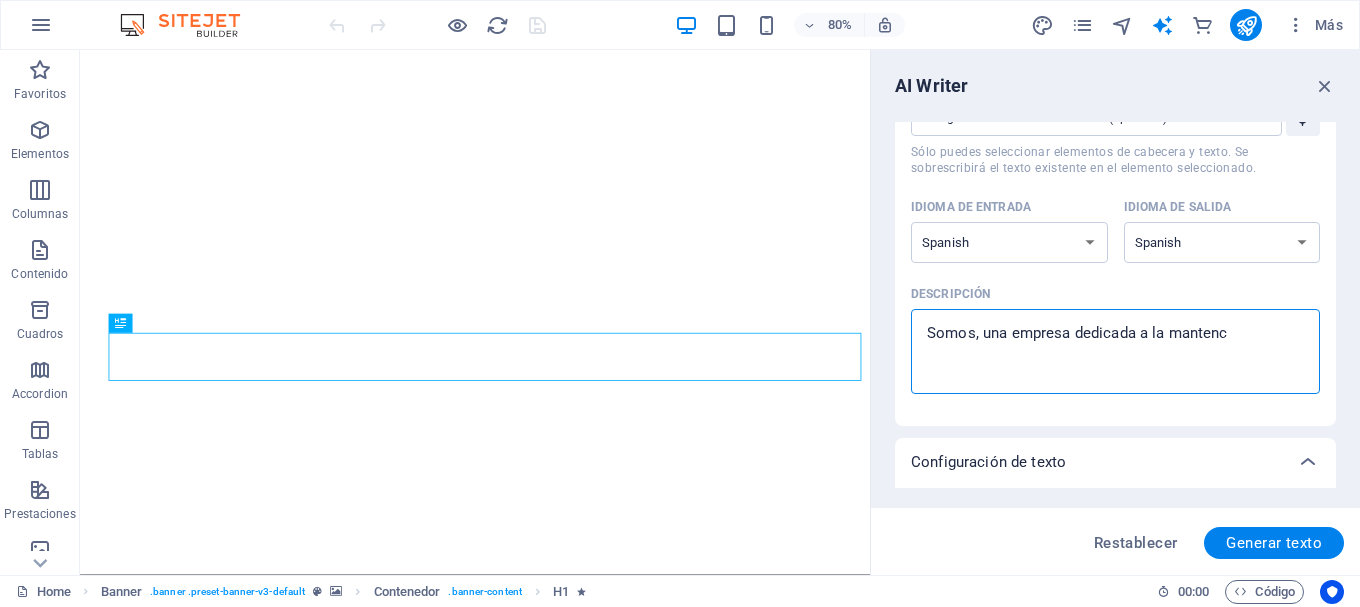 type on "Somos, una empresa dedicada a la mantenci" 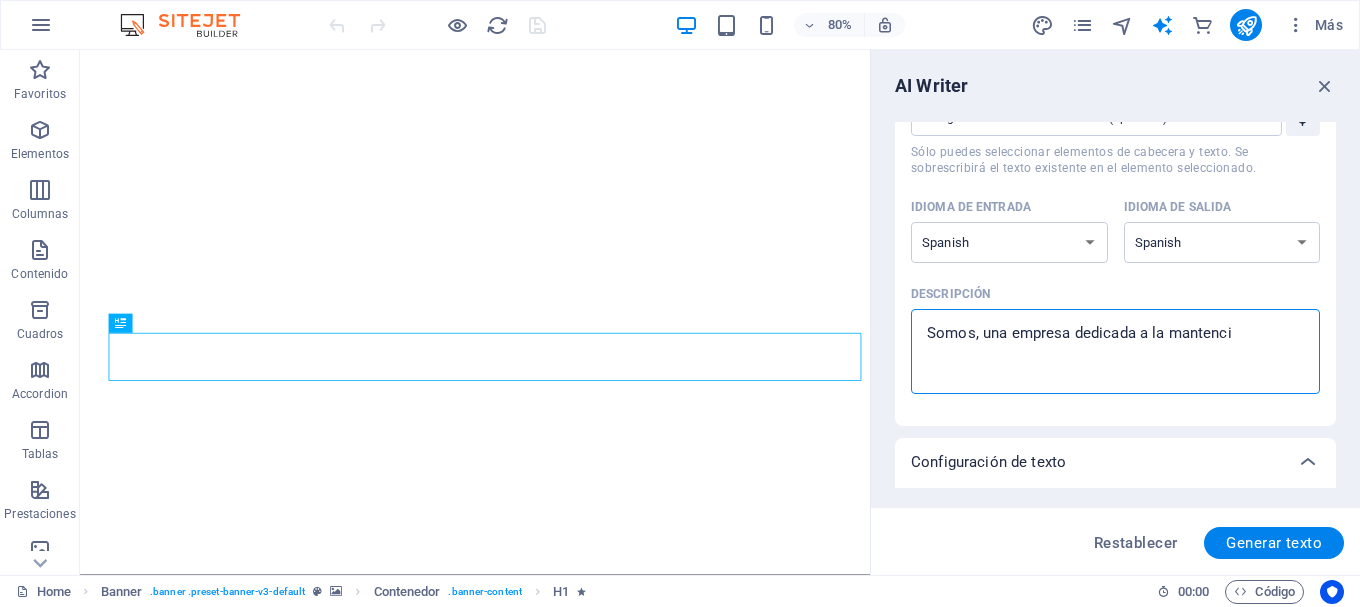type on "x" 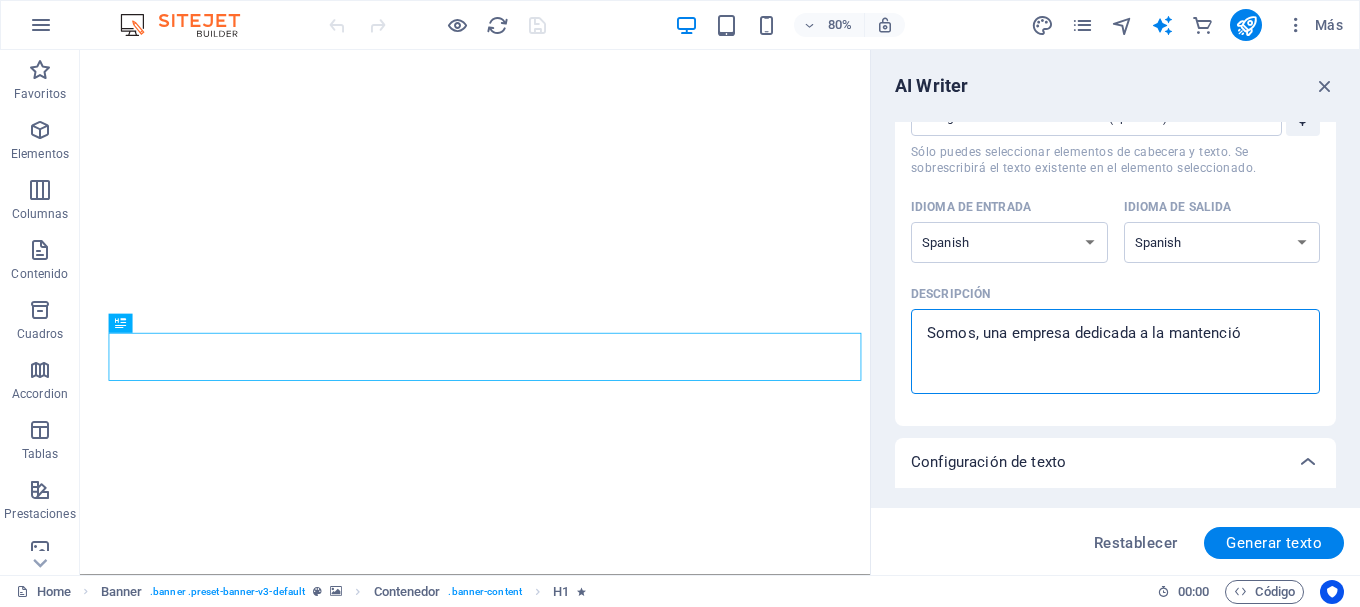 type on "Somos, una empresa dedicada a la mantención" 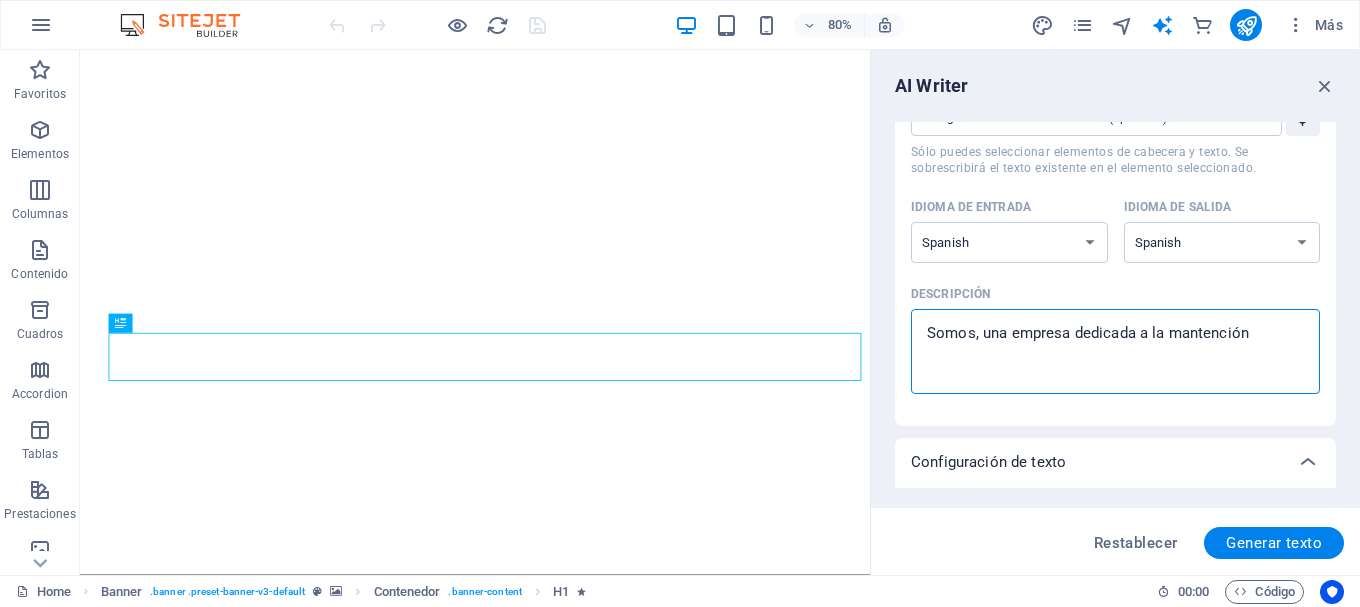 type on "Somos, una empresa dedicada a la mantención" 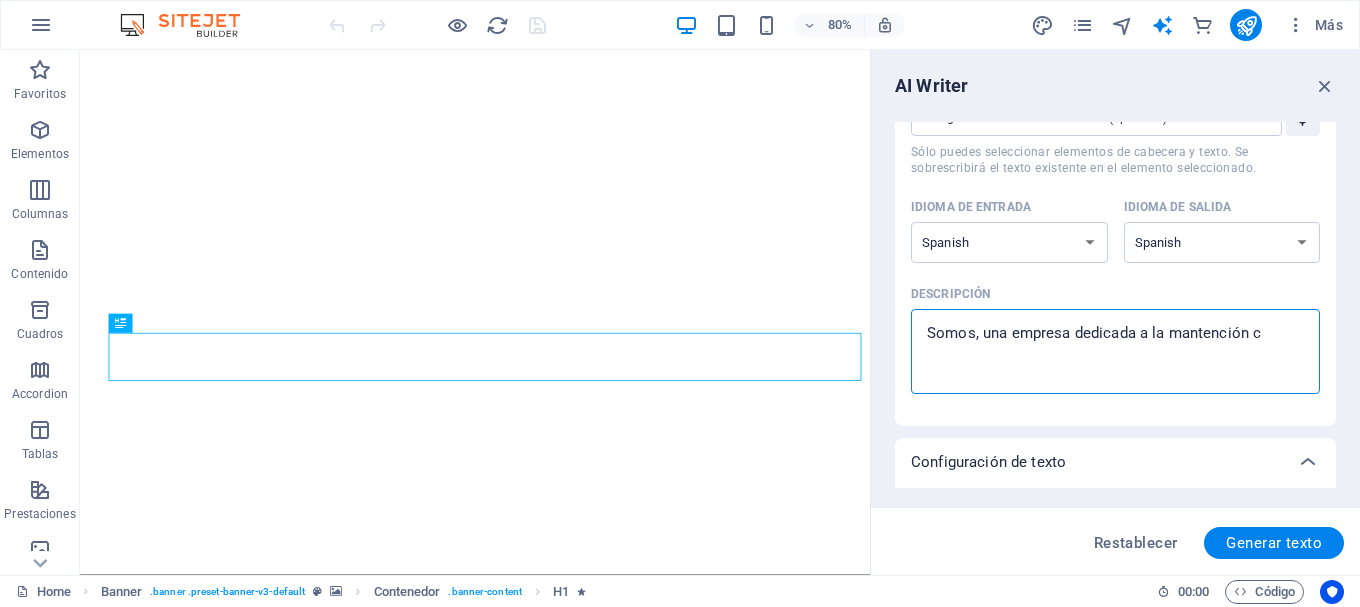 type on "Somos, una empresa dedicada a la mantención co" 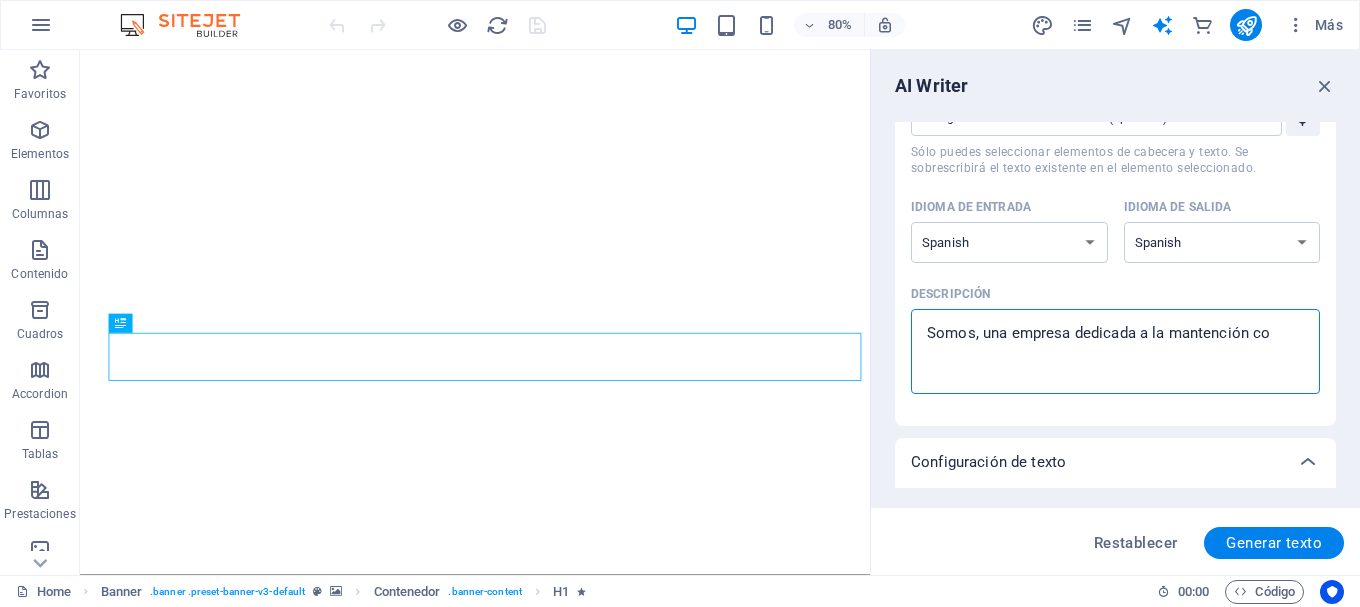 type on "Somos, una empresa dedicada a la mantención cor" 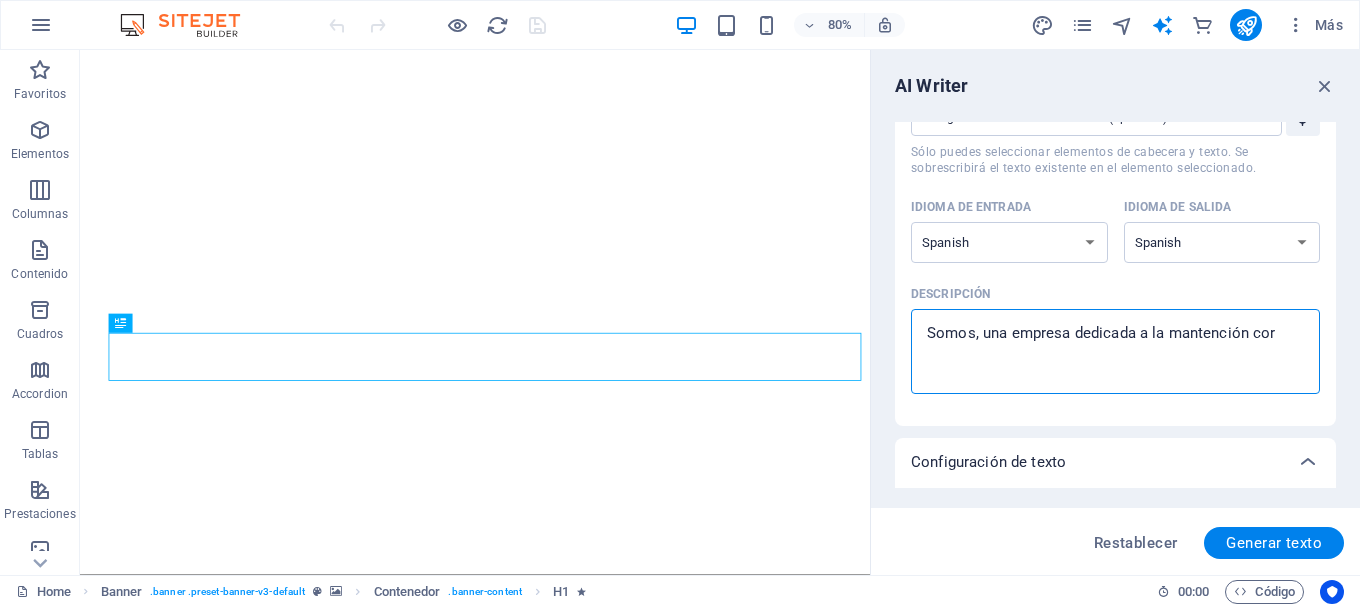 type on "Somos, una empresa dedicada a la mantención corr" 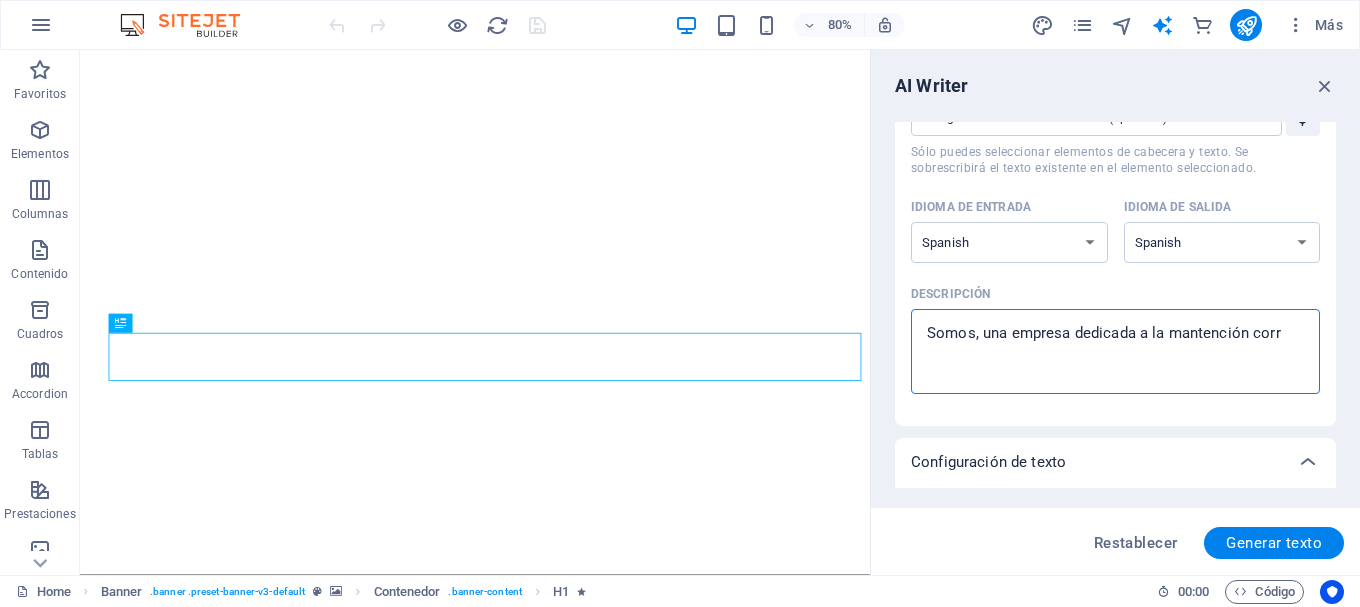 type on "Somos, una empresa dedicada a la mantención cor" 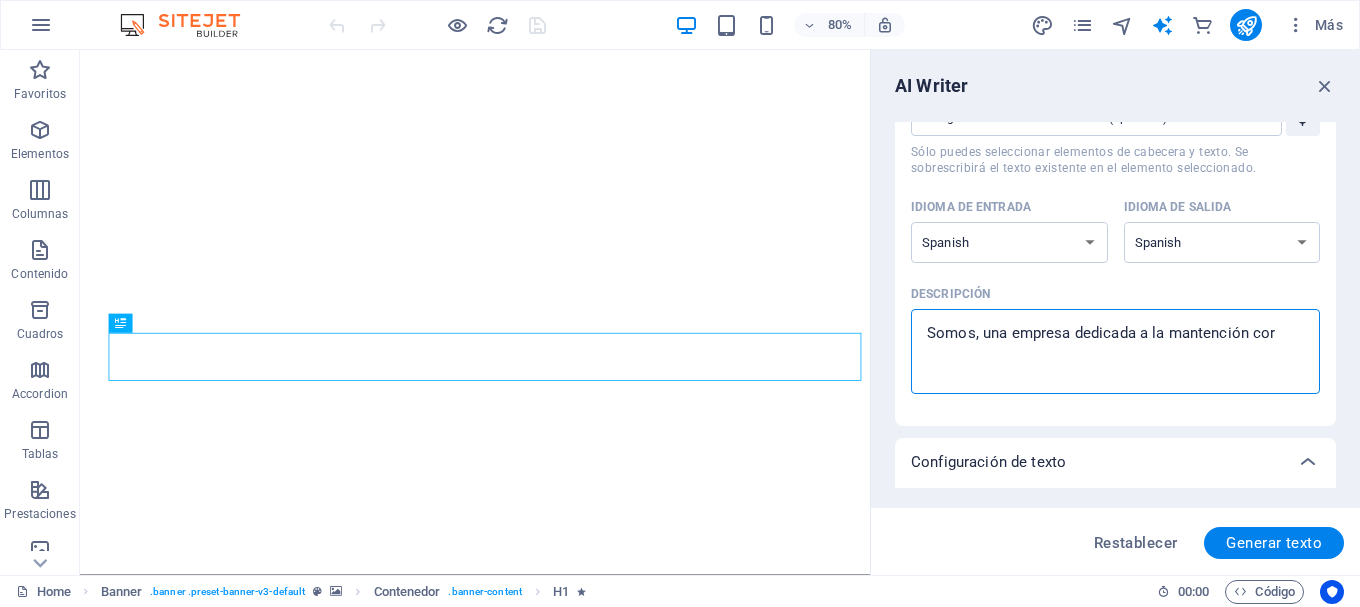 type on "x" 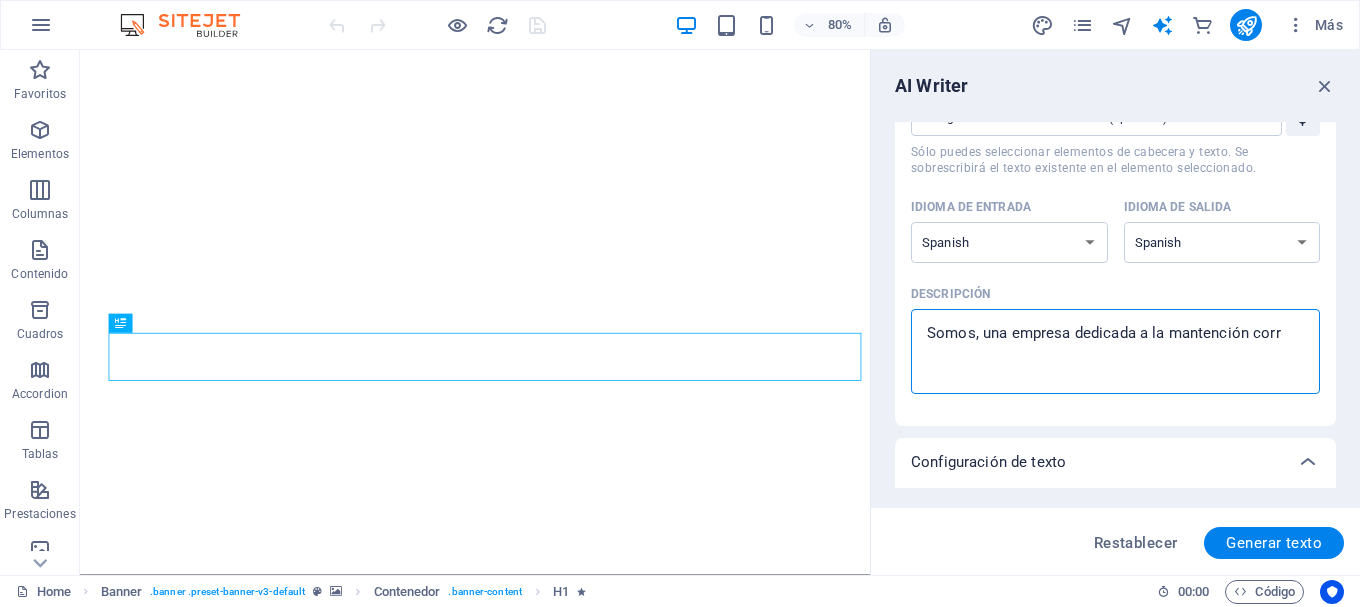 type on "Somos, una empresa dedicada a la mantención corre" 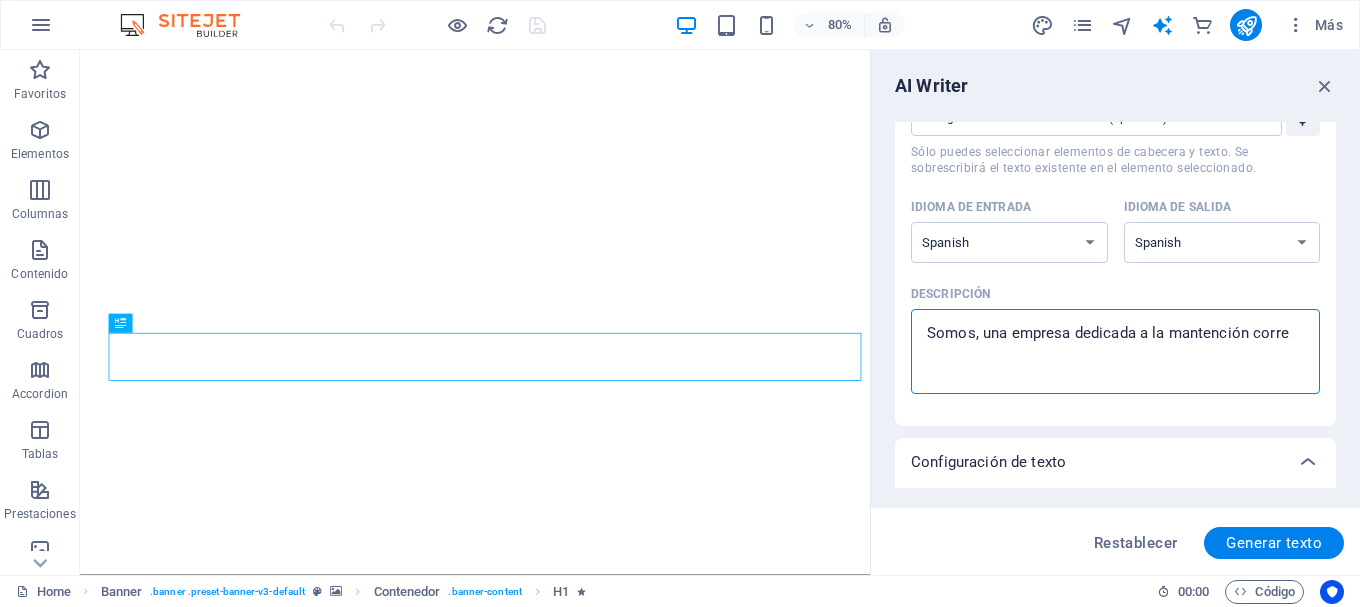 type on "Somos, una empresa dedicada a la mantención correc" 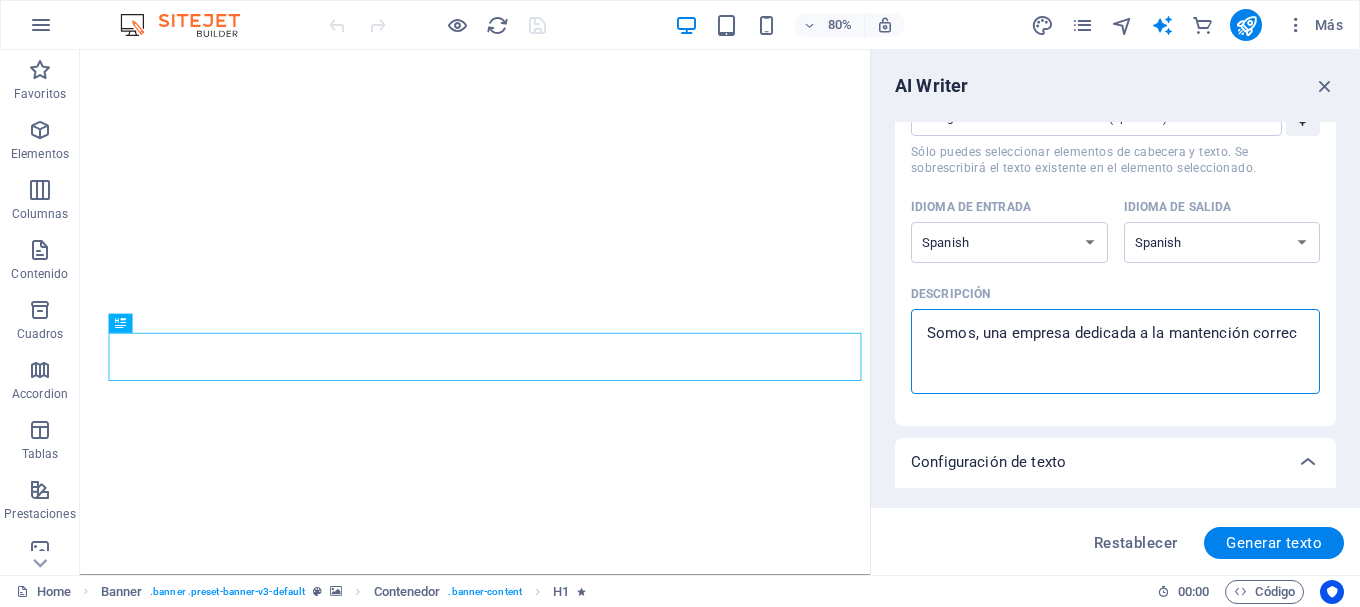 type on "Somos, una empresa dedicada a la mantención correct" 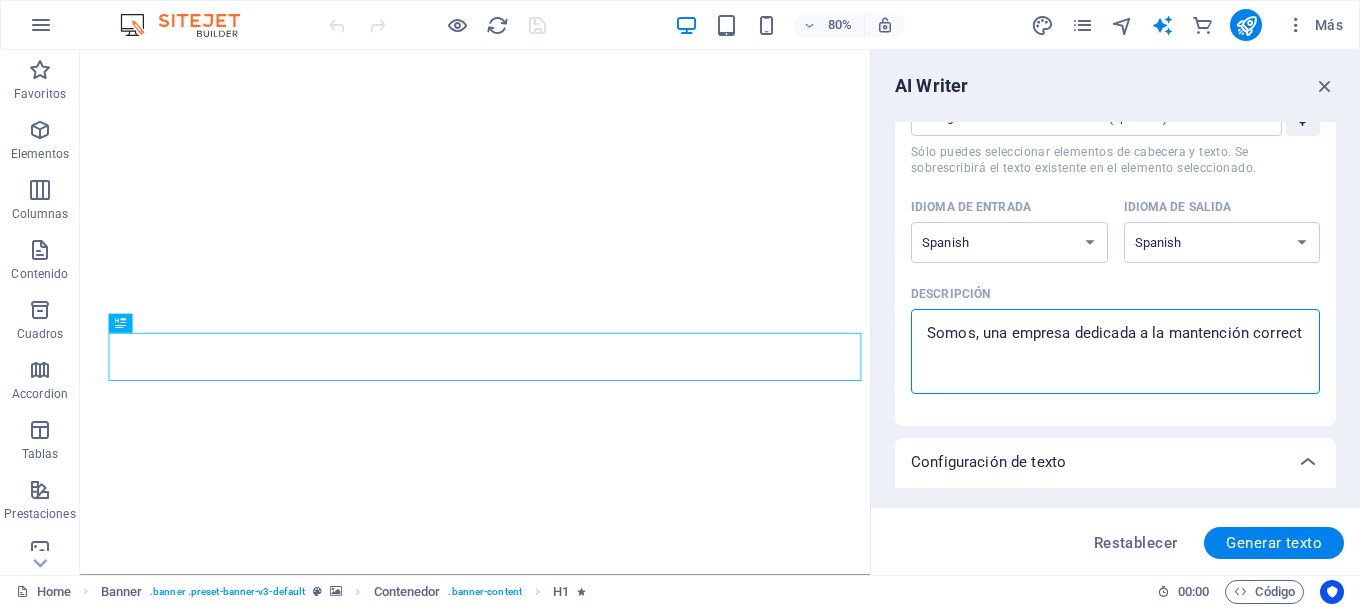 type on "Somos, una empresa dedicada a la mantención correcti" 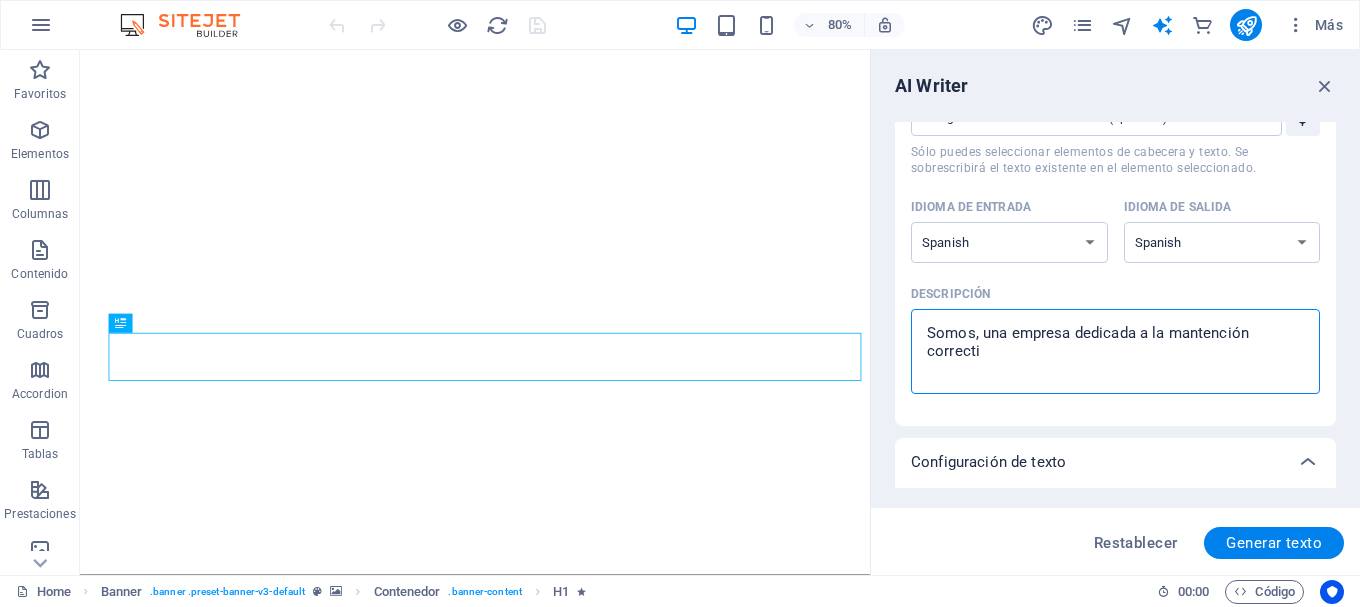 type on "Somos, una empresa dedicada a la mantención correctiv" 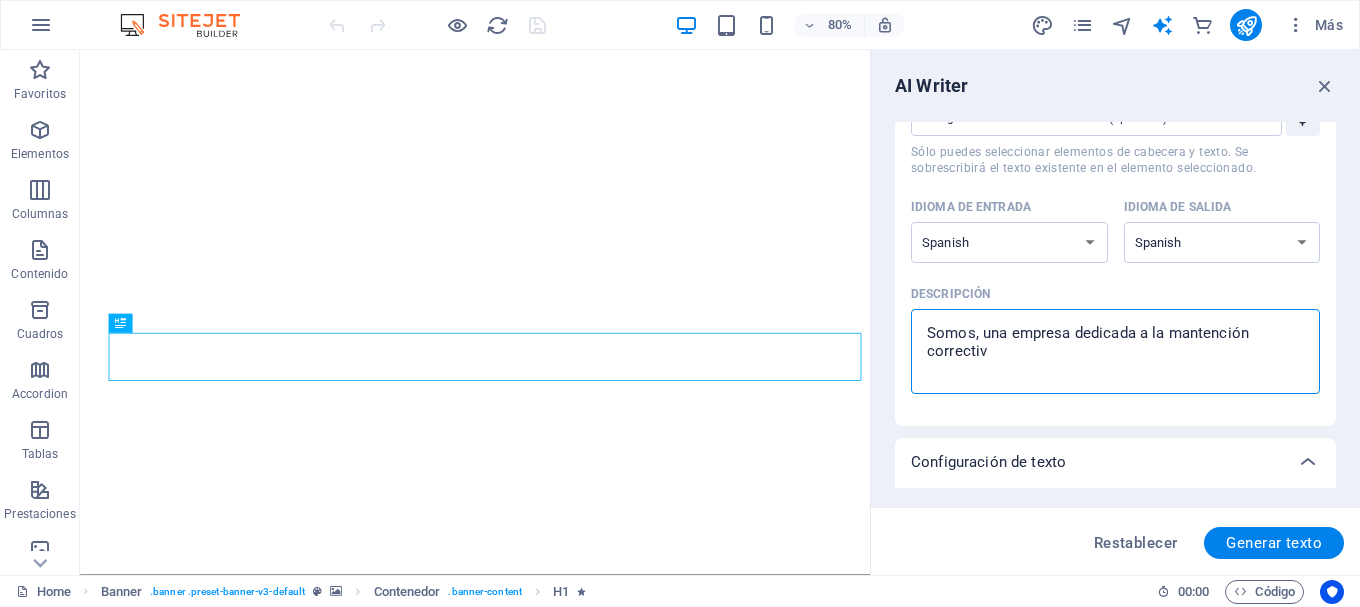 type on "Somos, una empresa dedicada a la mantención correctiva" 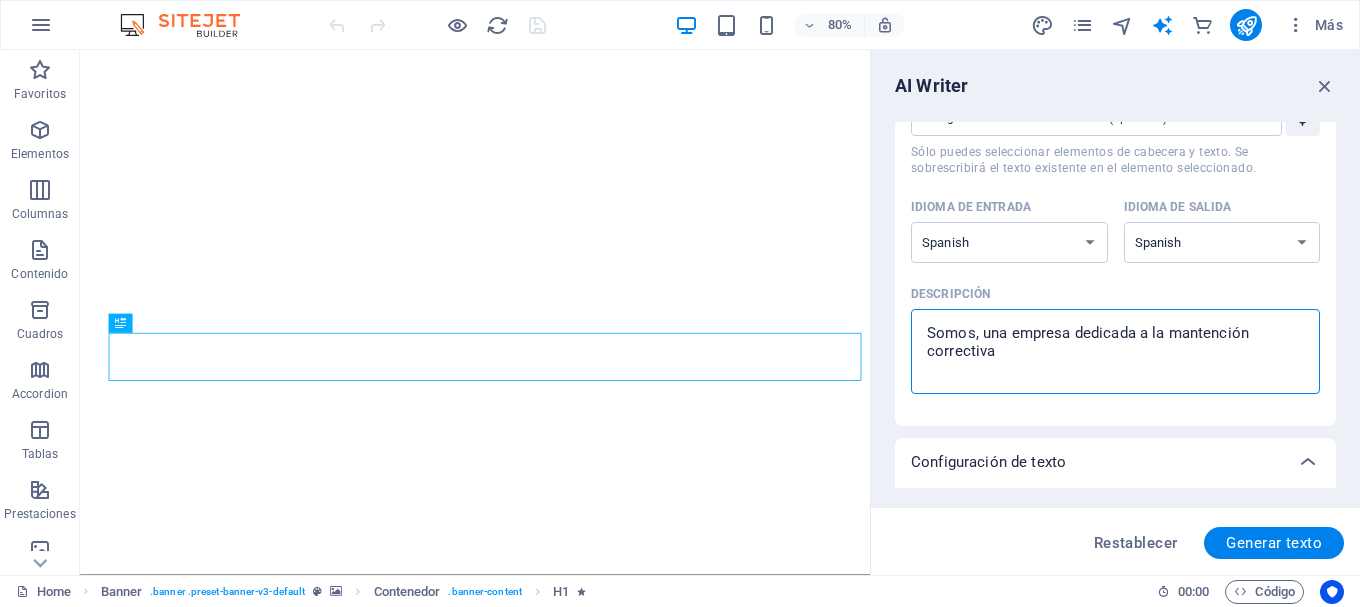 type on "Somos, una empresa dedicada a la mantención correctiva" 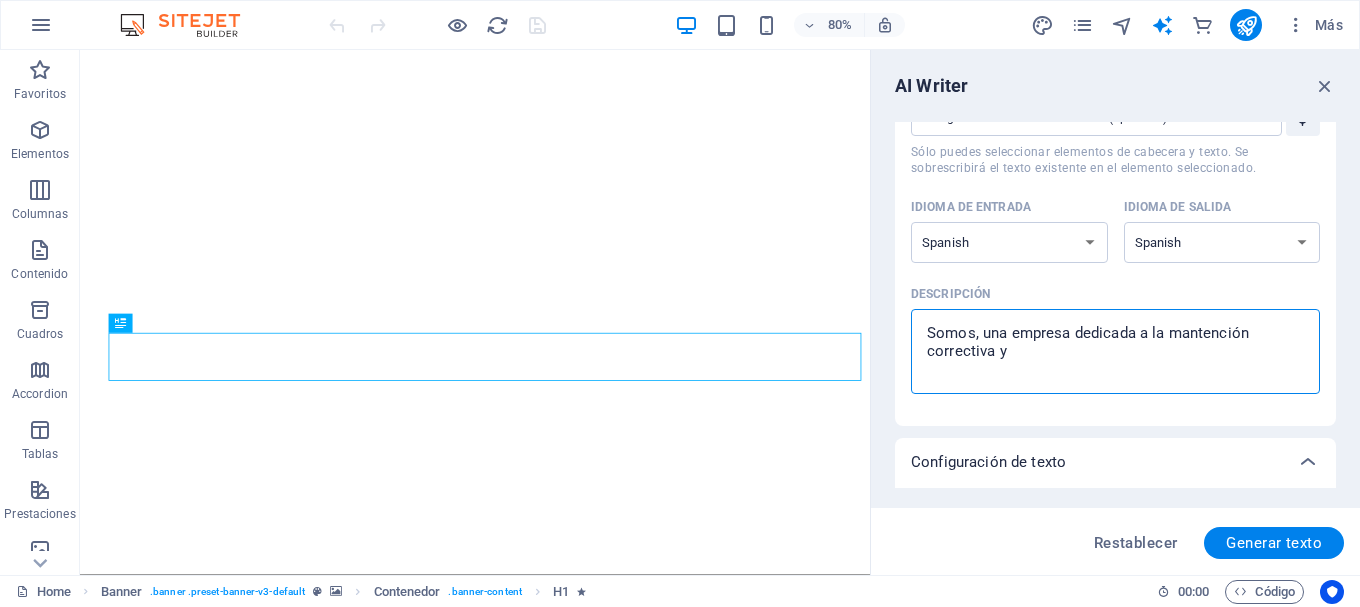 type on "Somos, una empresa dedicada a la mantención correctiva y" 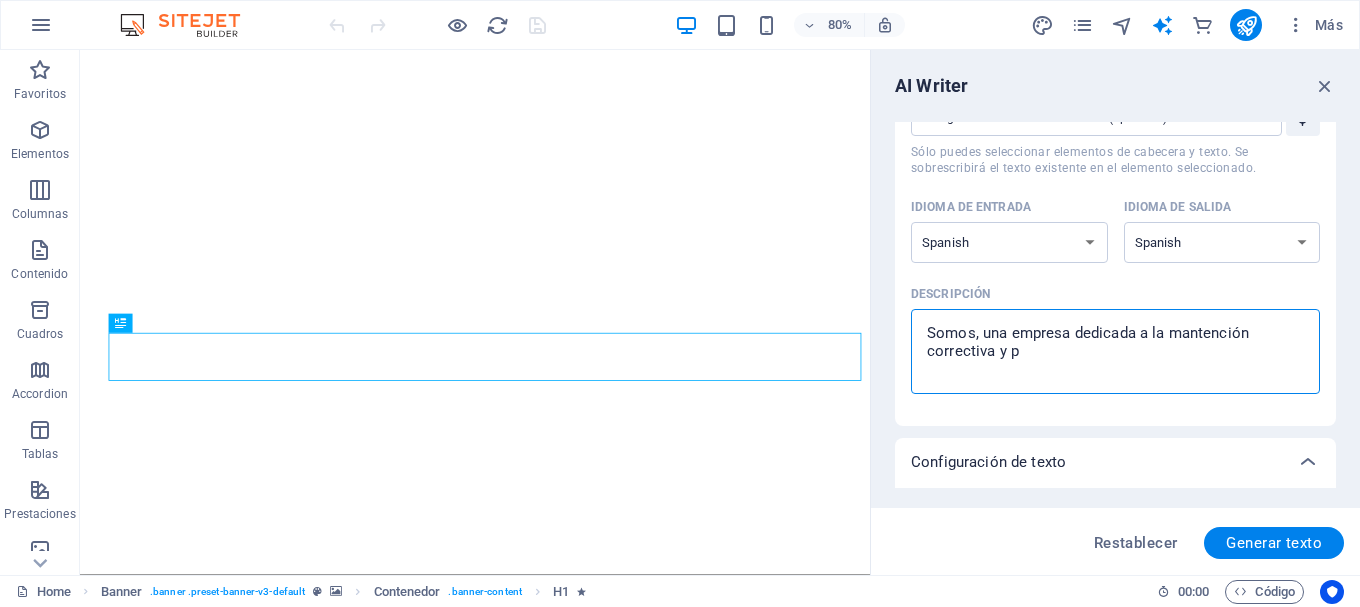 type on "Somos, una empresa dedicada a la mantención correctiva y pr" 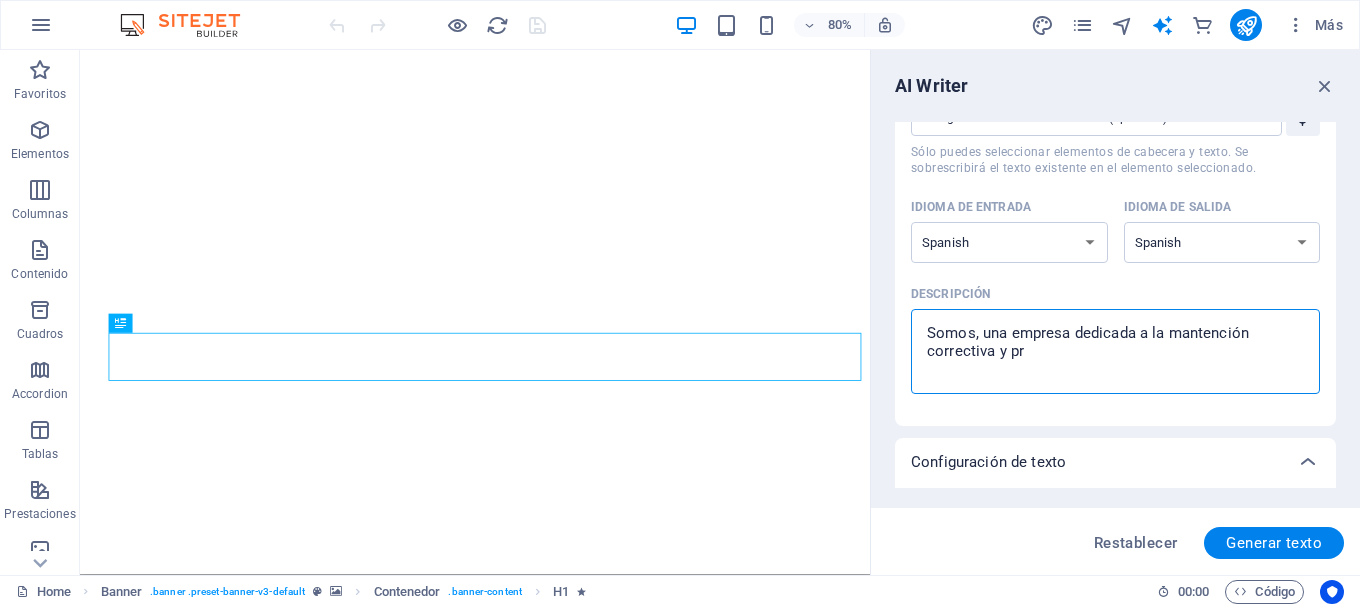type on "x" 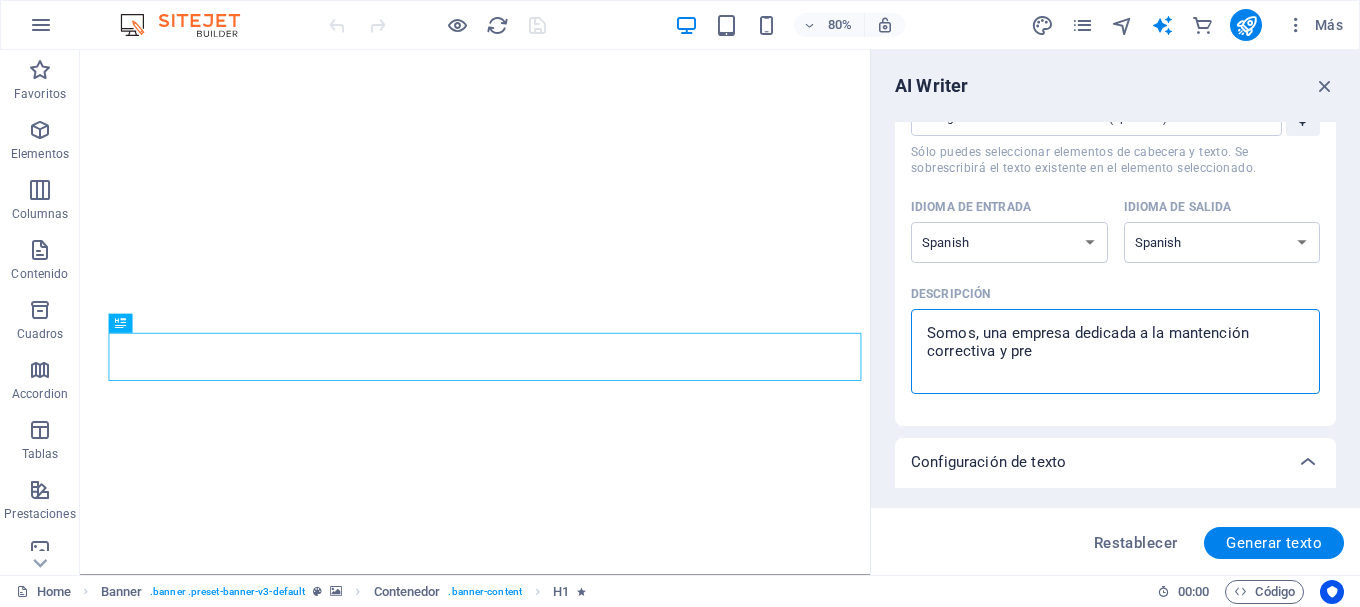 type on "Somos, una empresa dedicada a la mantención correctiva y prev" 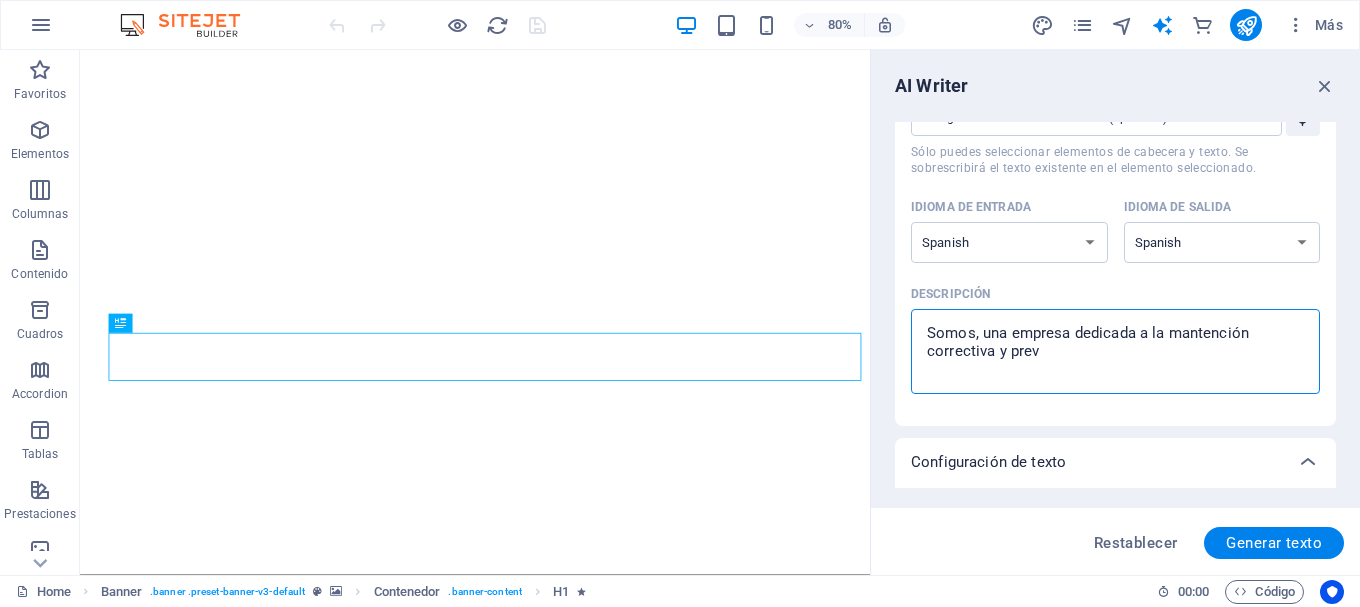 type on "x" 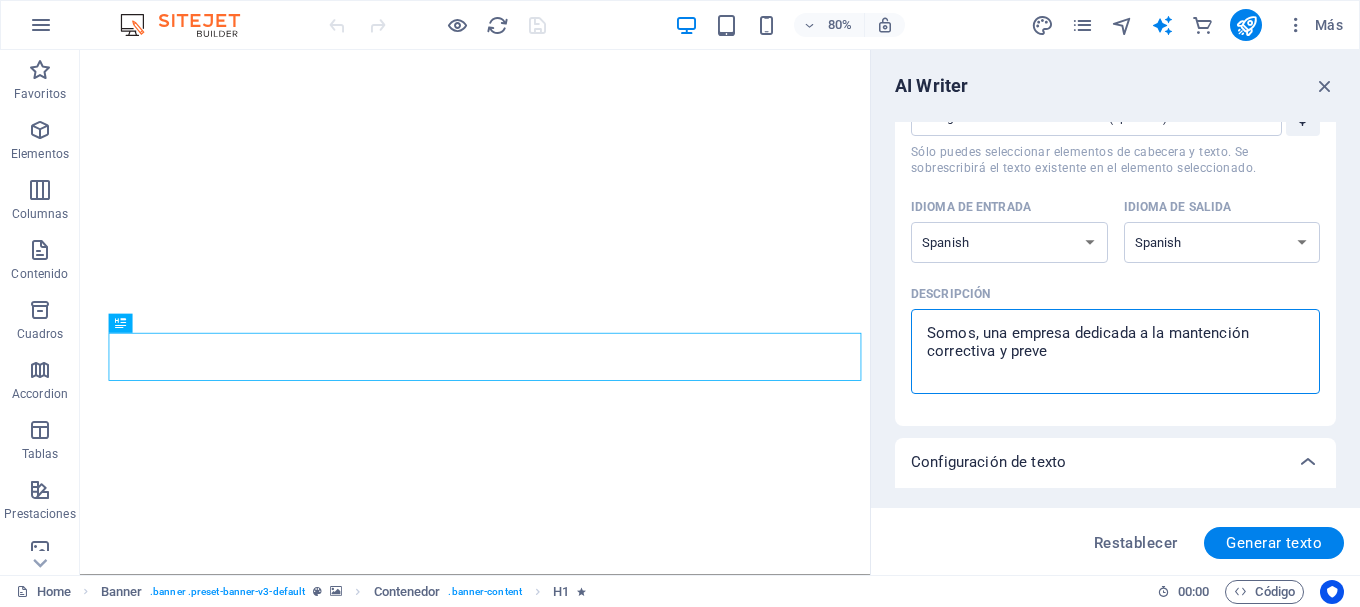 type on "Somos, una empresa dedicada a la mantención correctiva y preven" 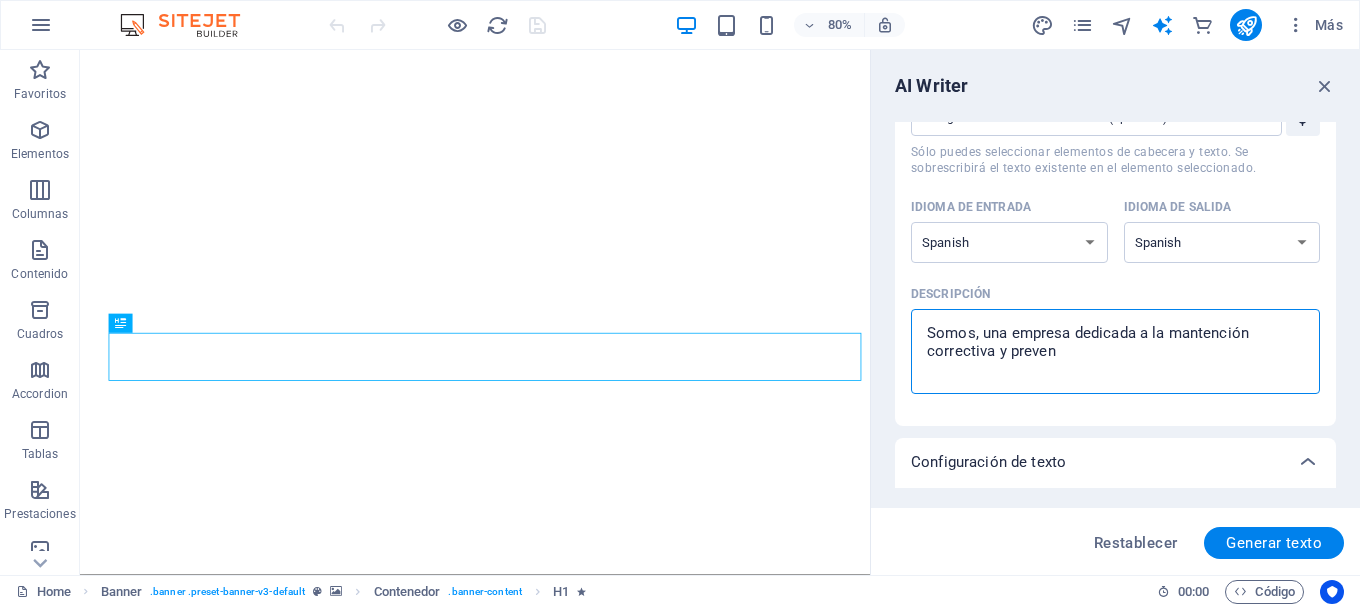 type on "Somos, una empresa dedicada a la mantención correctiva y prevent" 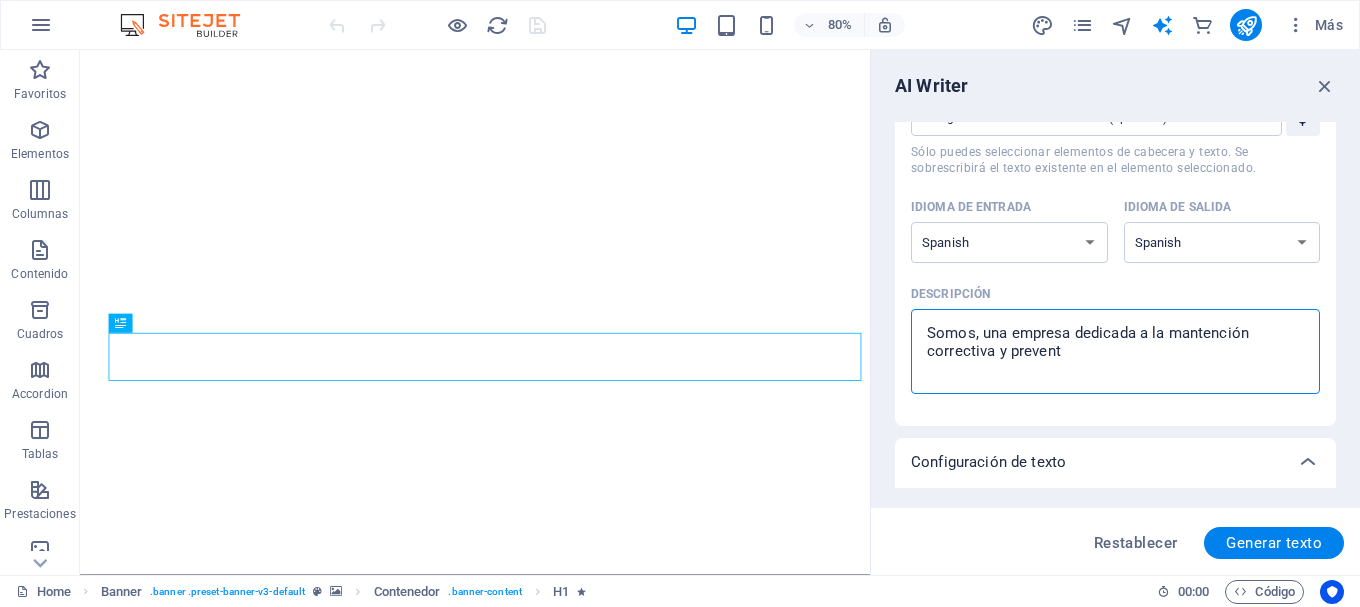 type on "Somos, una empresa dedicada a la mantención correctiva y preventi" 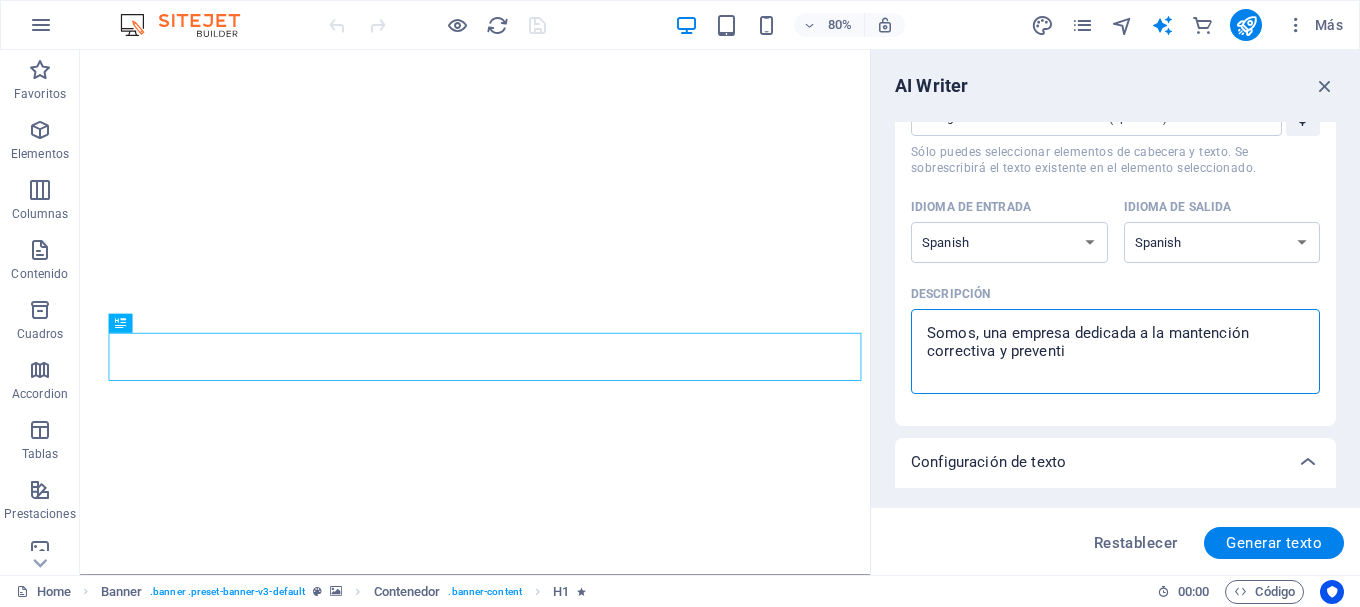 type on "Somos, una empresa dedicada a la mantención correctiva y preventiv" 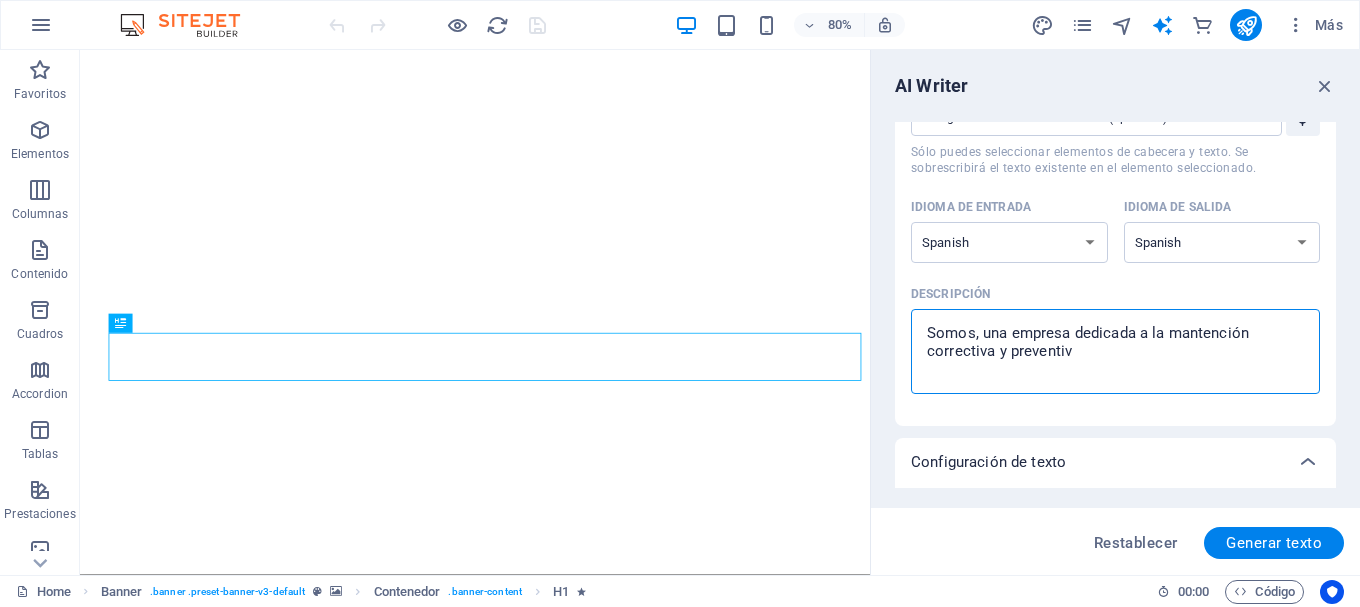 type on "Somos, una empresa dedicada a la mantención correctiva y preventiva" 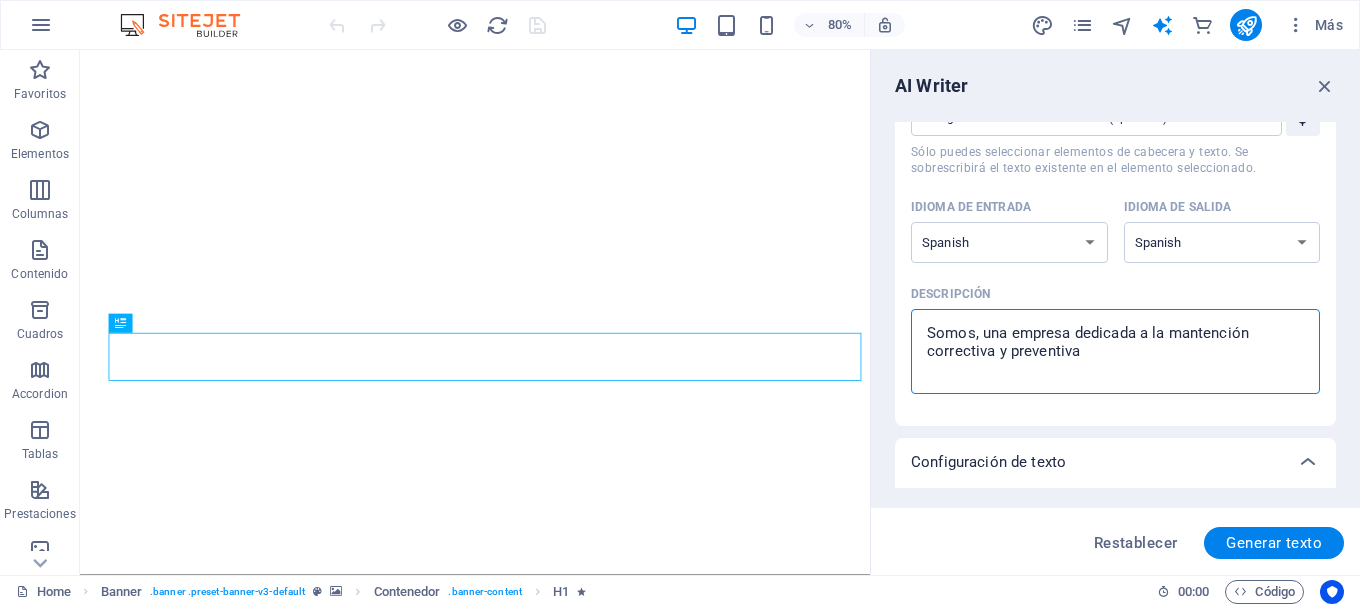 type on "x" 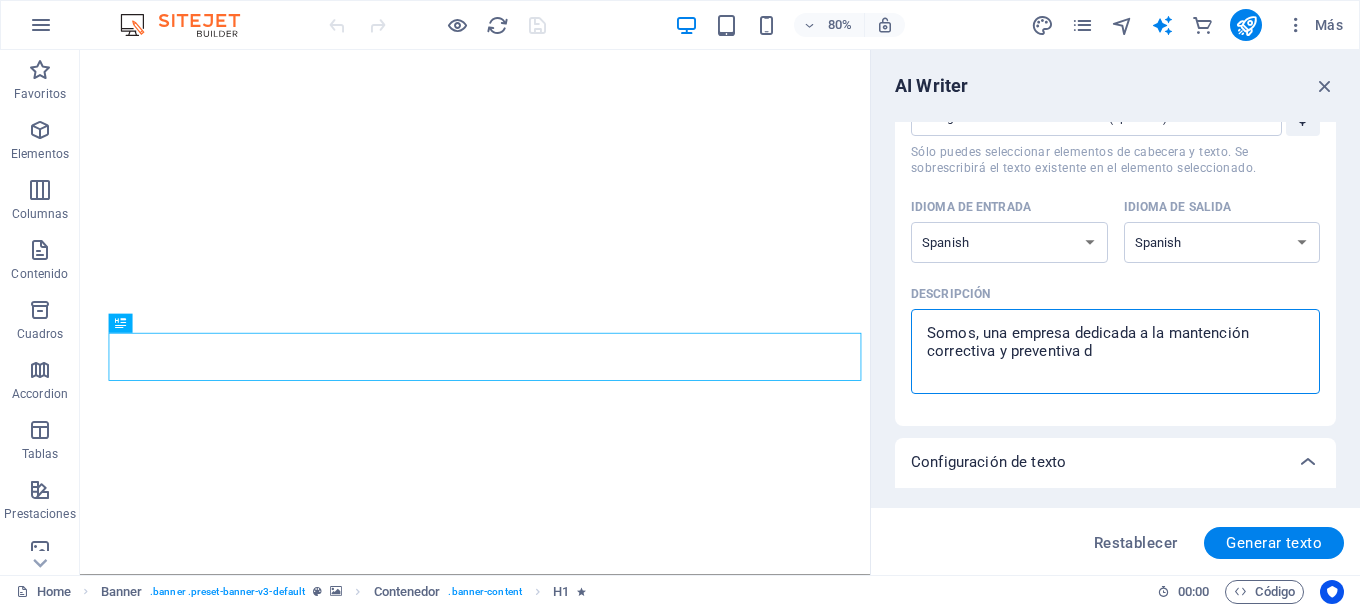 type on "Somos, una empresa dedicada a la mantención correctiva y preventiva de" 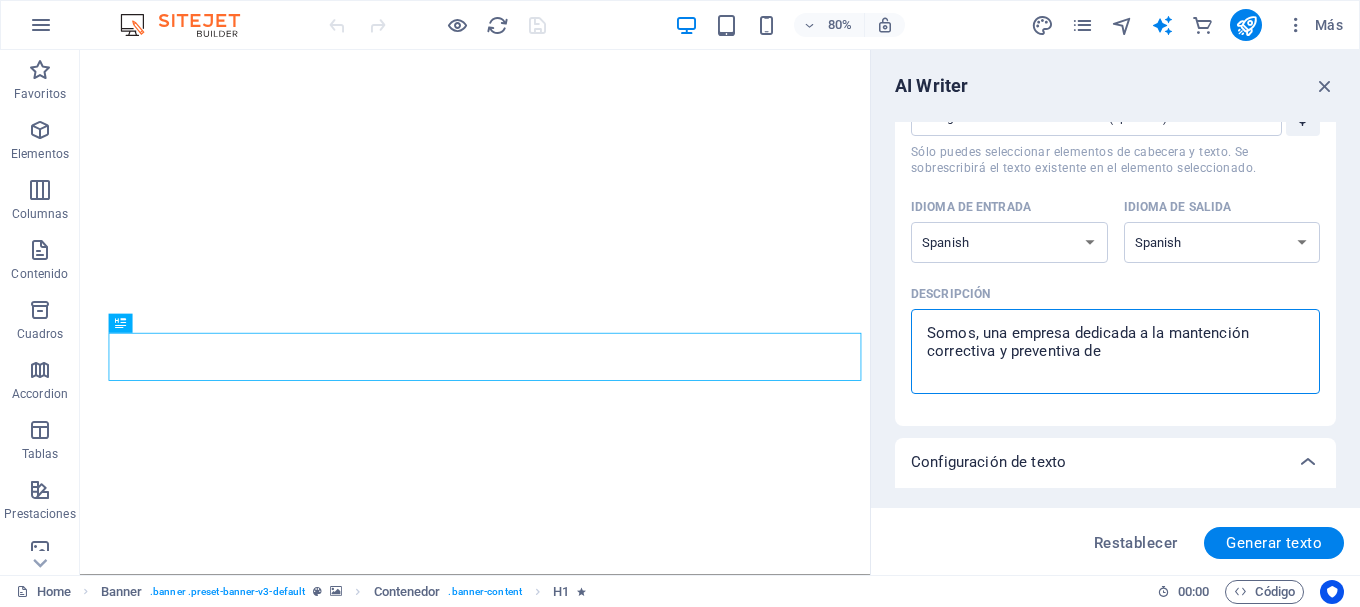 type on "Somos, una empresa dedicada a la mantención correctiva y preventiva de" 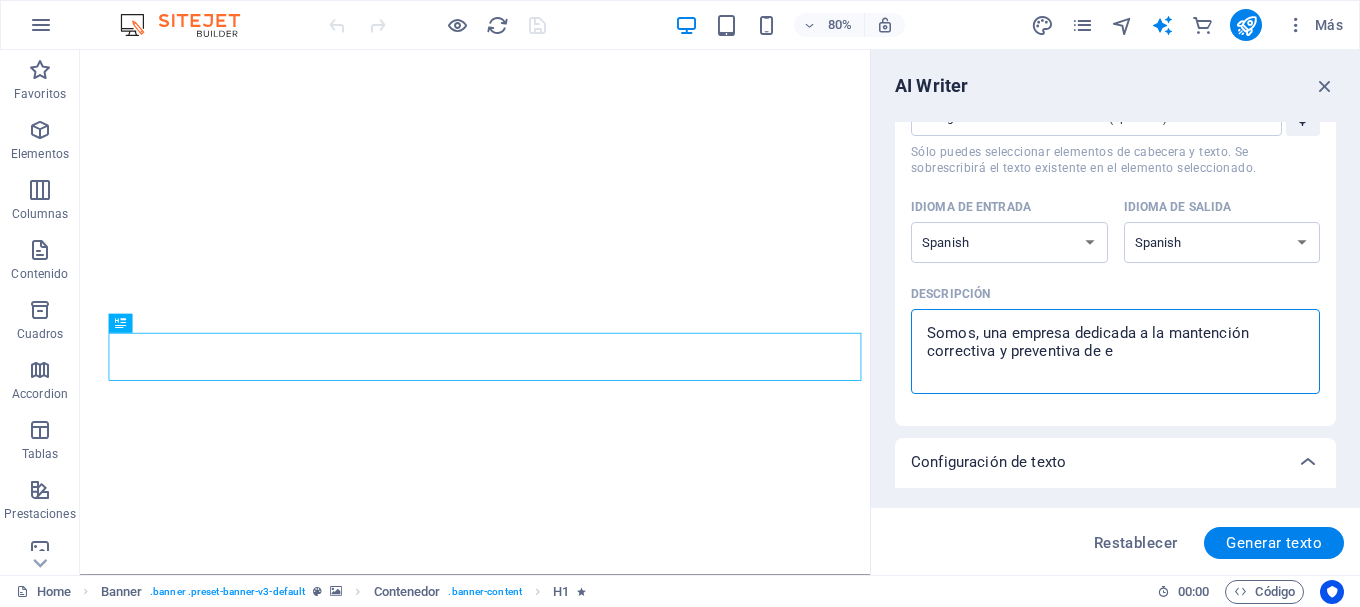 type on "Somos, una empresa dedicada a la mantención correctiva y preventiva de eq" 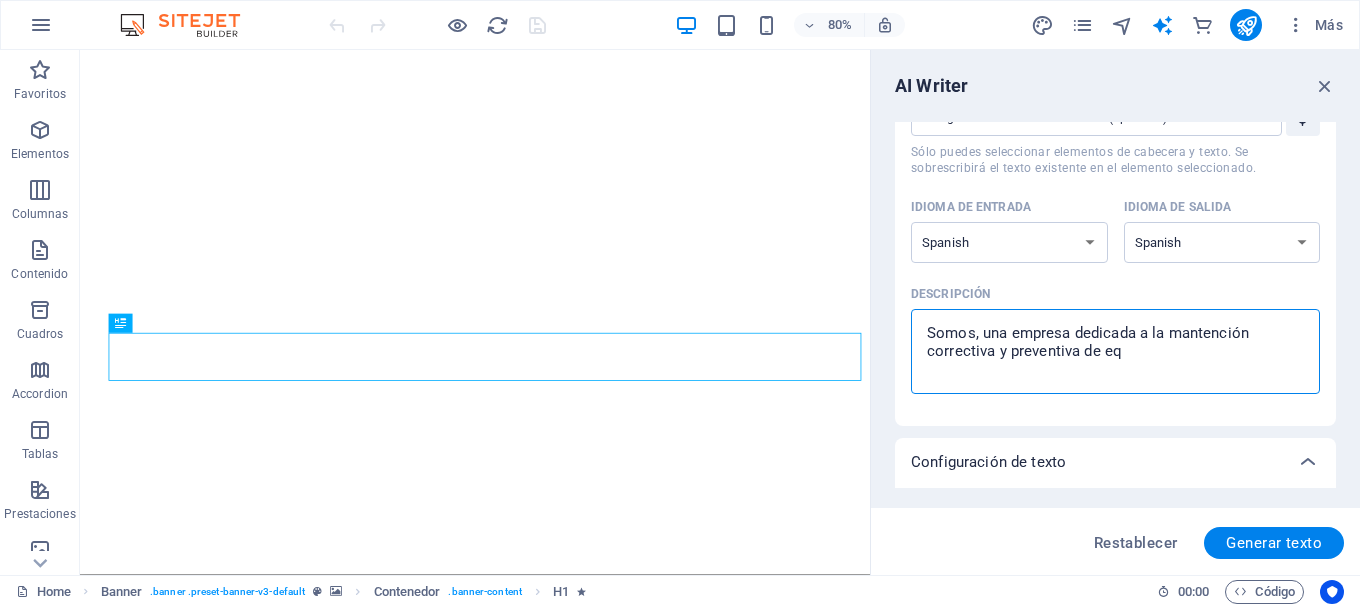 type on "Somos, una empresa dedicada a la mantención correctiva y preventiva de equ" 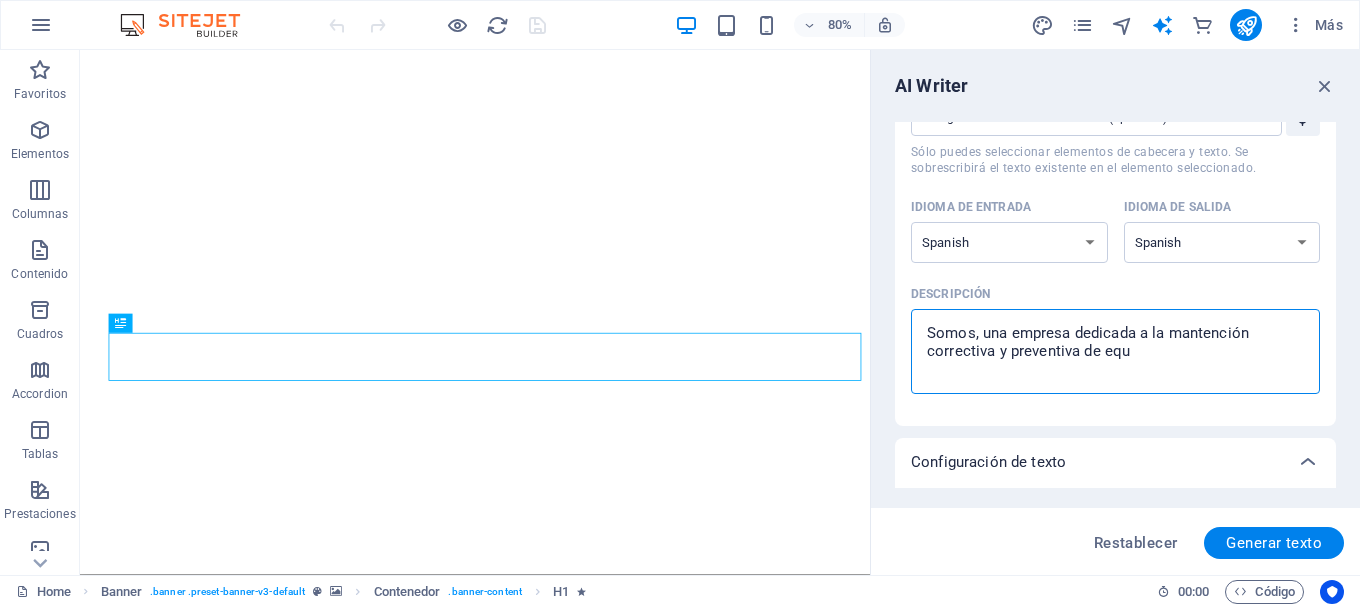 type on "Somos, una empresa dedicada a la mantención correctiva y preventiva de equi" 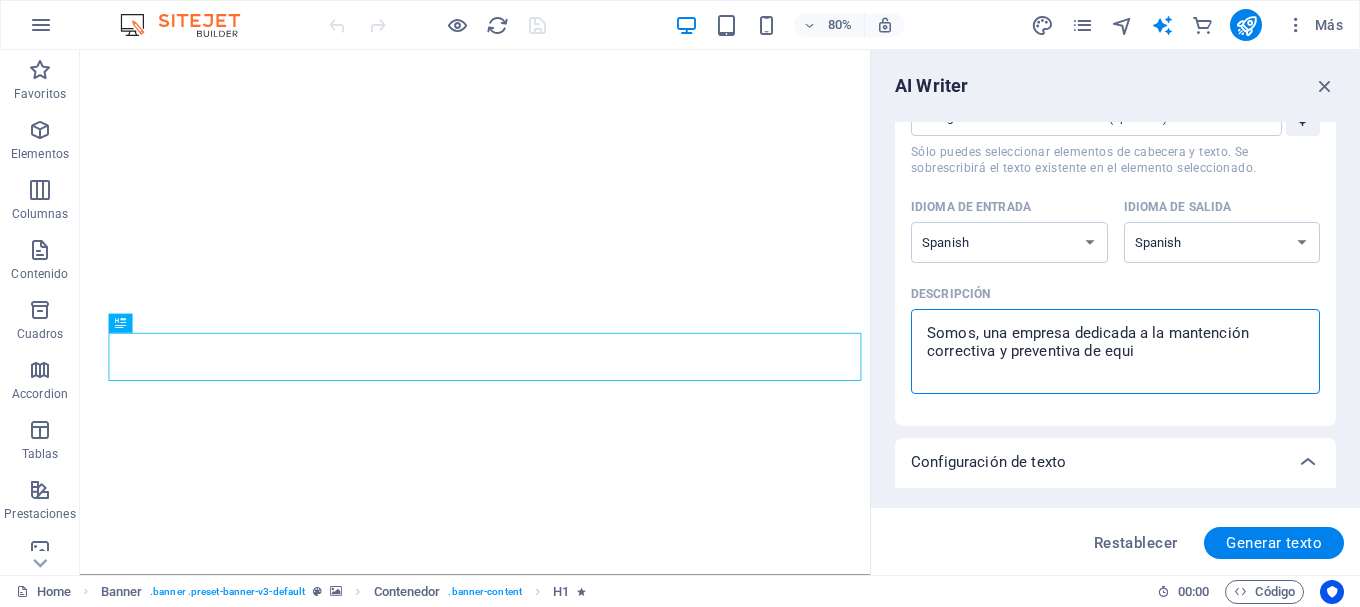 type on "Somos, una empresa dedicada a la mantención correctiva y preventiva de equip" 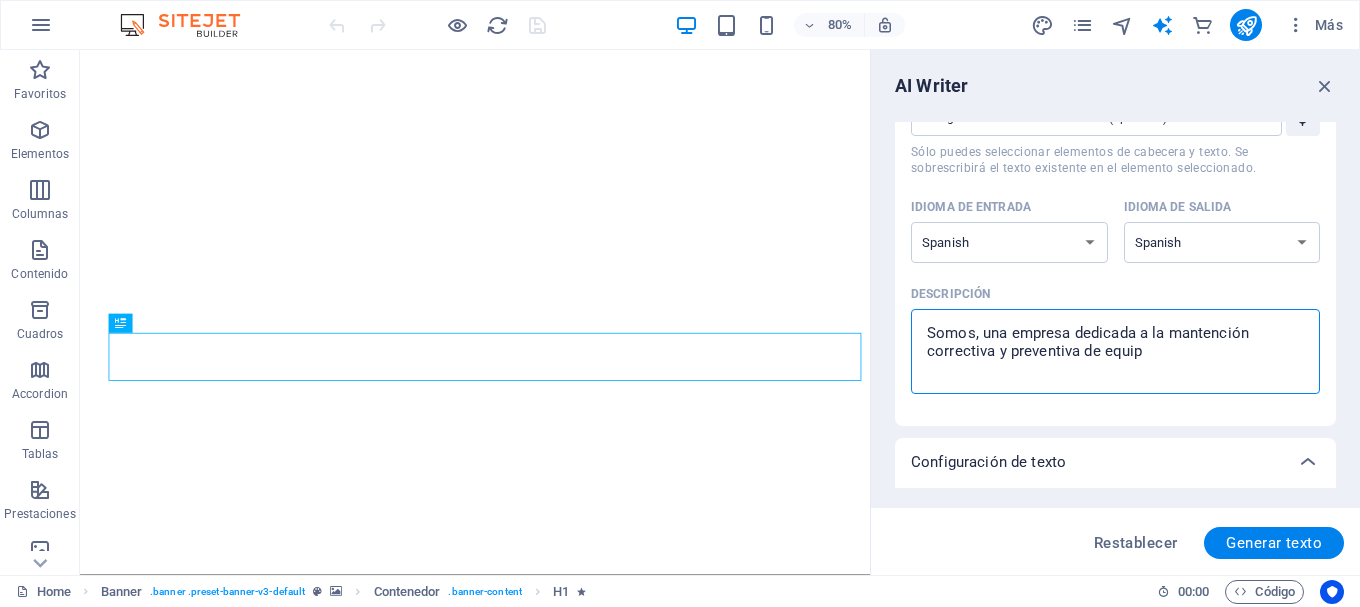 type on "Somos, una empresa dedicada a la mantención correctiva y preventiva de equipa" 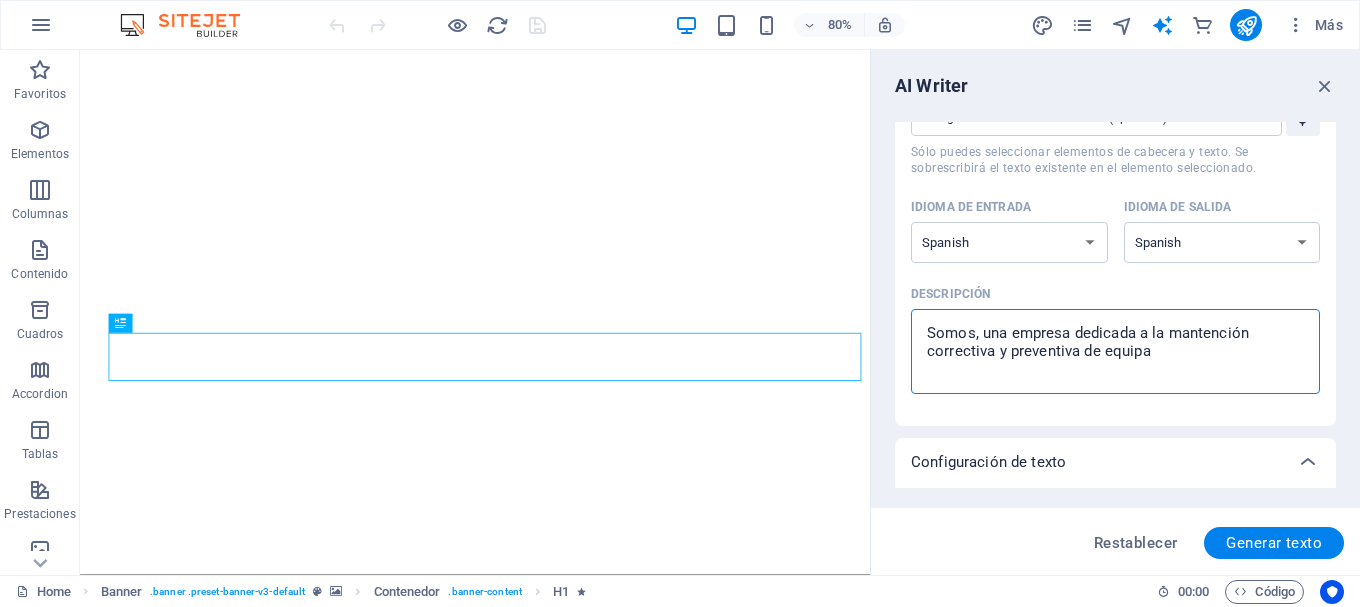 type on "Somos, una empresa dedicada a la mantención correctiva y preventiva de equipam" 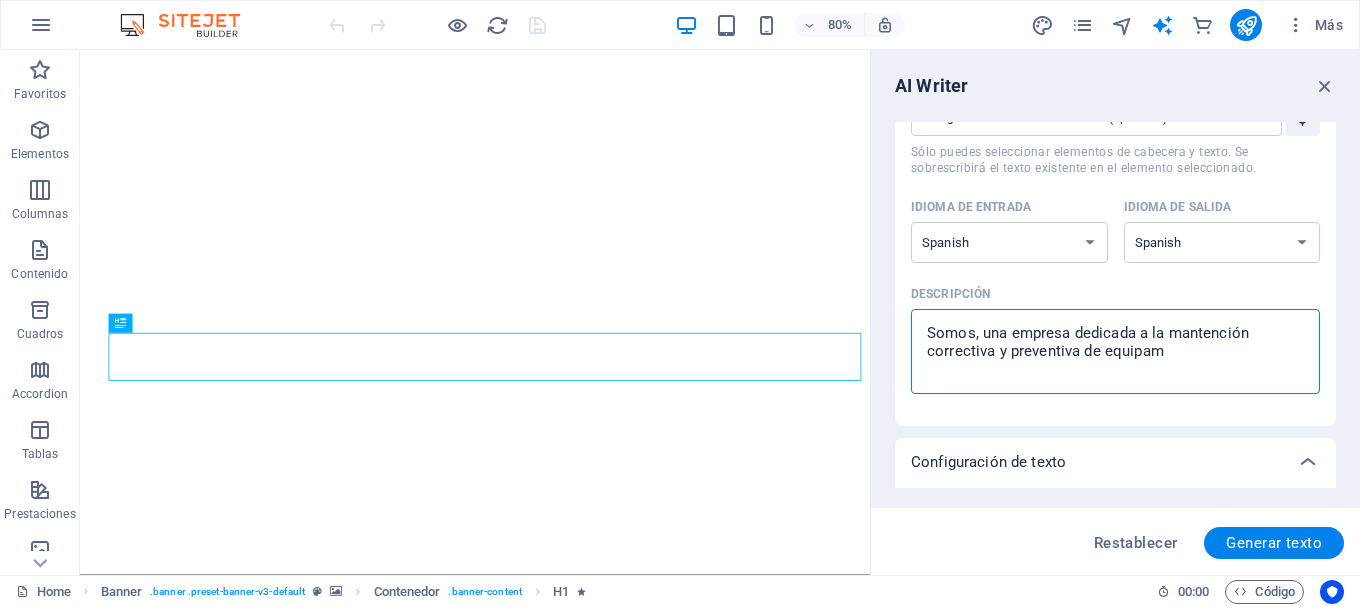 type on "x" 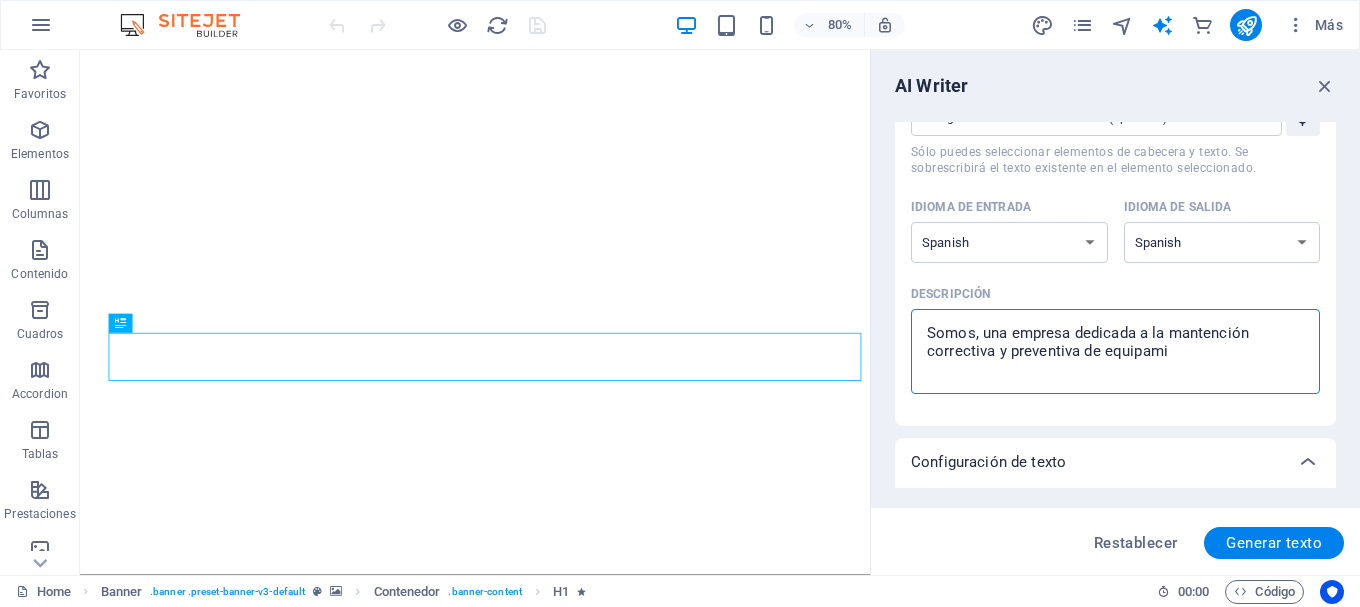 type on "x" 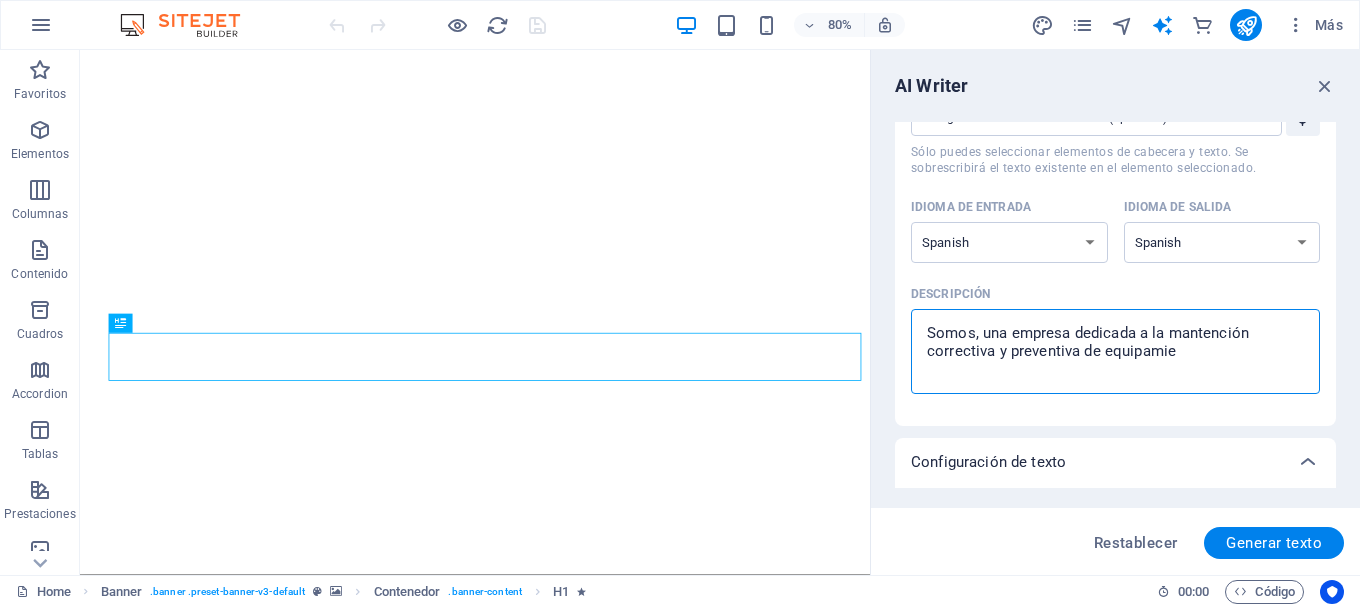 type on "Somos, una empresa dedicada a la mantención correctiva y preventiva de equipamien" 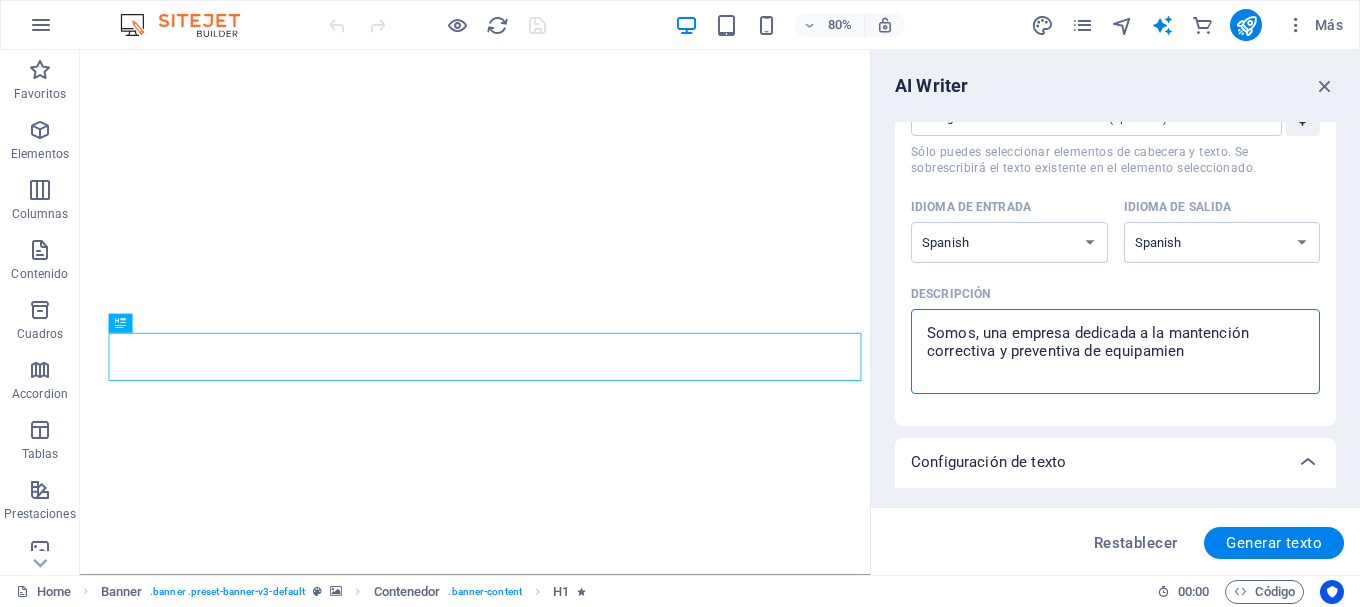 type on "Somos, una empresa dedicada a la mantención correctiva y preventiva de equipamient" 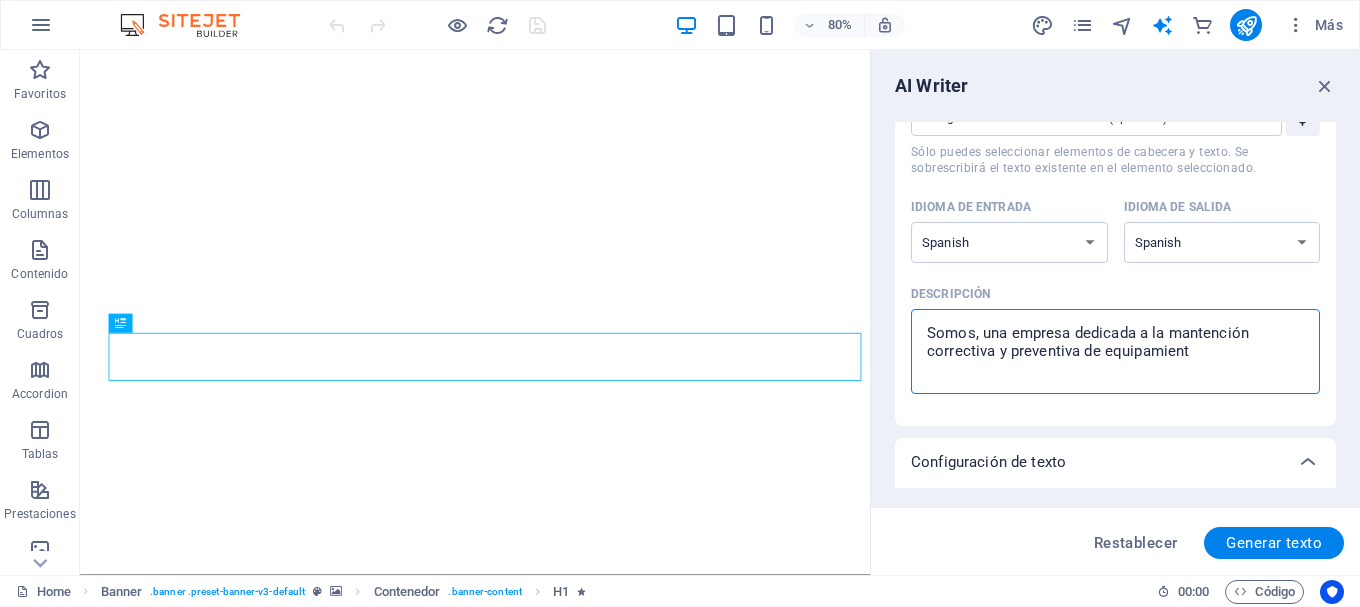 type on "x" 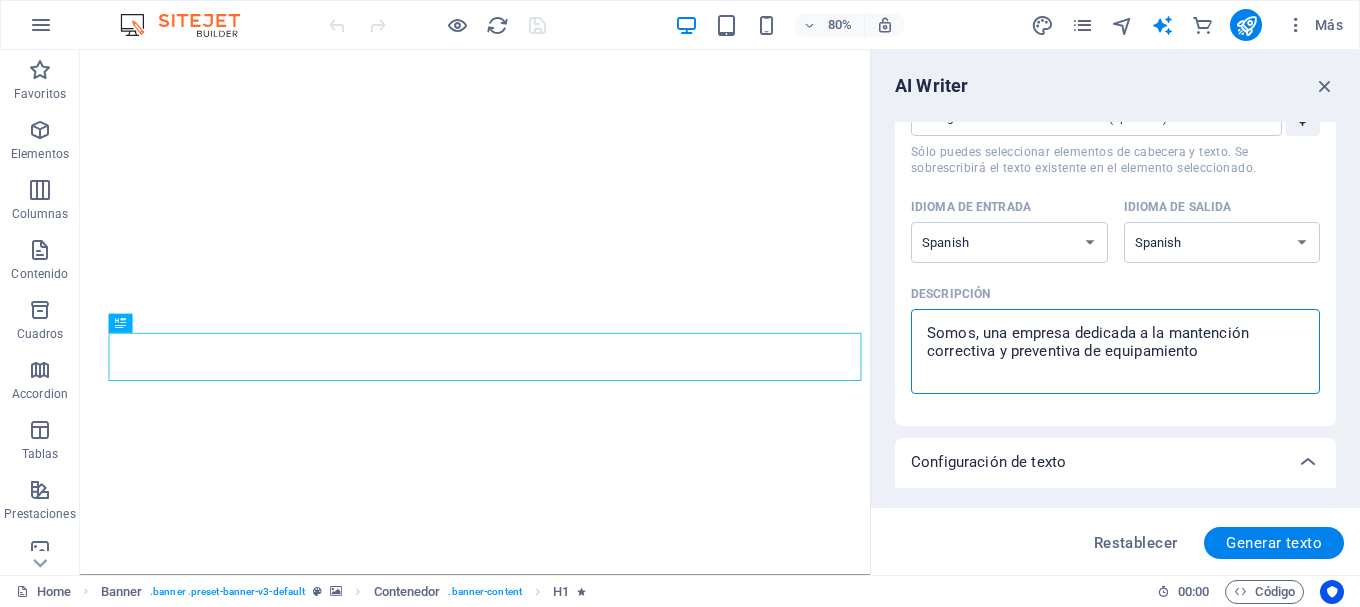 type 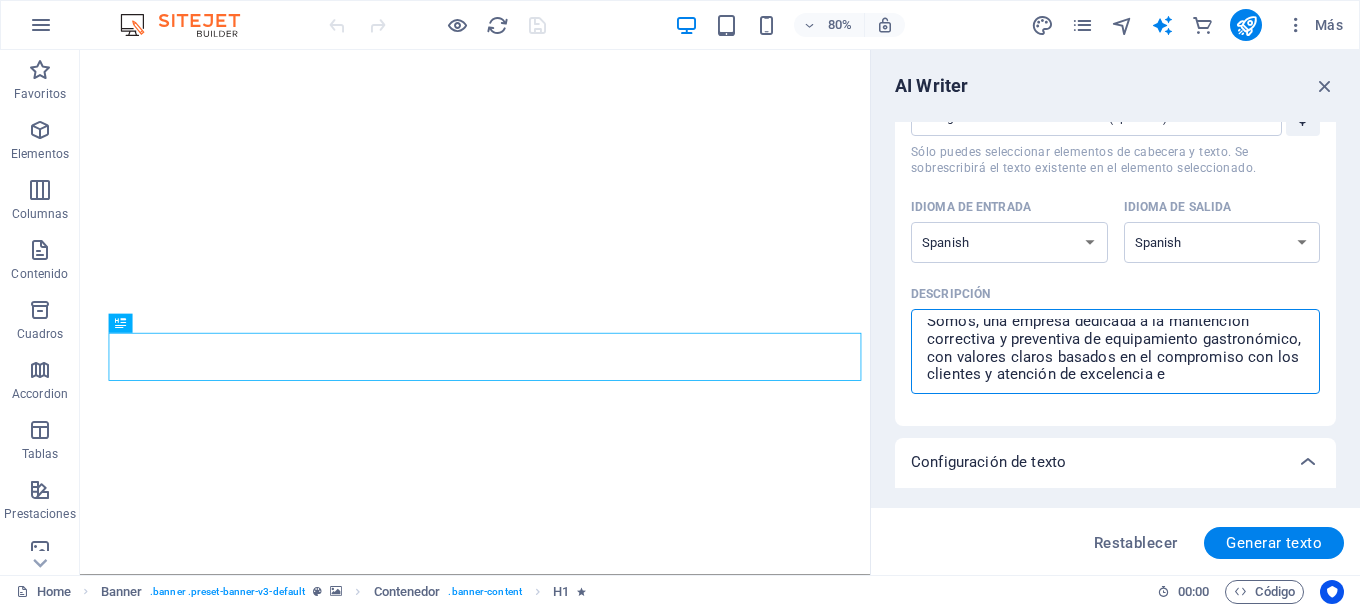 scroll, scrollTop: 30, scrollLeft: 0, axis: vertical 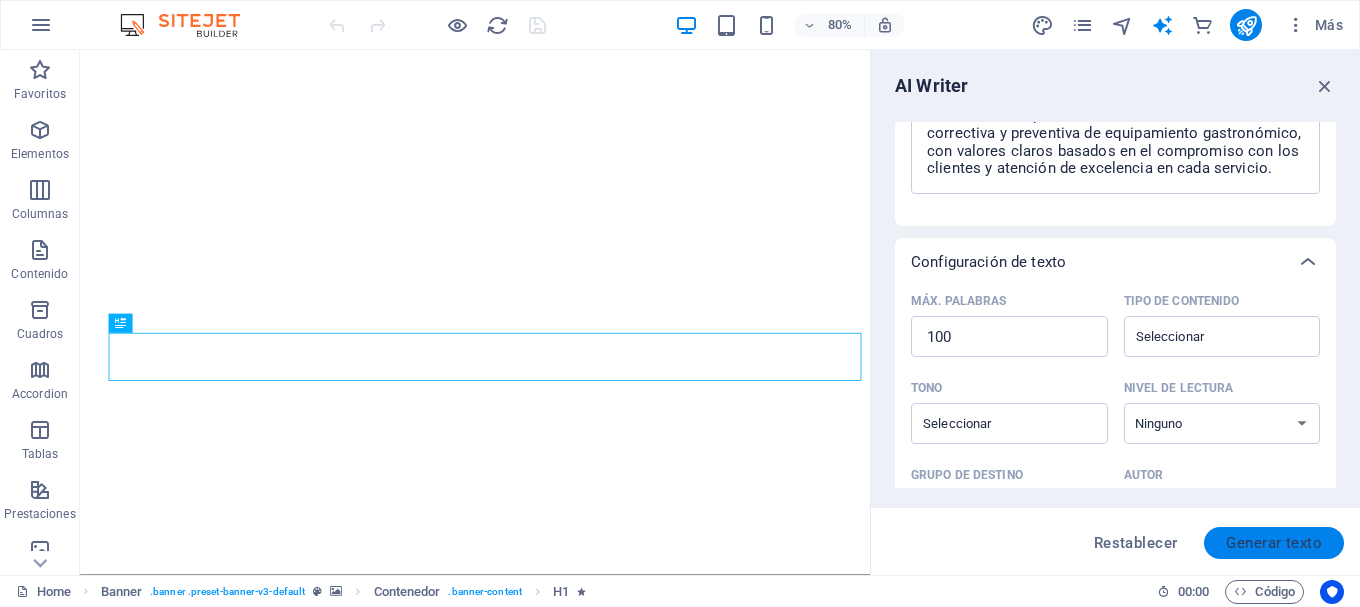 click on "Generar texto" at bounding box center [1274, 543] 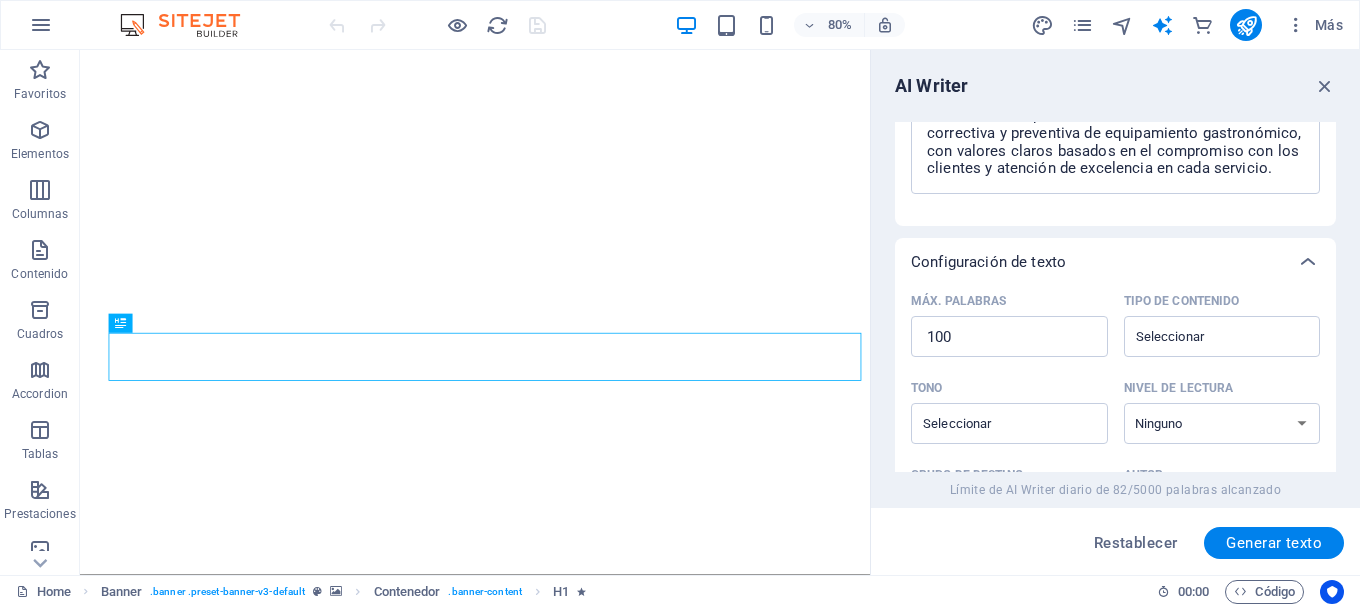 scroll, scrollTop: 30, scrollLeft: 0, axis: vertical 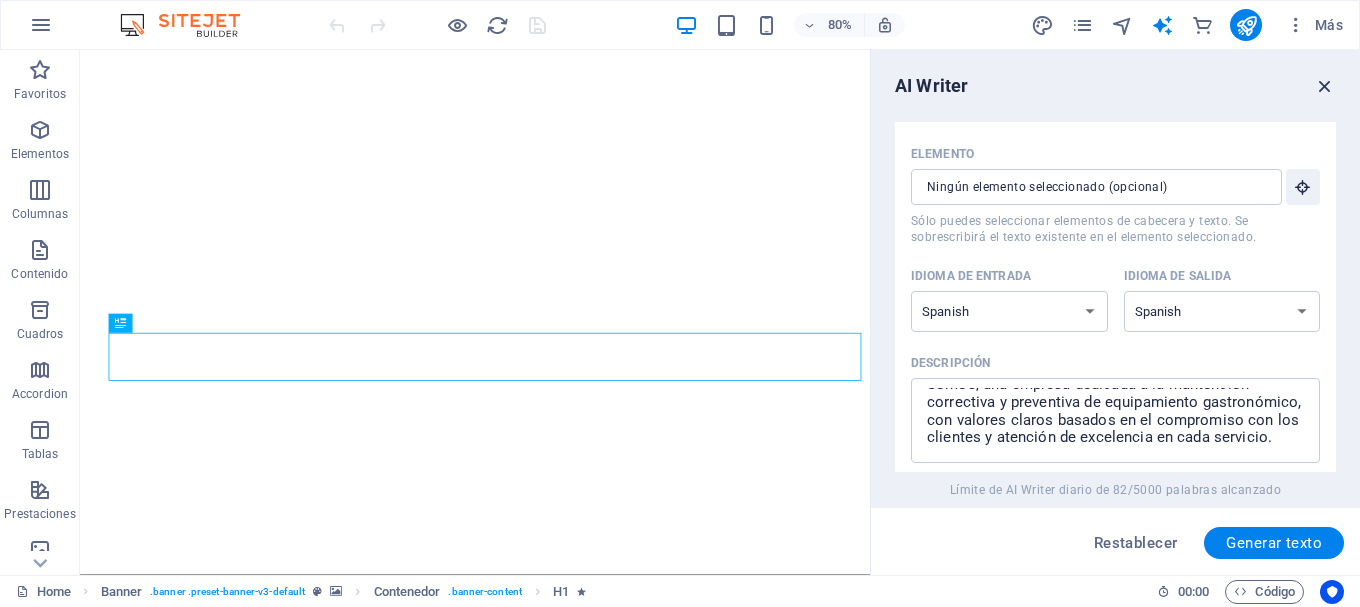 click at bounding box center (1325, 86) 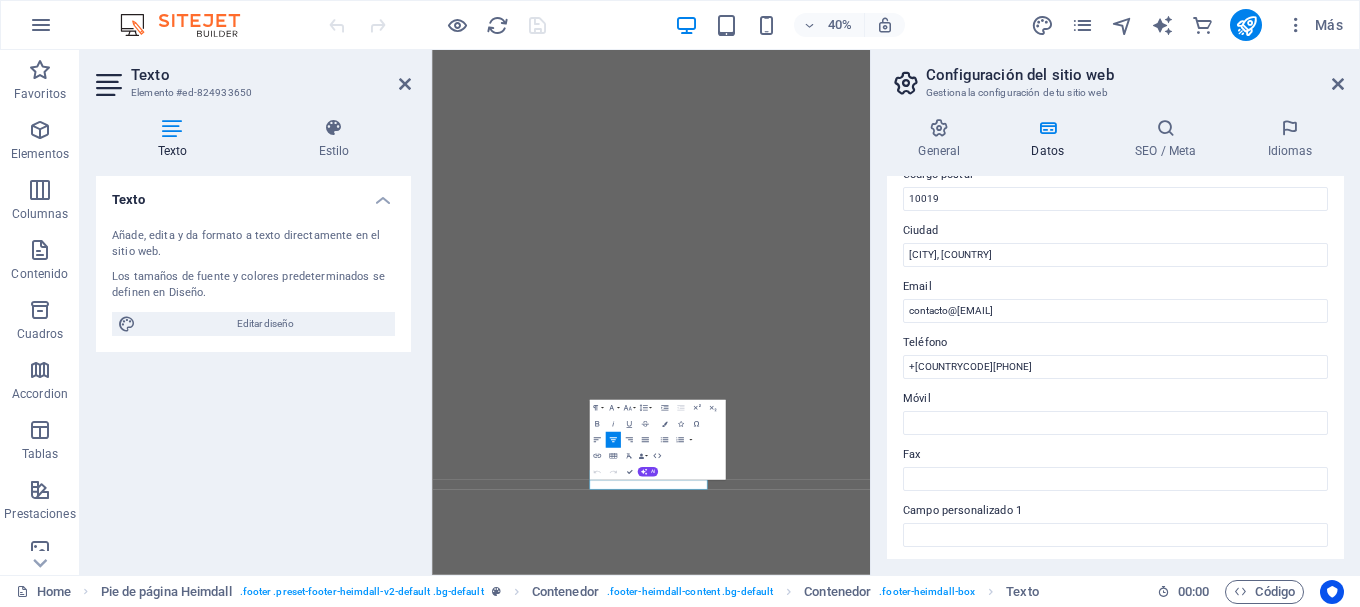 scroll, scrollTop: 300, scrollLeft: 0, axis: vertical 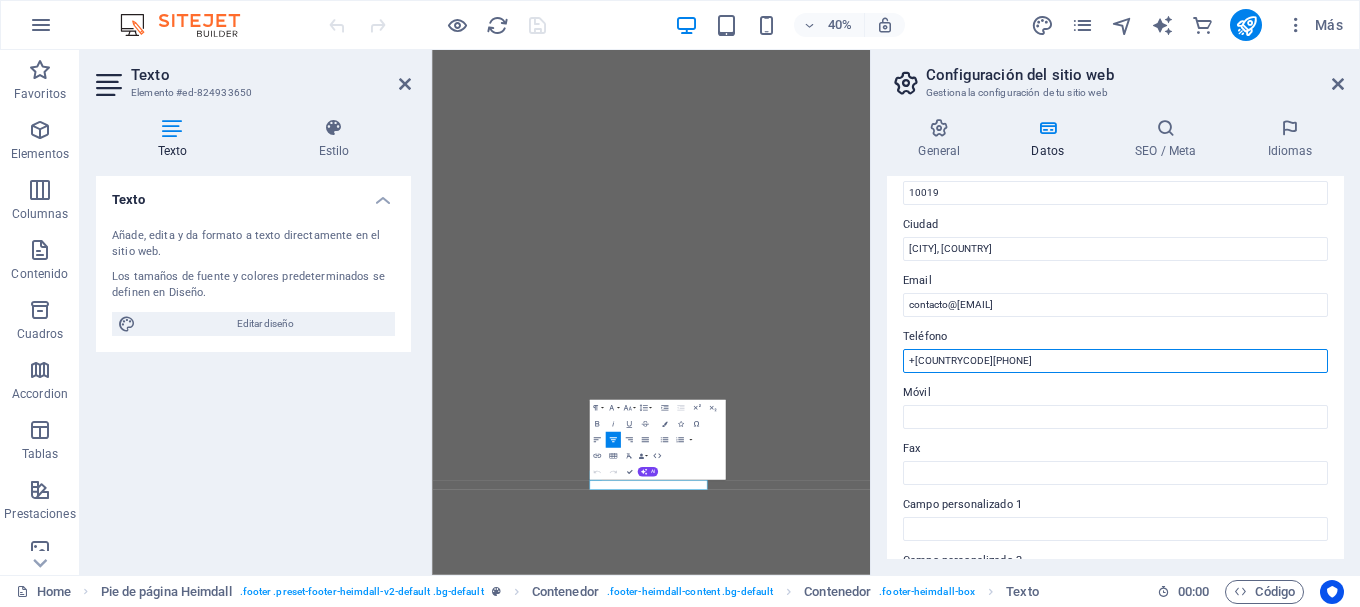 click on "+[COUNTRYCODE][PHONE]" at bounding box center [1115, 361] 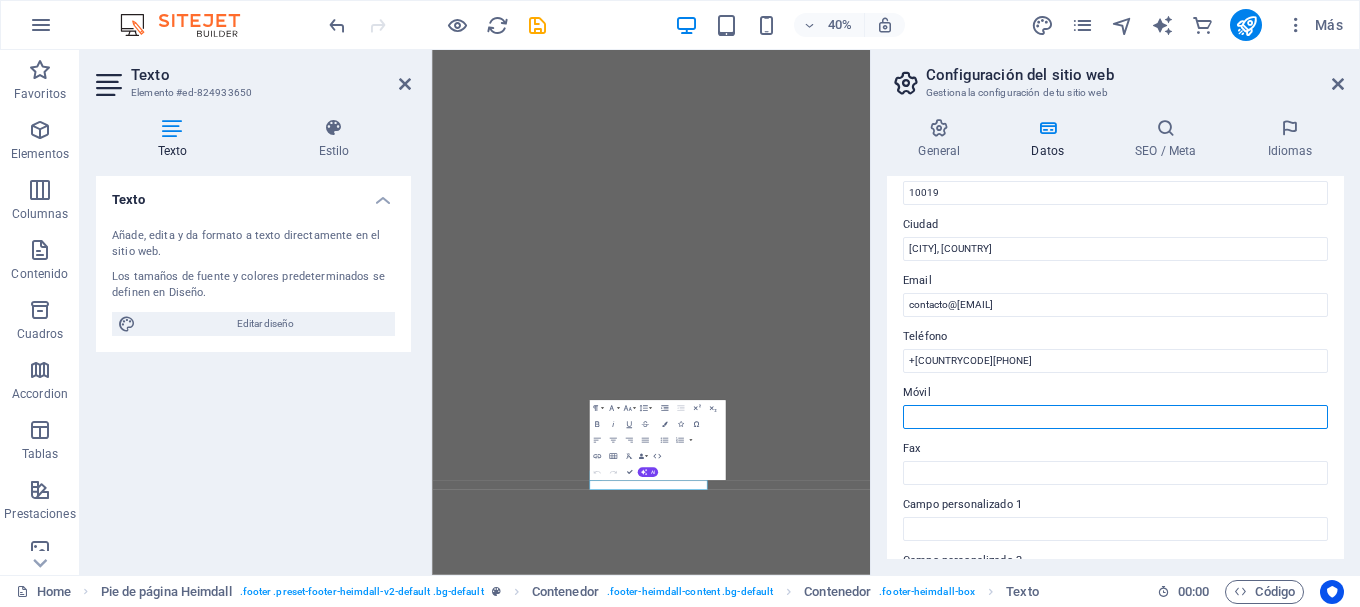 click on "Móvil" at bounding box center [1115, 417] 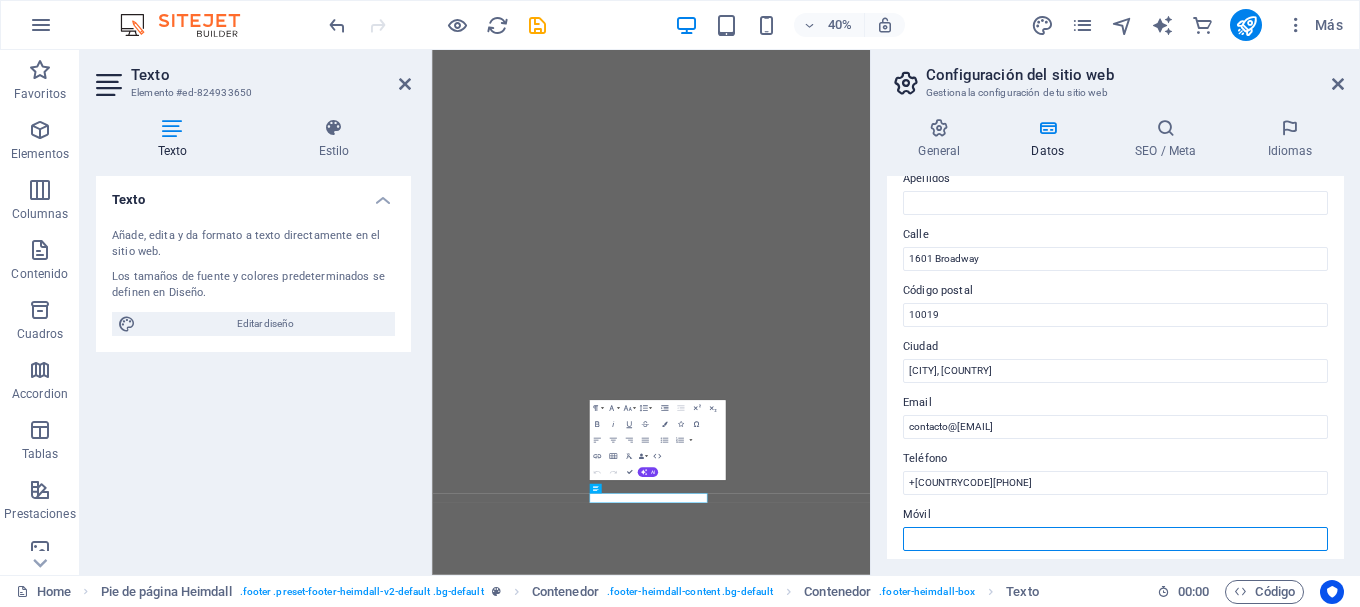 scroll, scrollTop: 78, scrollLeft: 0, axis: vertical 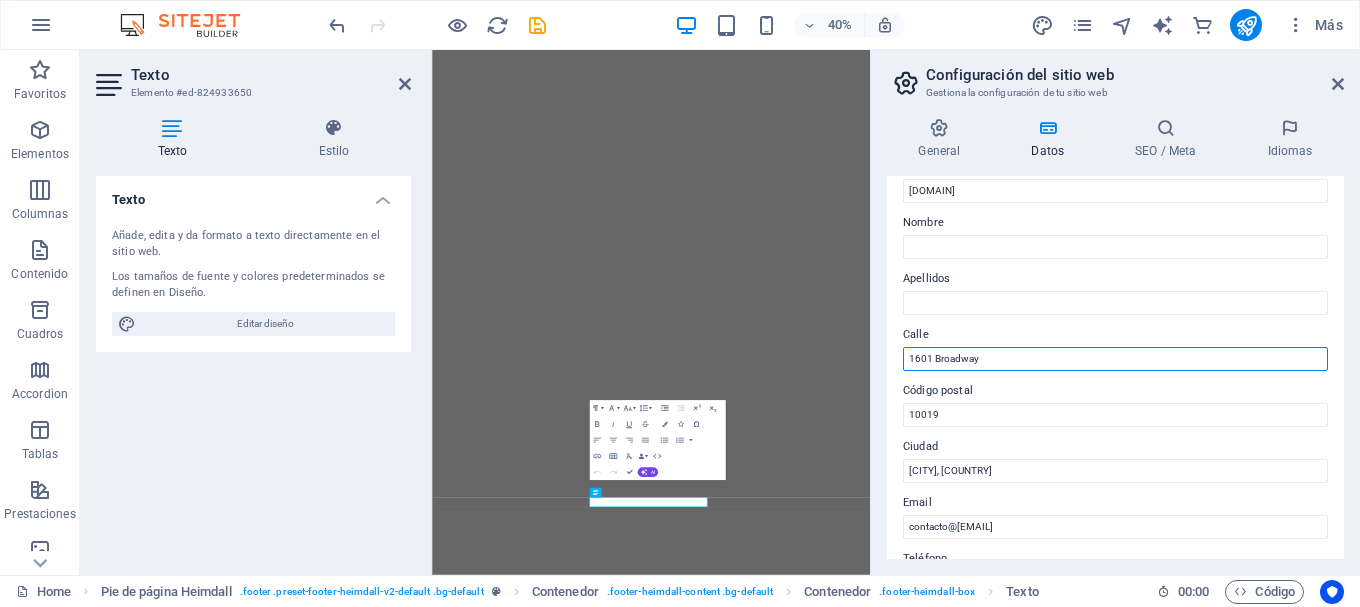 click on "1601 Broadway" at bounding box center (1115, 359) 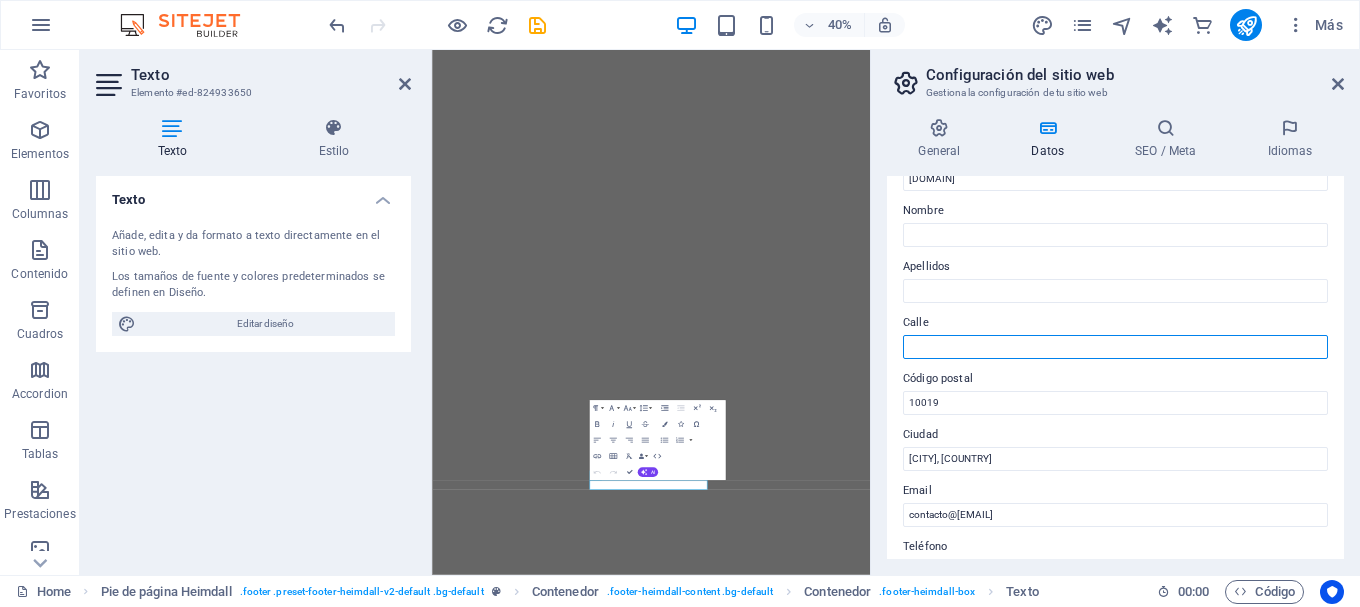 scroll, scrollTop: 200, scrollLeft: 0, axis: vertical 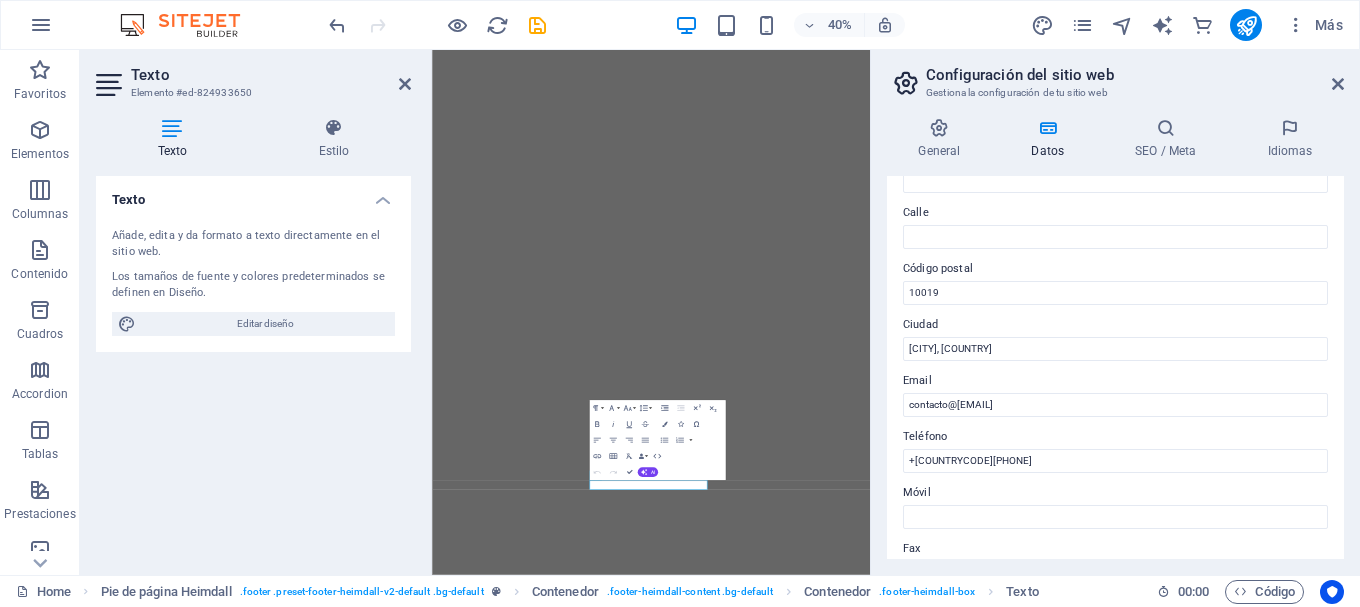 click on "Ciudad" at bounding box center [1115, 325] 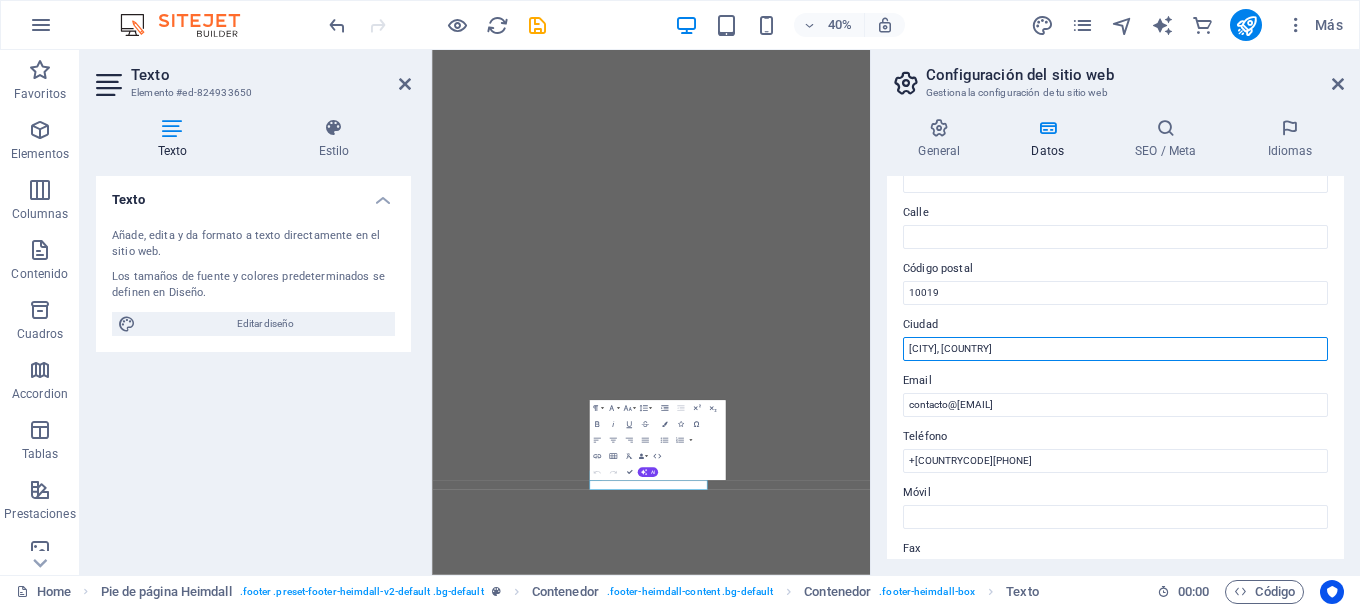 click on "[CITY], [COUNTRY]" at bounding box center (1115, 349) 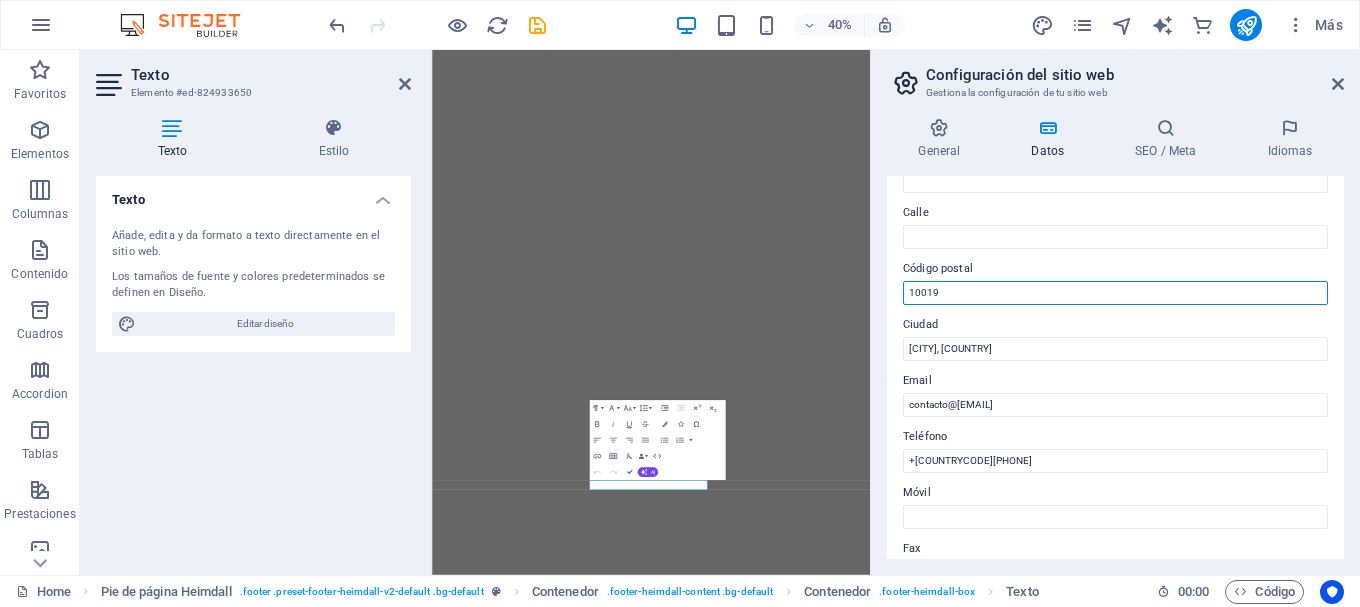 click on "10019" at bounding box center [1115, 293] 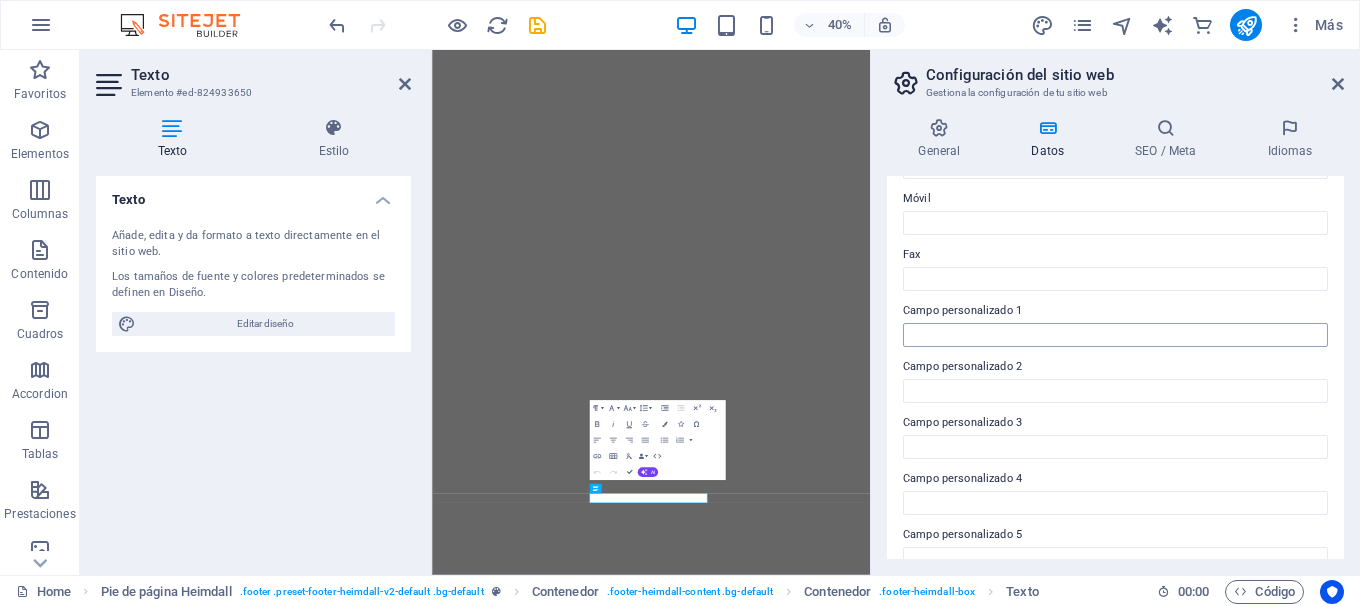 scroll, scrollTop: 500, scrollLeft: 0, axis: vertical 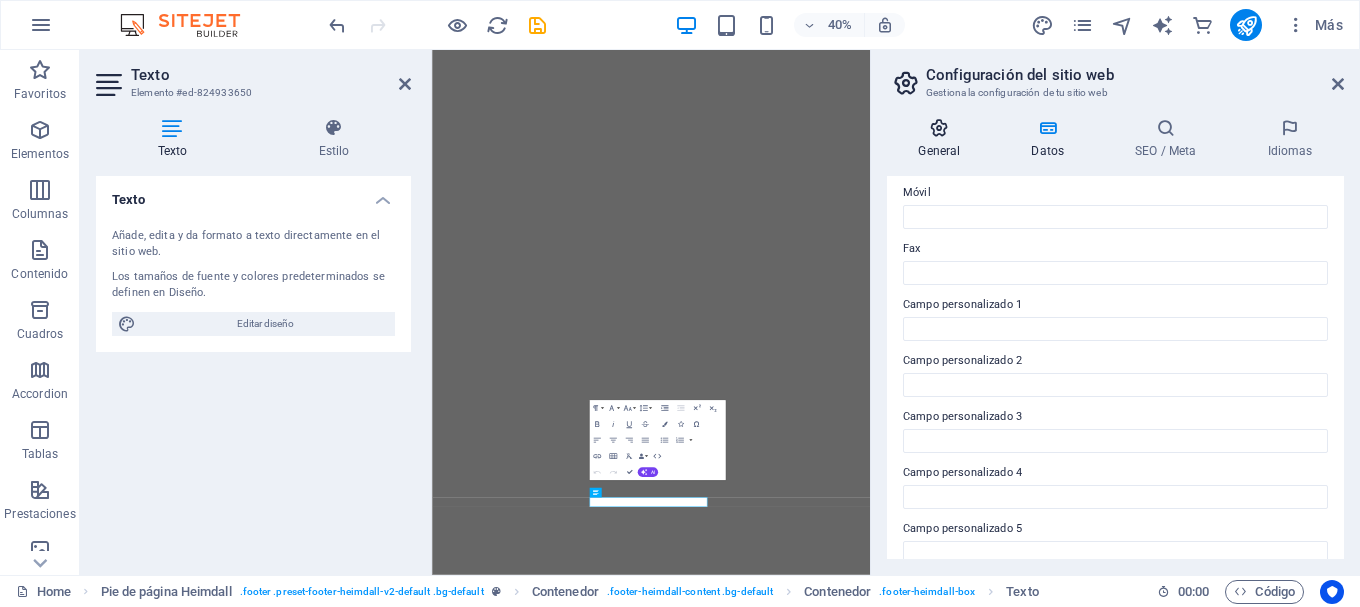 click at bounding box center [939, 128] 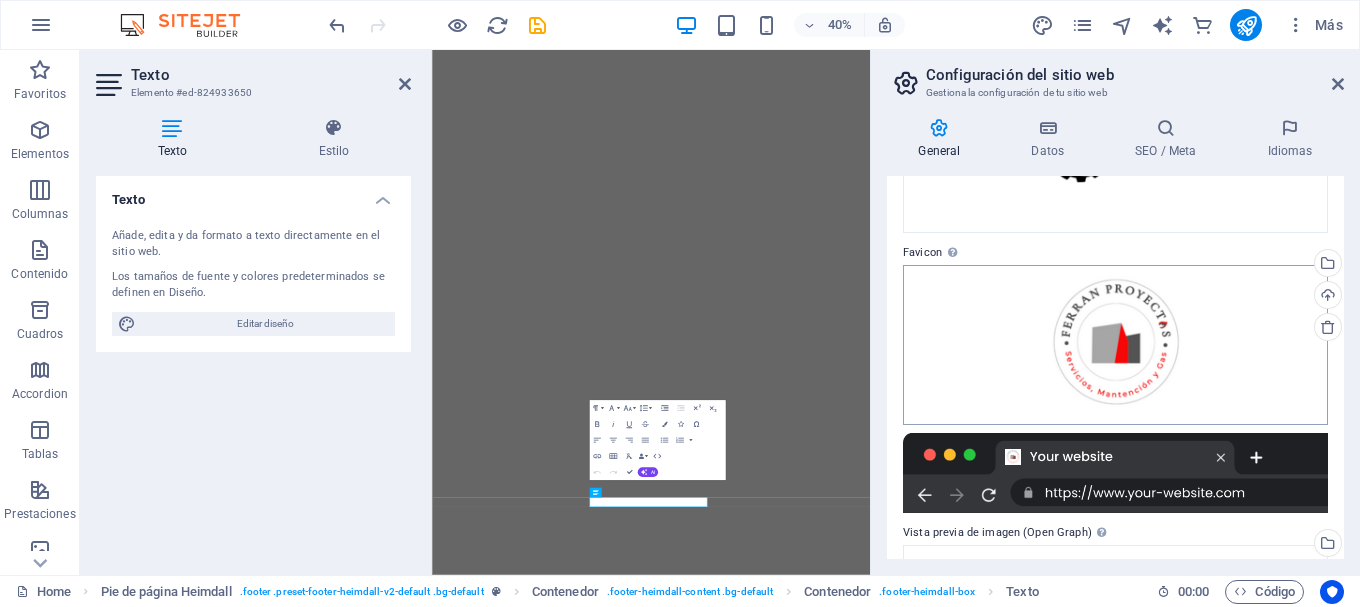 scroll, scrollTop: 200, scrollLeft: 0, axis: vertical 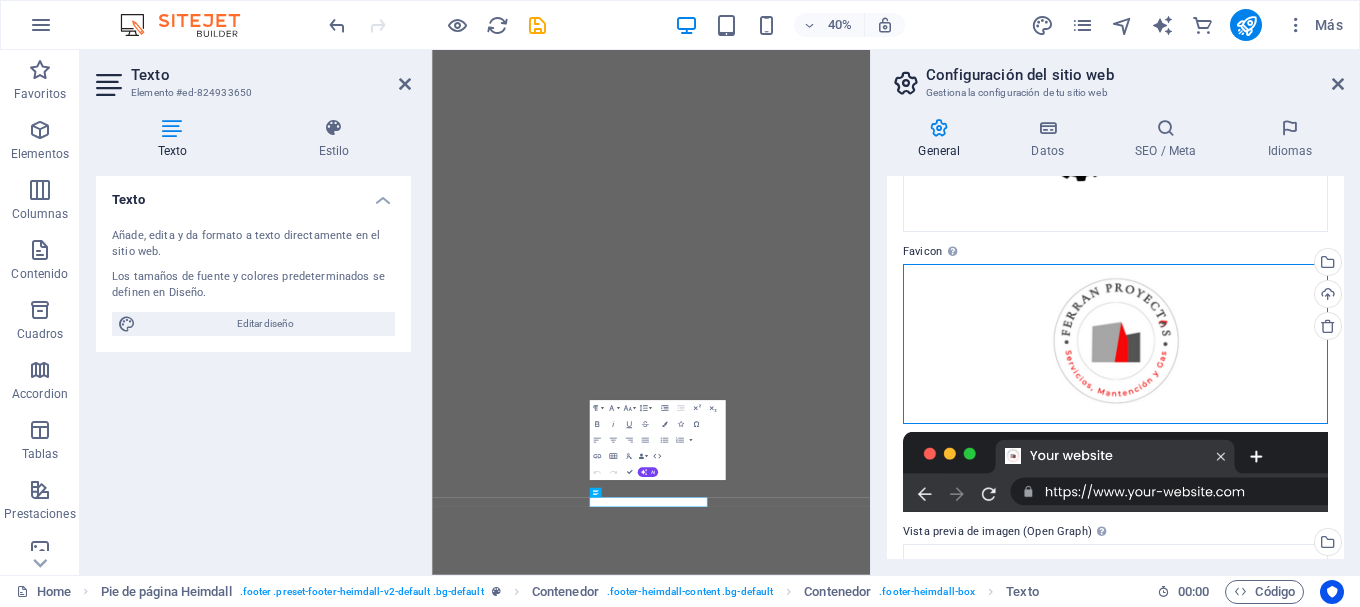 click on "Arrastra archivos aquí, haz clic para escoger archivos o  selecciona archivos de Archivos o de nuestra galería gratuita de fotos y vídeos" at bounding box center (1115, 344) 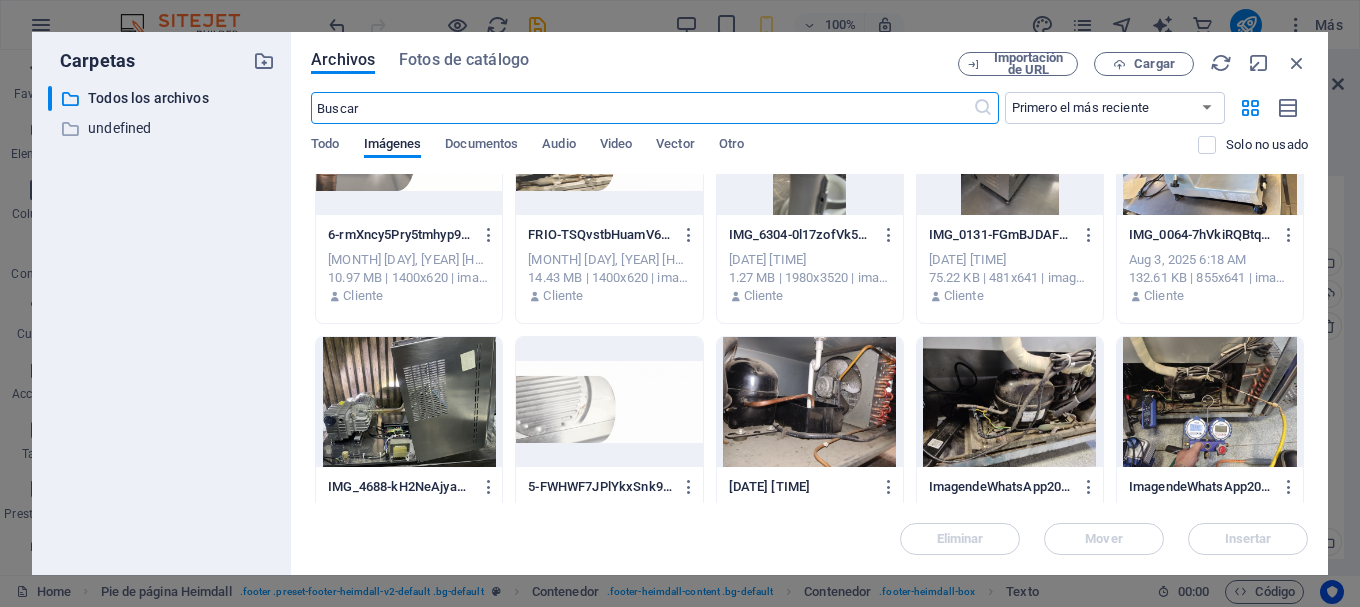 scroll, scrollTop: 0, scrollLeft: 0, axis: both 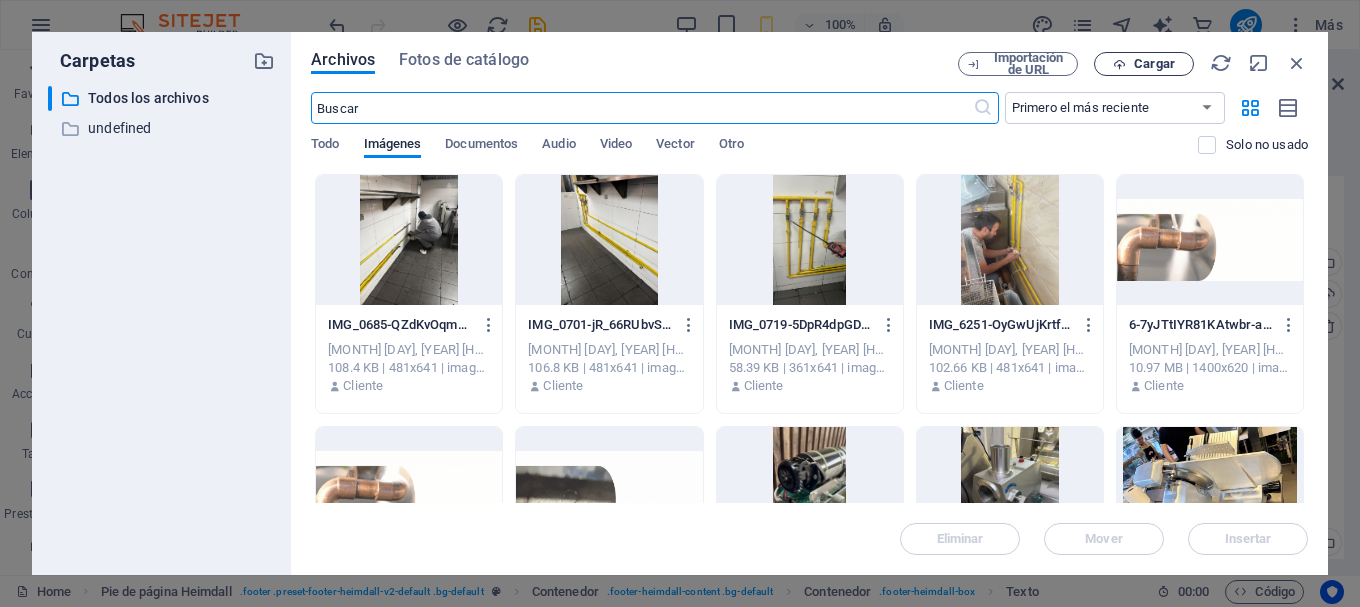 click on "Cargar" at bounding box center (1154, 64) 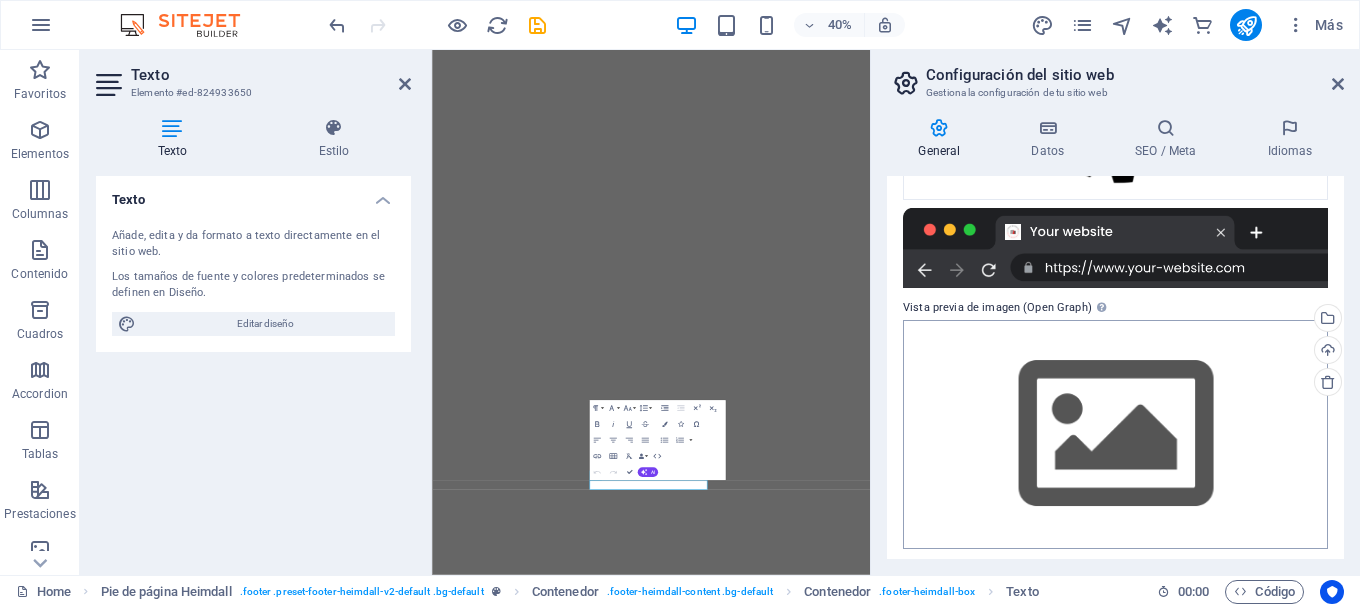 scroll, scrollTop: 430, scrollLeft: 0, axis: vertical 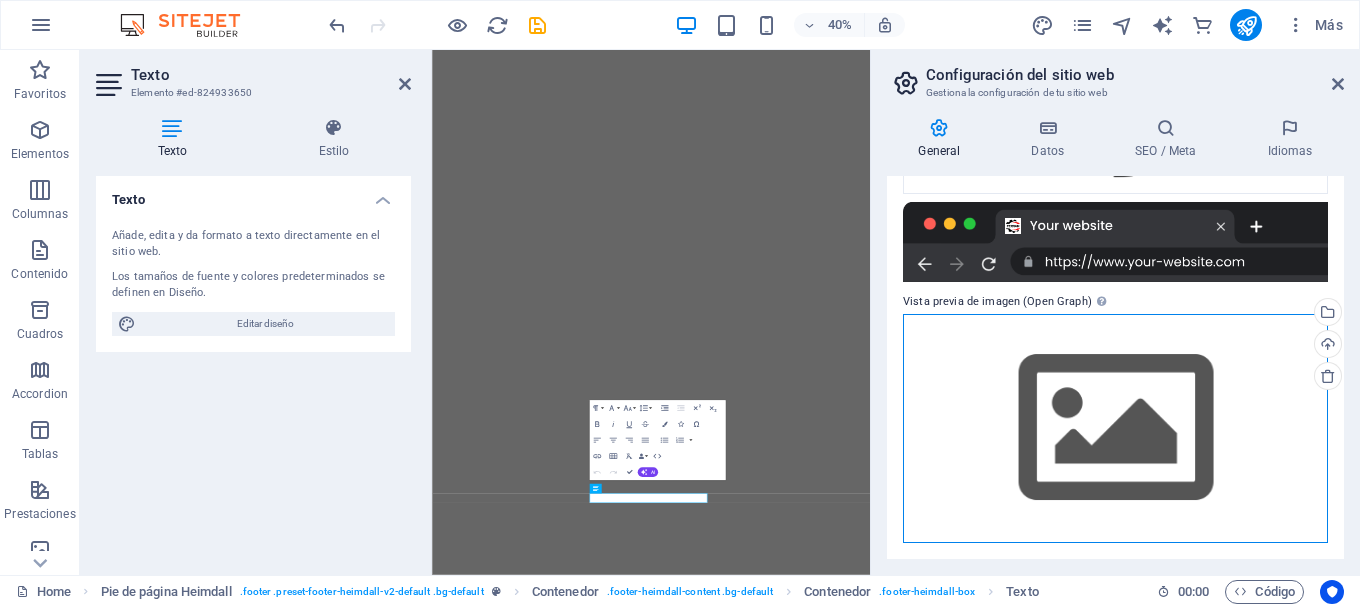 click on "Arrastra archivos aquí, haz clic para escoger archivos o  selecciona archivos de Archivos o de nuestra galería gratuita de fotos y vídeos" at bounding box center [1115, 428] 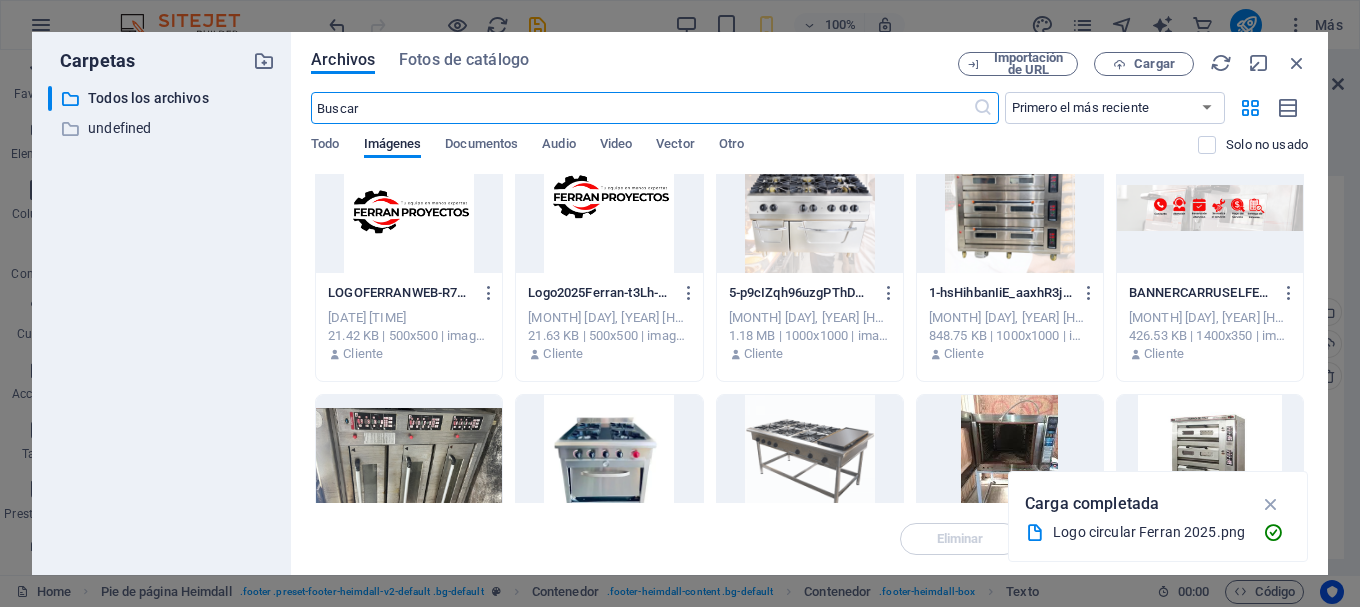 scroll, scrollTop: 2200, scrollLeft: 0, axis: vertical 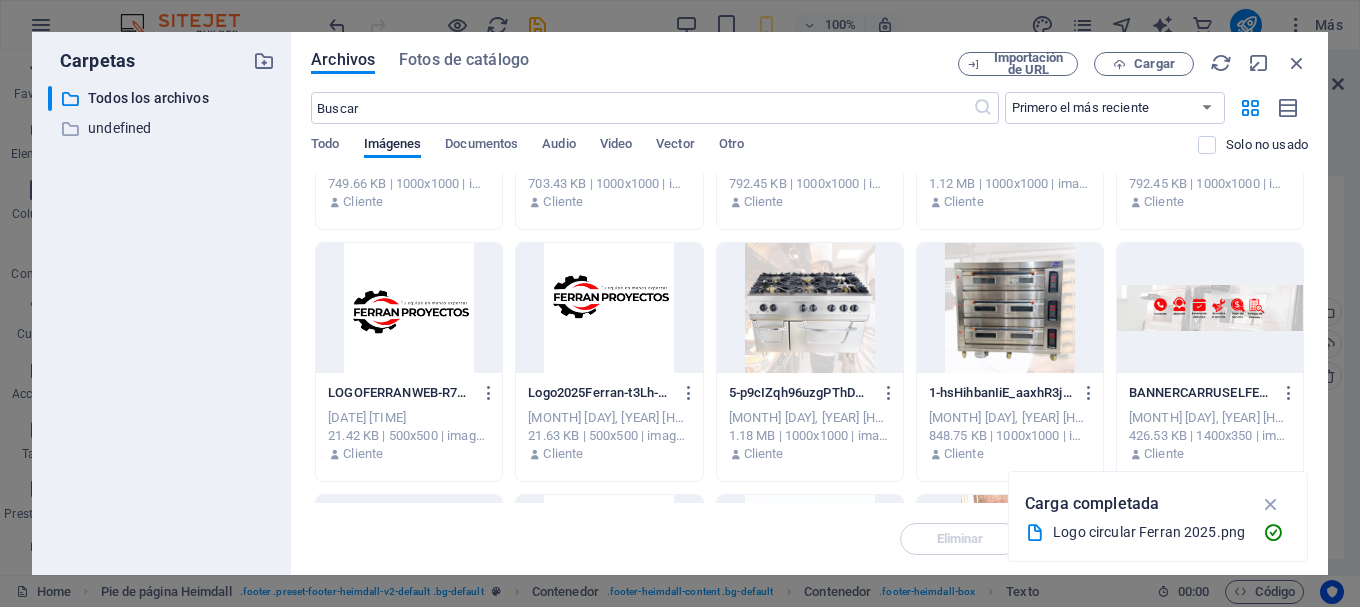 click at bounding box center (609, 308) 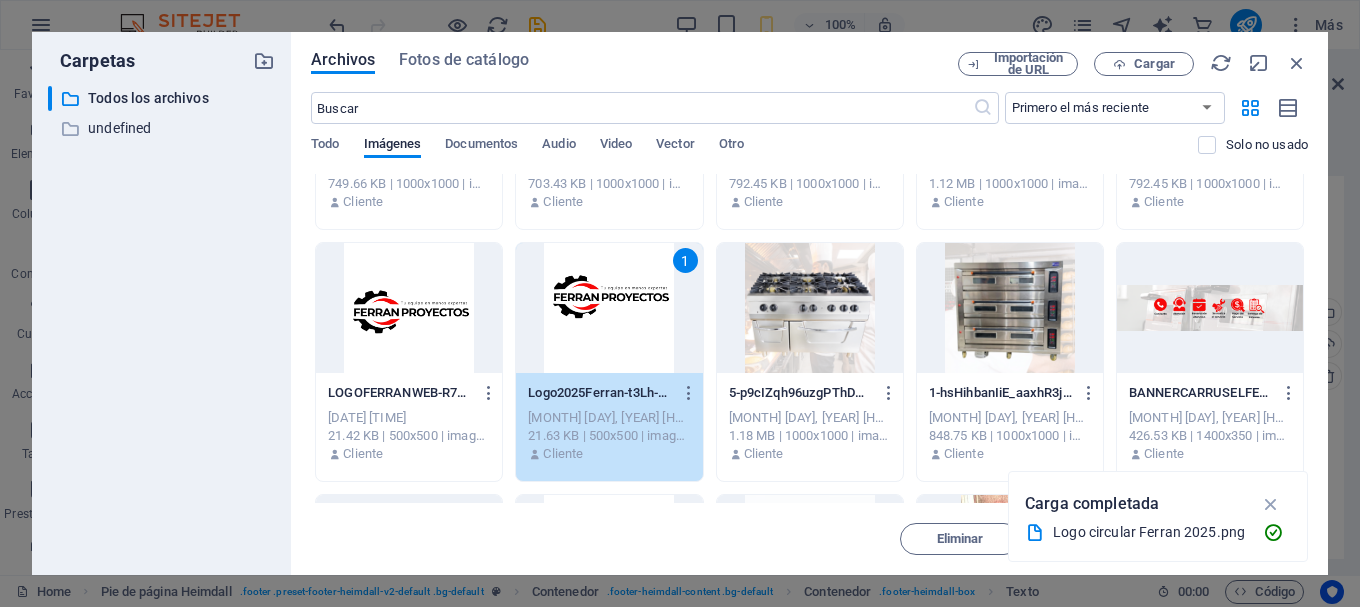 click at bounding box center (409, 308) 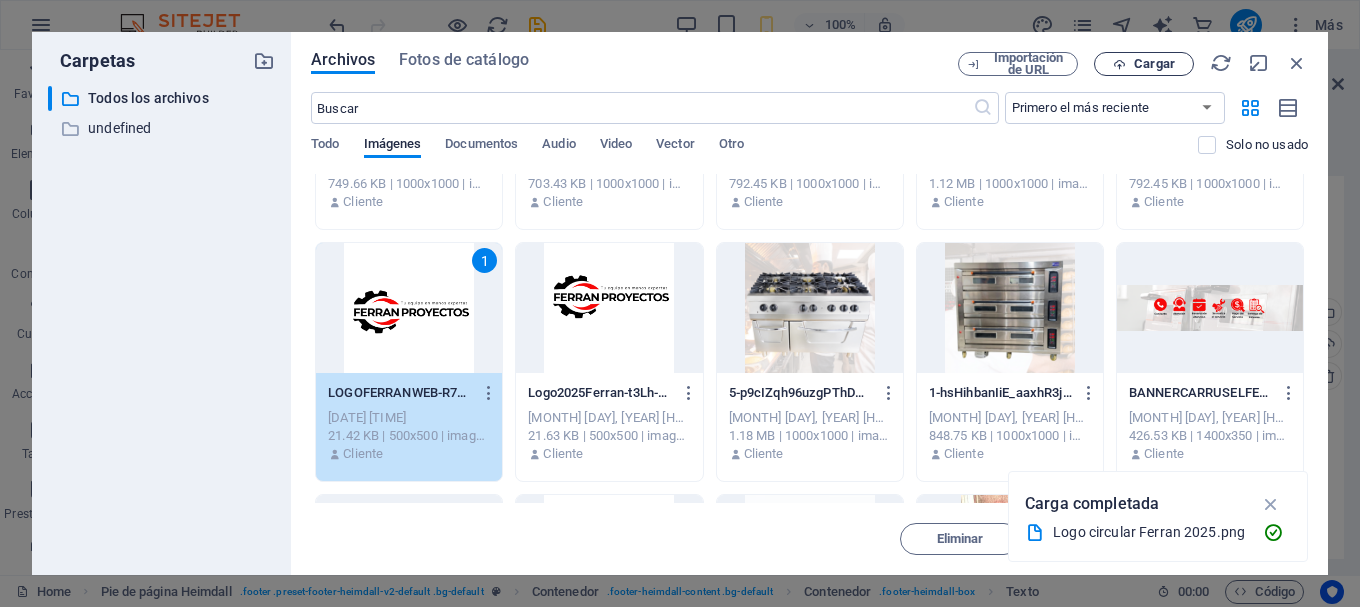 click on "Cargar" at bounding box center [1144, 64] 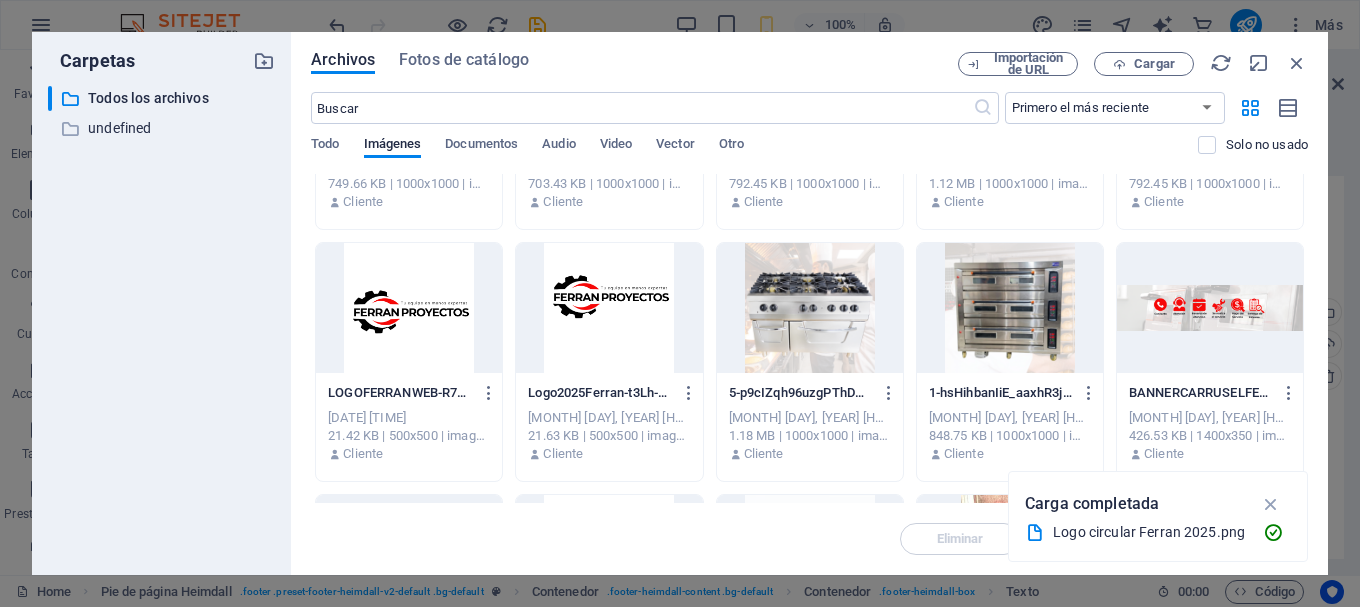 click at bounding box center [409, 308] 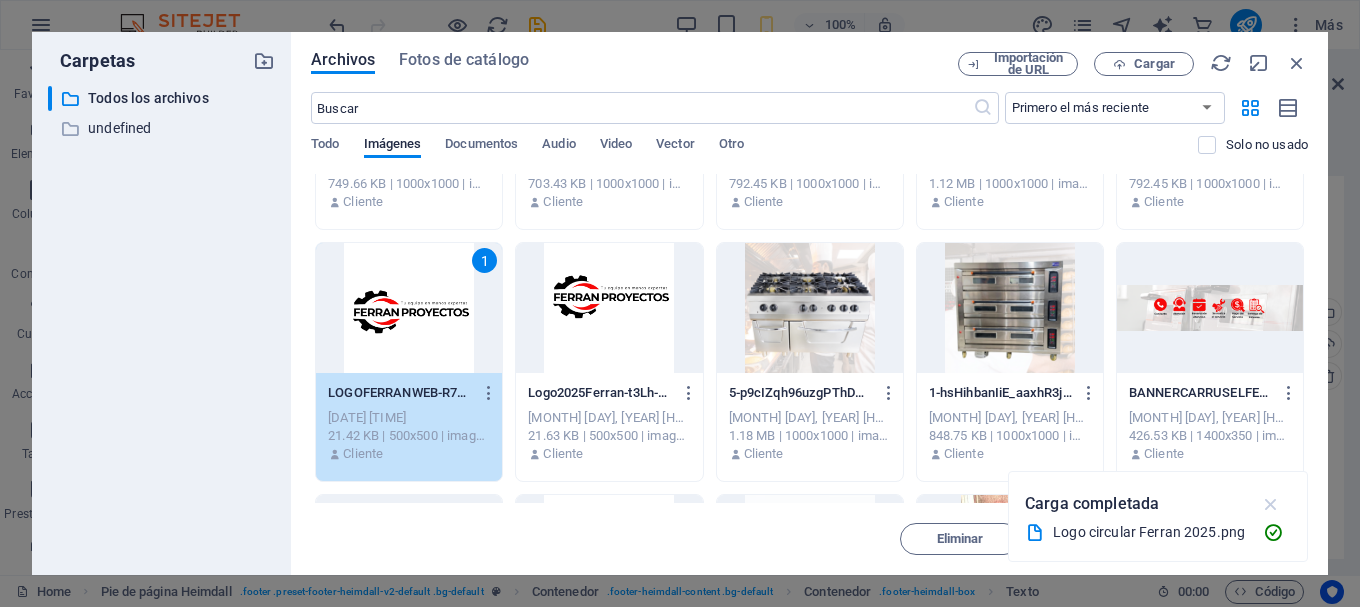 click at bounding box center (1271, 504) 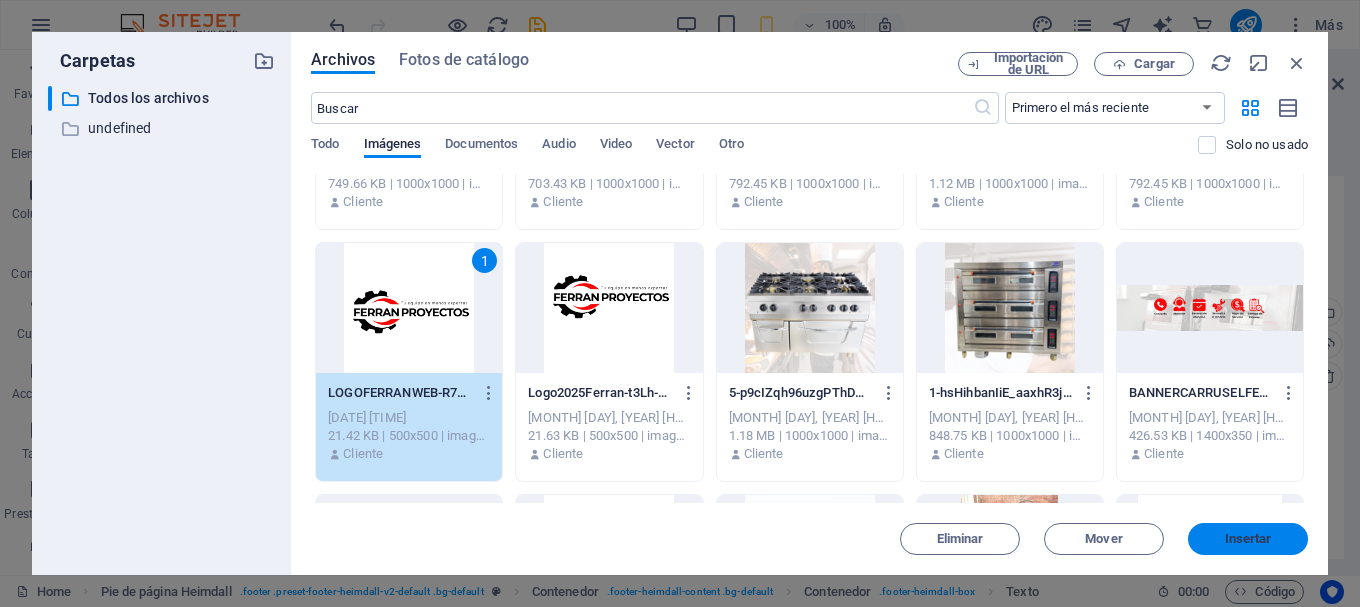 click on "Insertar" at bounding box center (1248, 539) 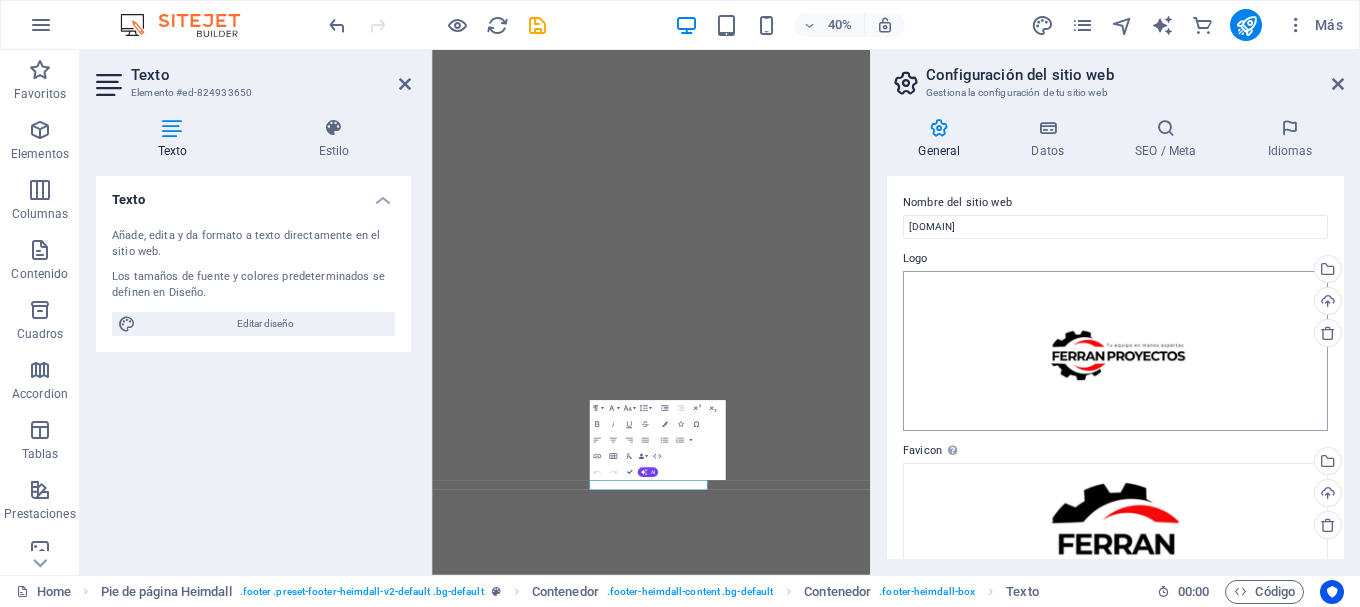 scroll, scrollTop: 0, scrollLeft: 0, axis: both 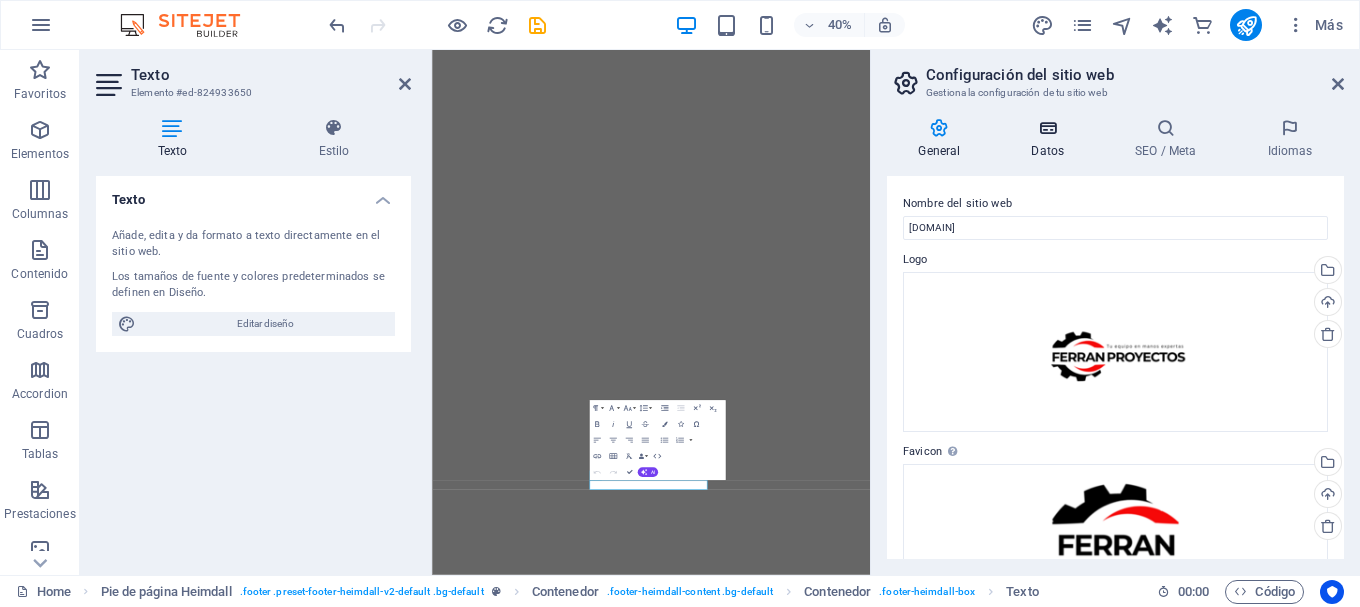 click at bounding box center (1048, 128) 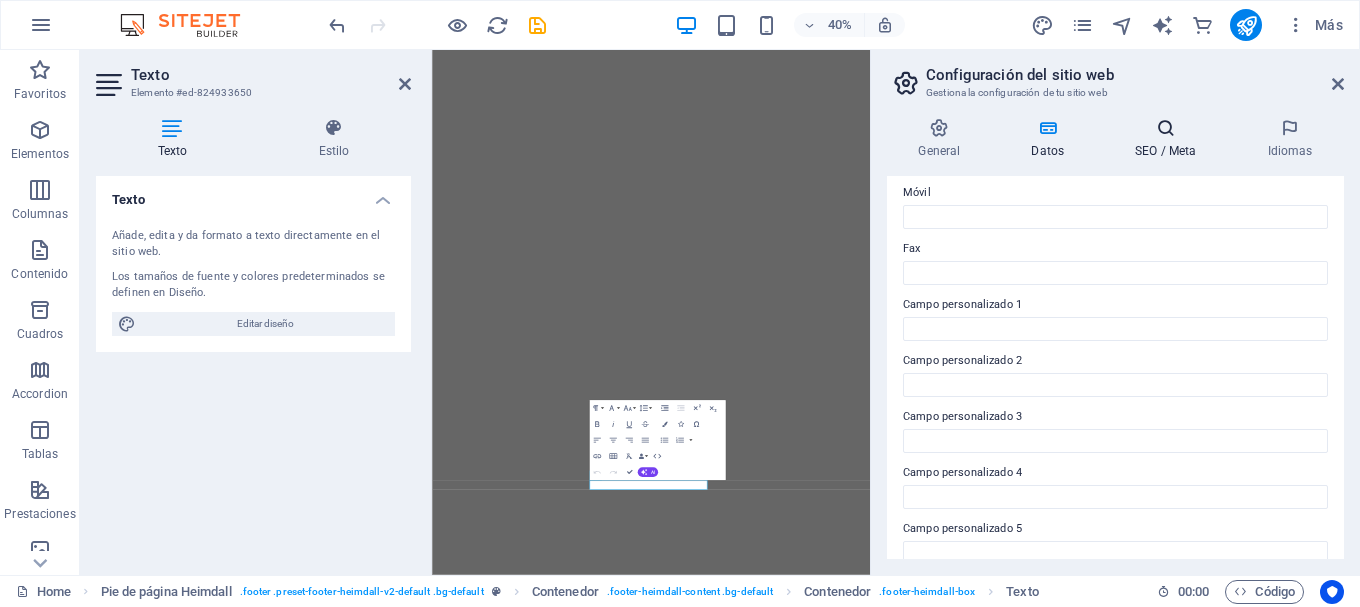 click at bounding box center (1166, 128) 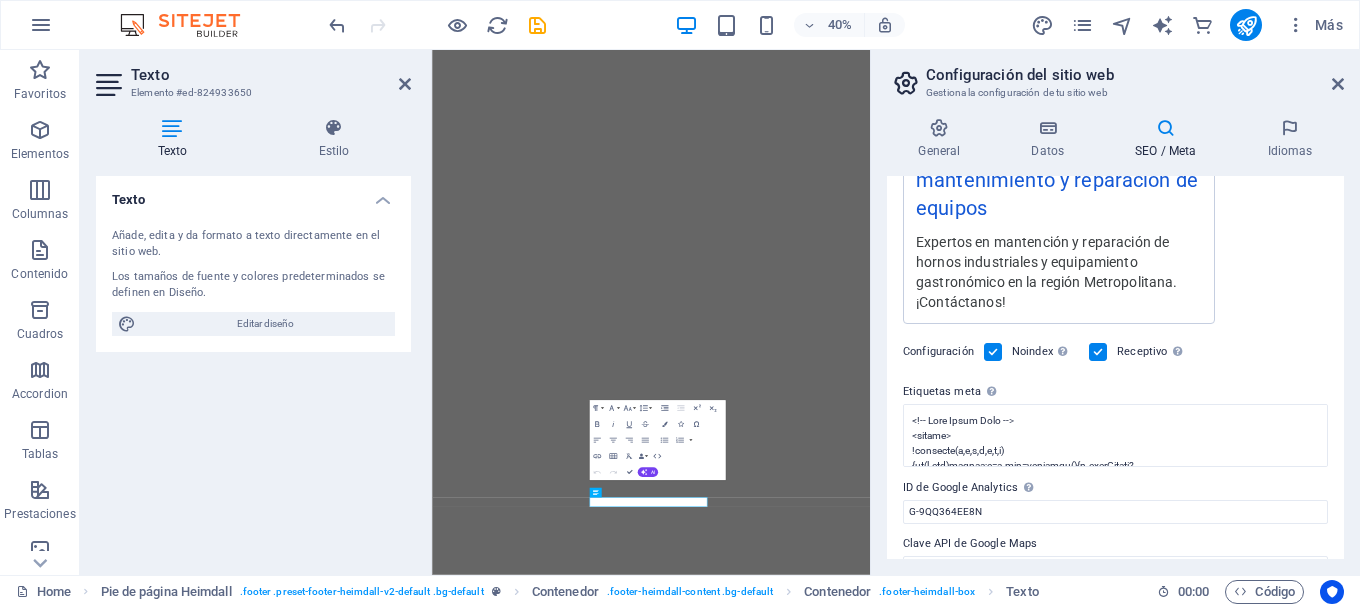 scroll, scrollTop: 497, scrollLeft: 0, axis: vertical 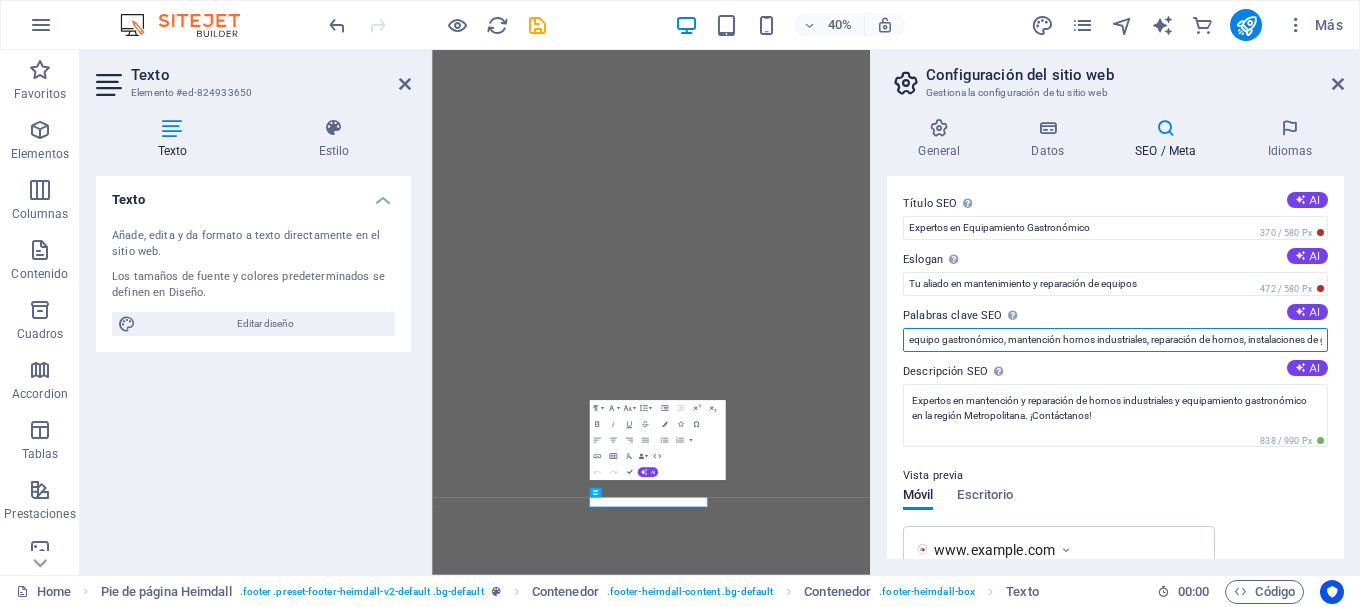 click on "equipo gastronómico, mantención hornos industriales, reparación de hornos, instalaciones de gas, servicios técnicos, pruebas de hermeticidad" at bounding box center (1115, 340) 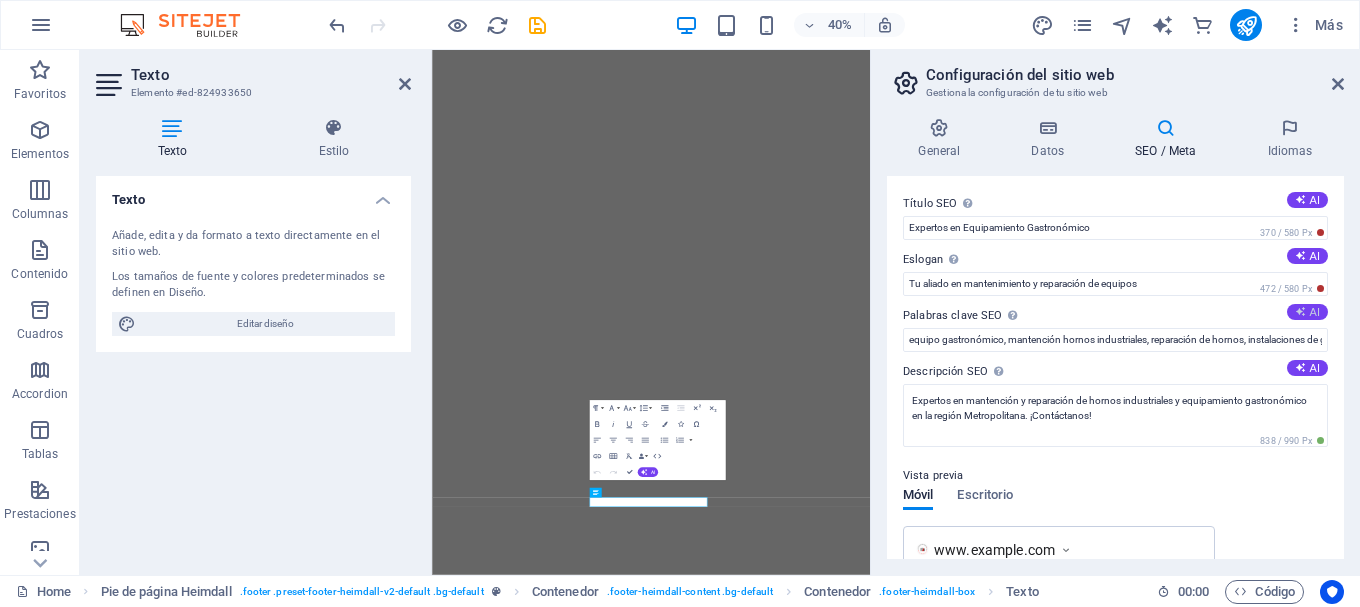 click on "AI" at bounding box center [1307, 312] 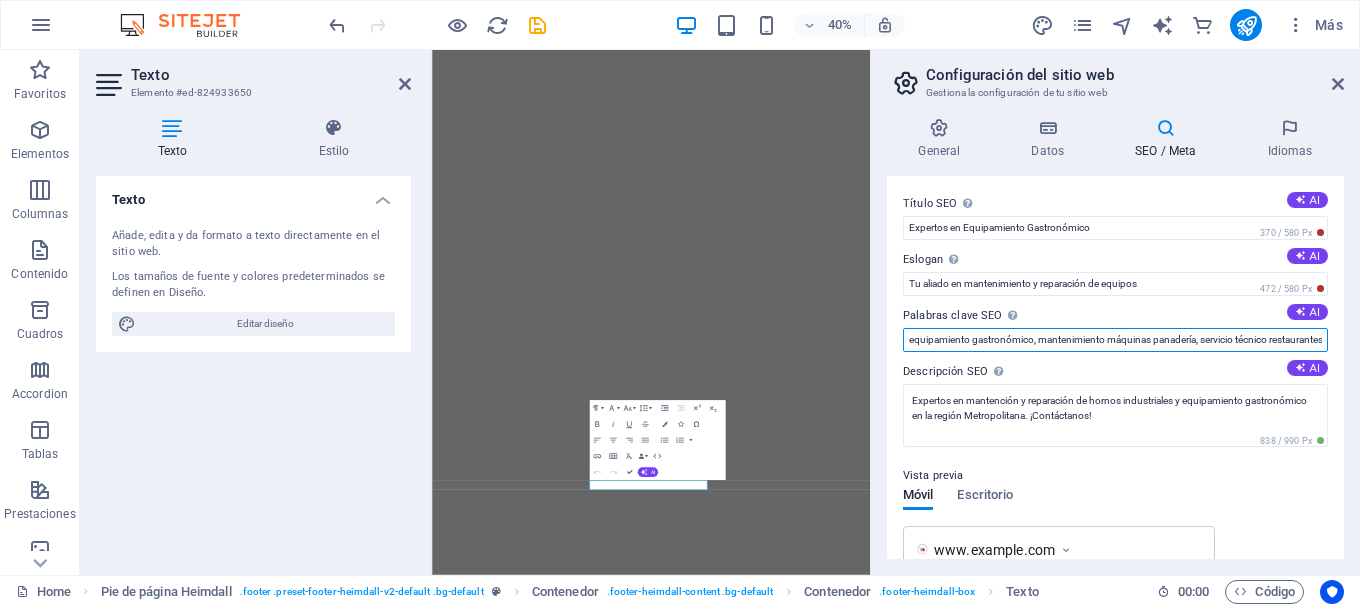 click on "equipamiento gastronómico, mantenimiento máquinas panadería, servicio técnico restaurantes, reparación hornos pastelería, atención urgente gastronómica, cobertura región metropolitana" at bounding box center (1115, 340) 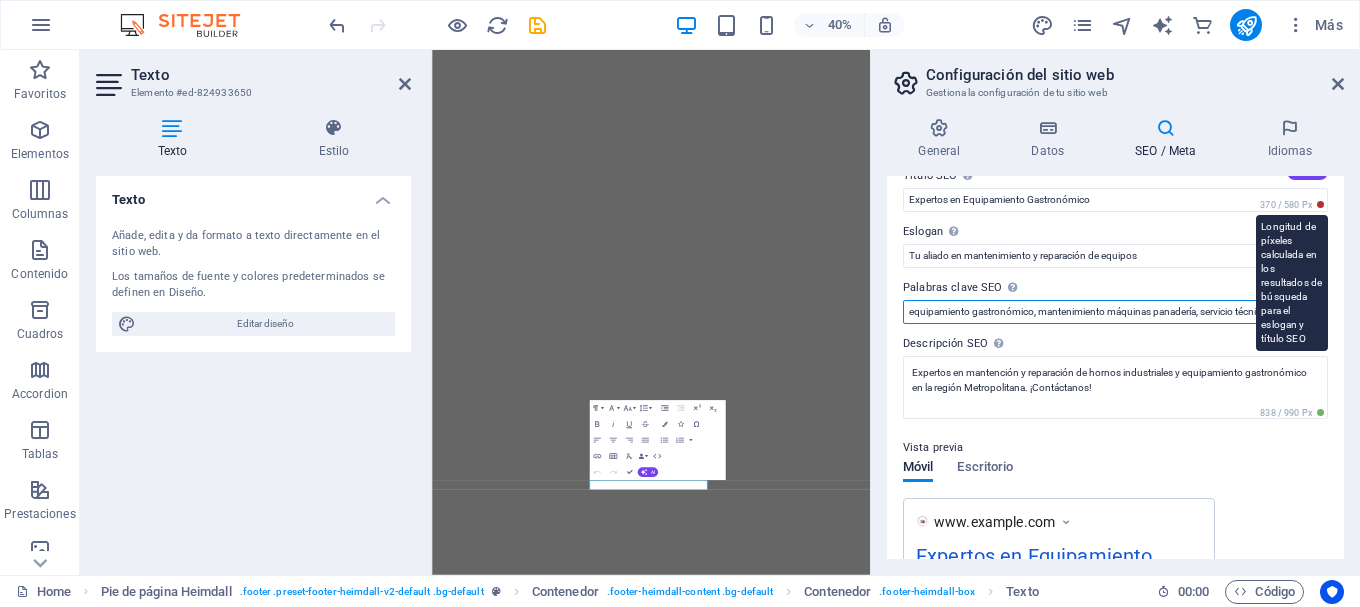 scroll, scrollTop: 0, scrollLeft: 0, axis: both 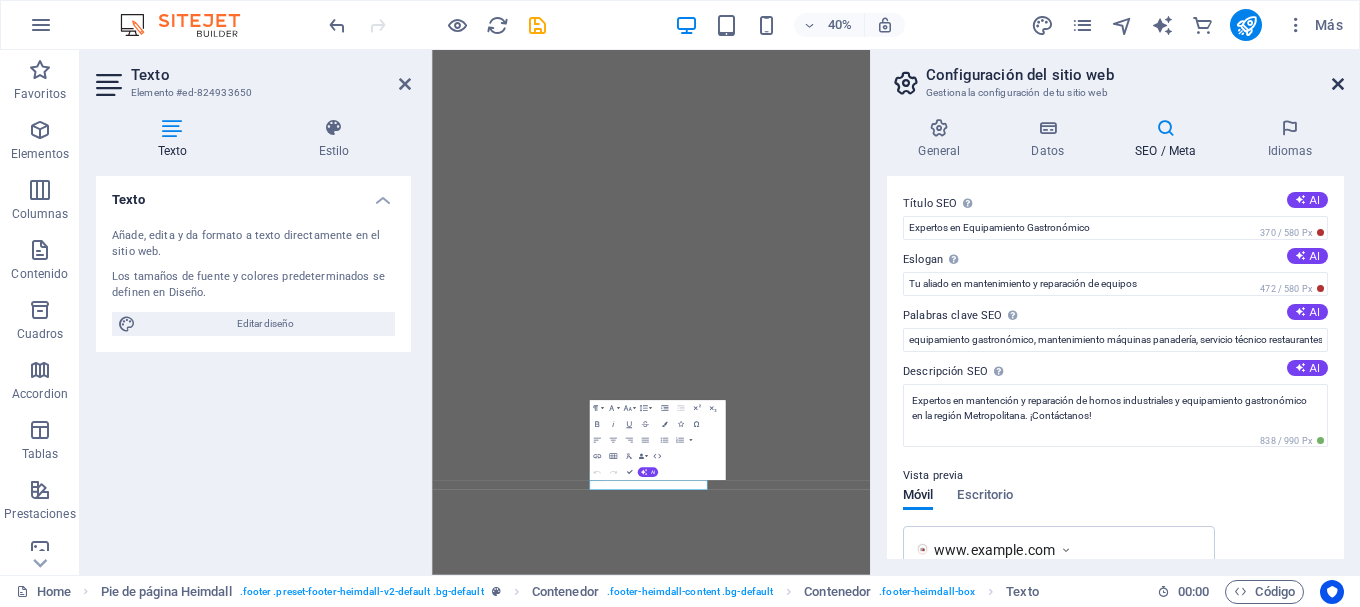 click at bounding box center [1338, 84] 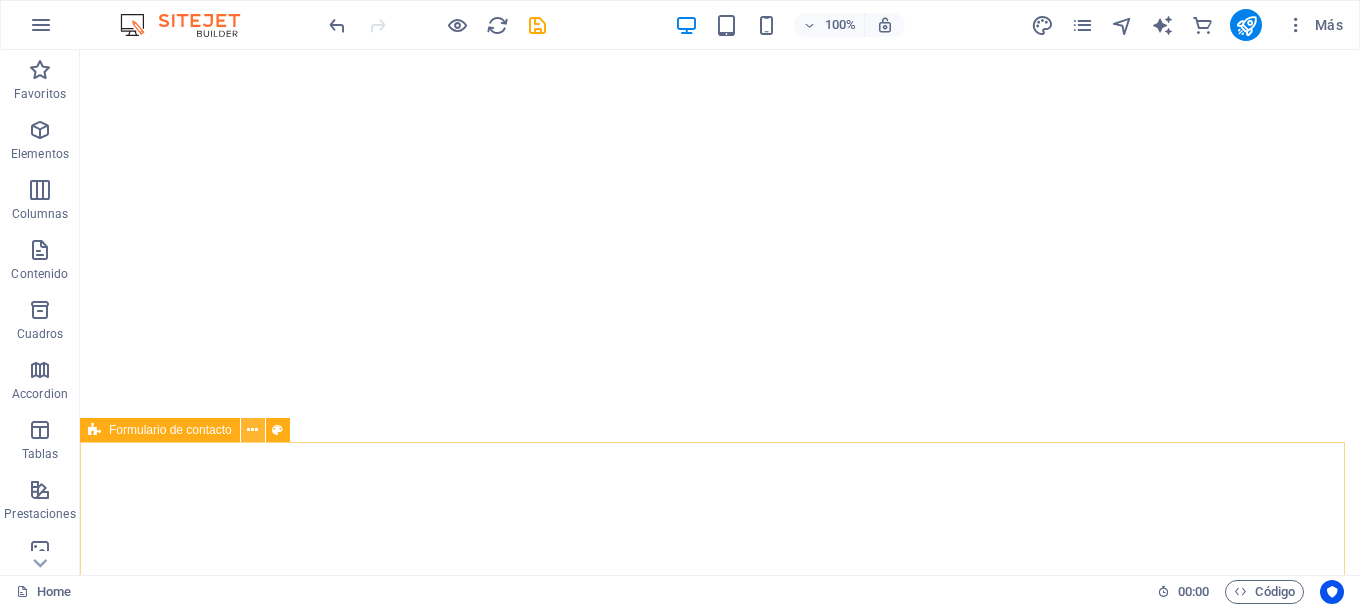 click at bounding box center [252, 430] 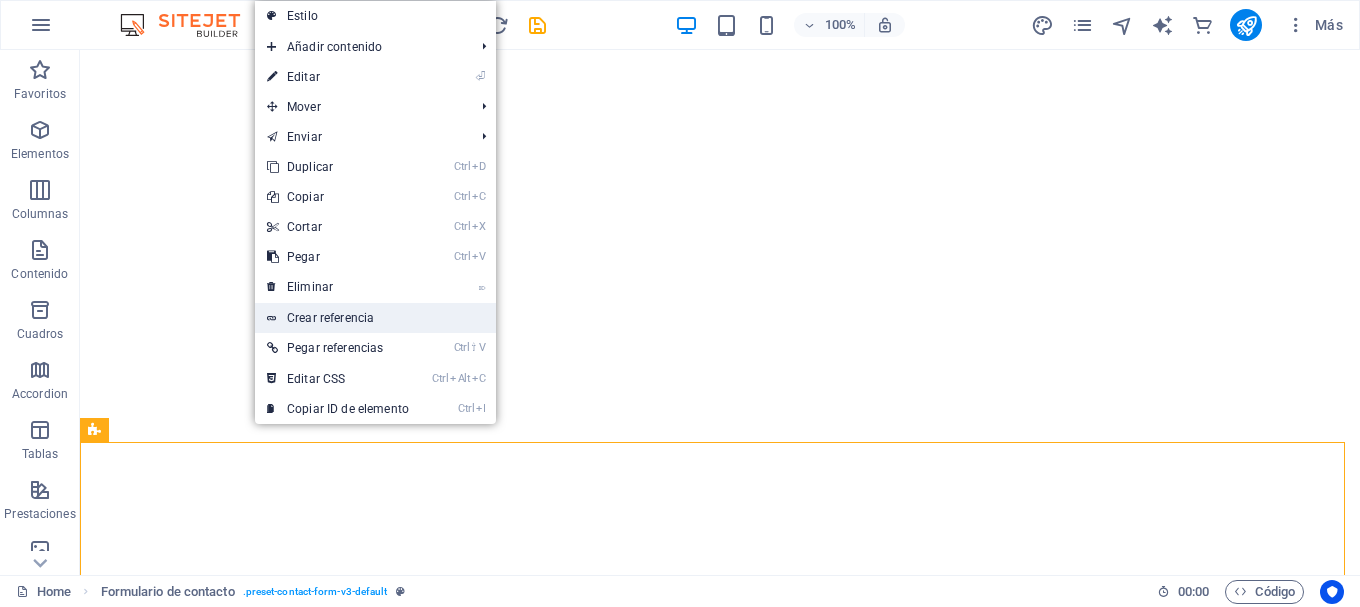 click on "Crear referencia" at bounding box center [375, 318] 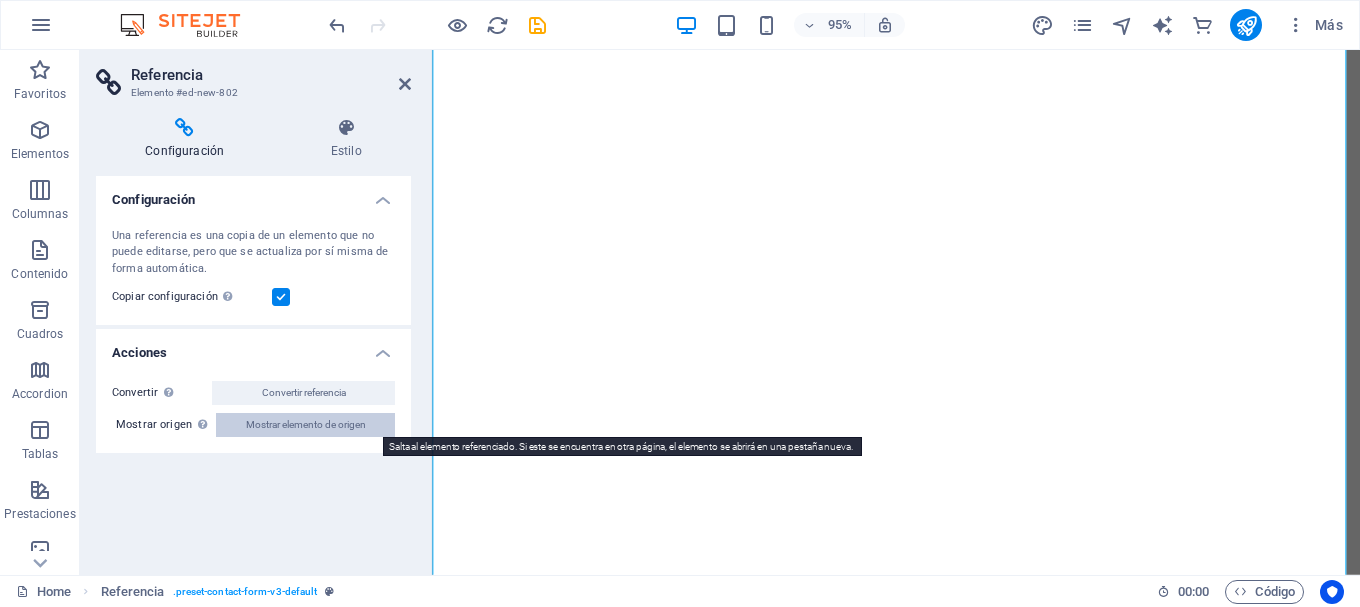 click on "Mostrar elemento de origen" at bounding box center [306, 425] 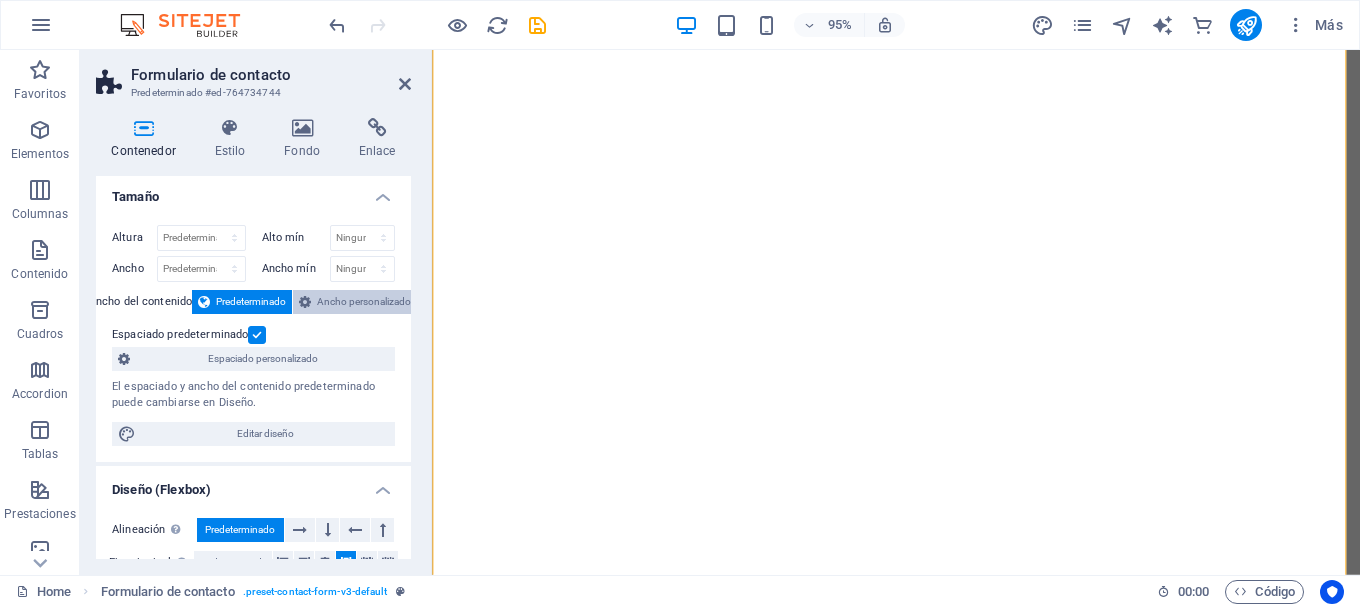 scroll, scrollTop: 0, scrollLeft: 0, axis: both 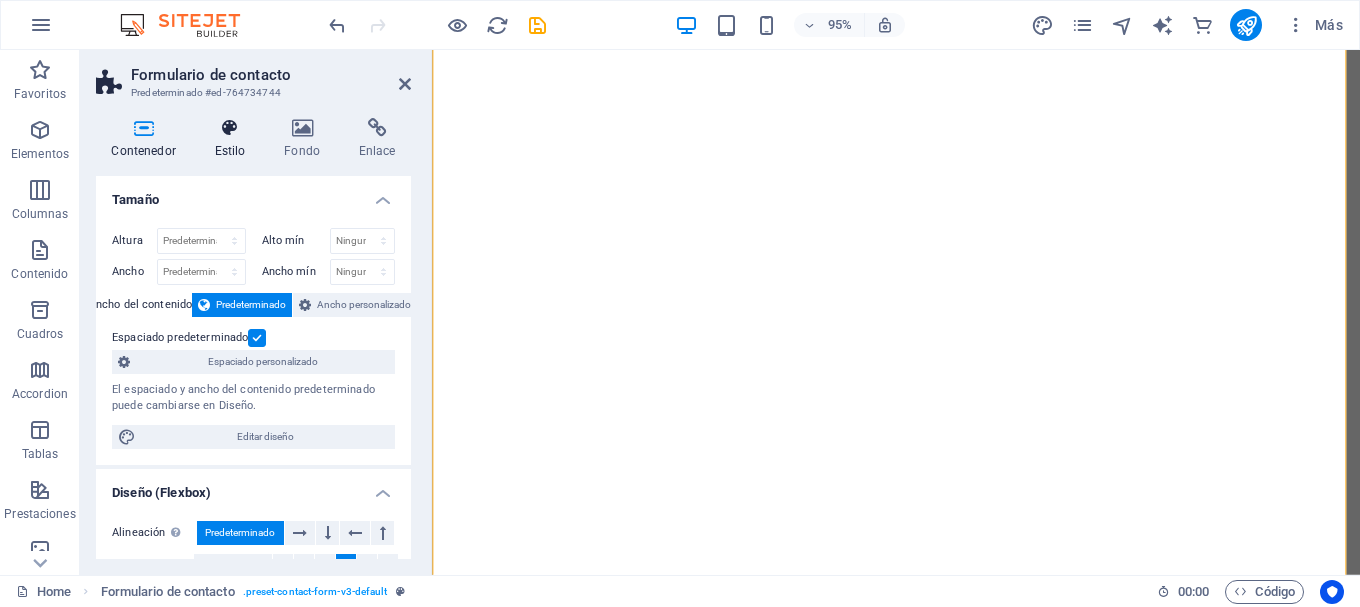 click on "Estilo" at bounding box center (234, 139) 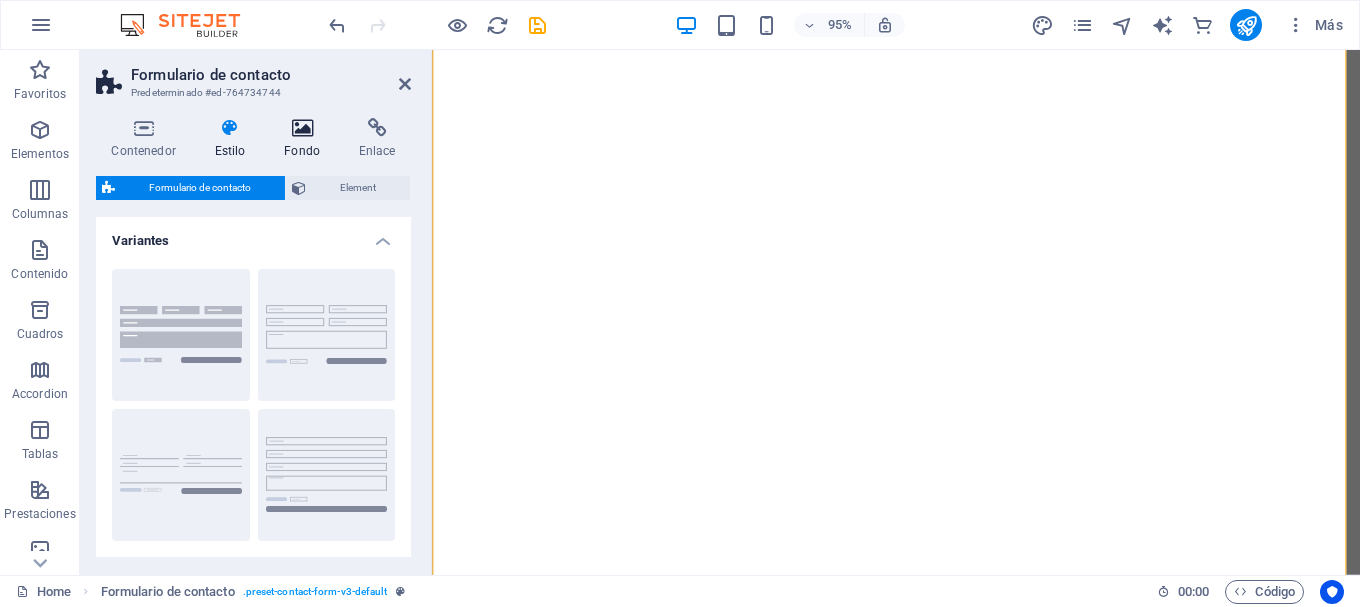 click at bounding box center [302, 128] 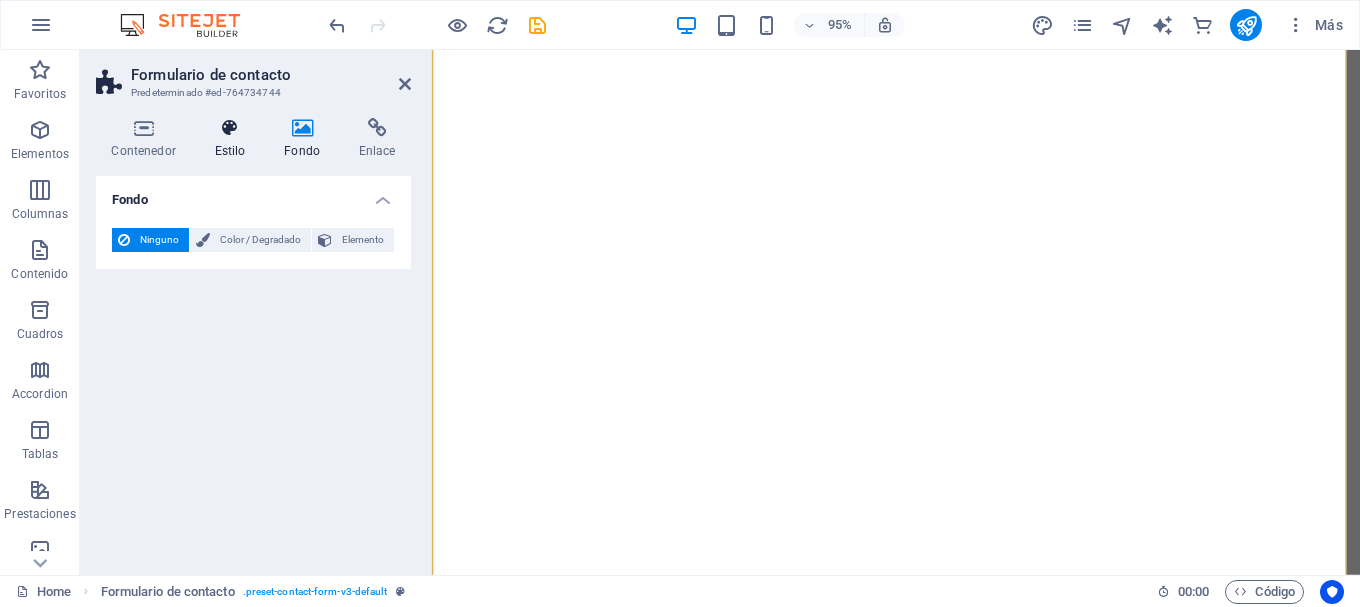 click on "Estilo" at bounding box center [234, 139] 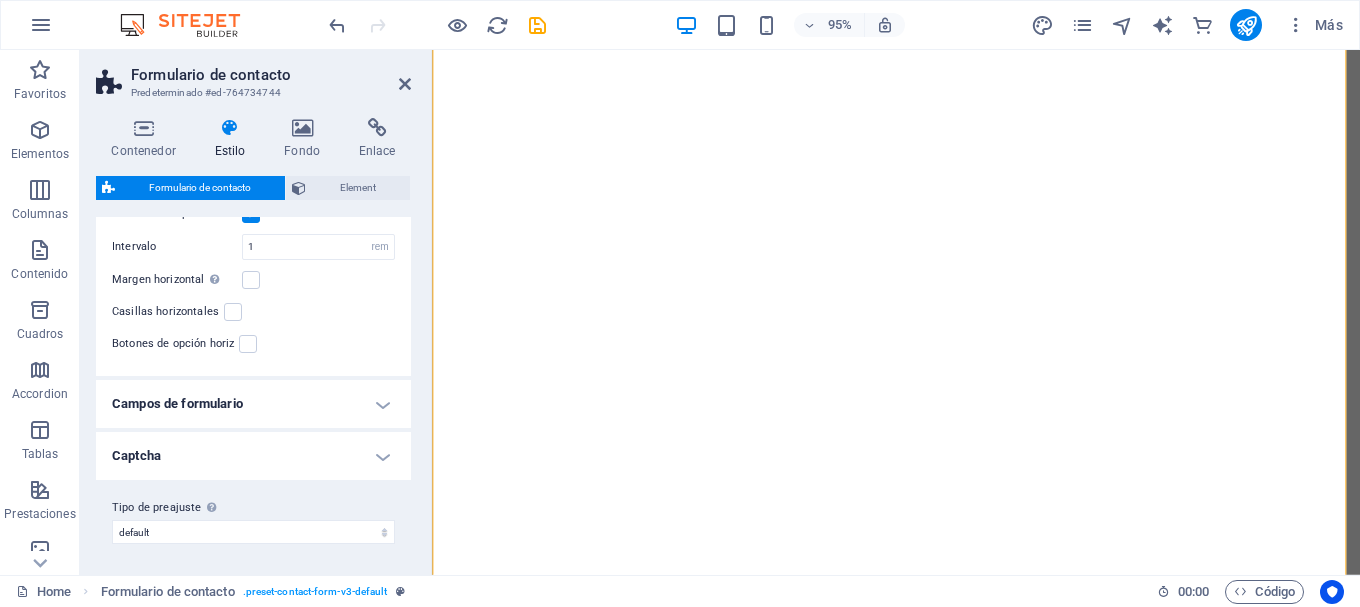 scroll, scrollTop: 449, scrollLeft: 0, axis: vertical 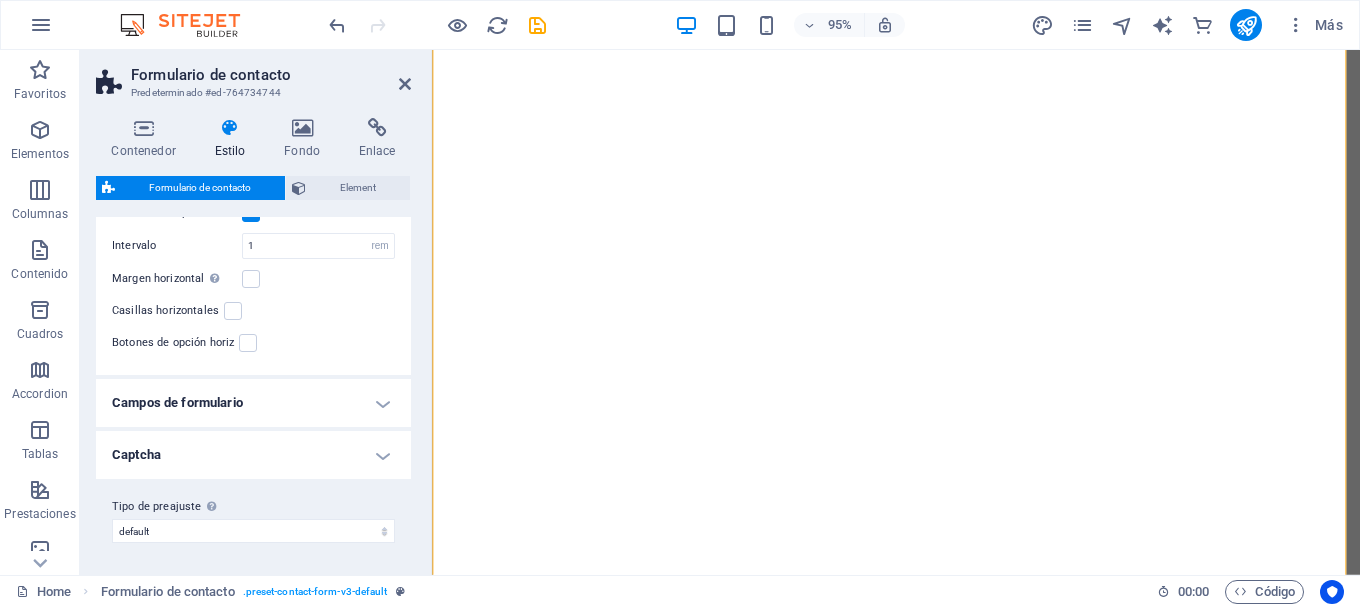click on "Captcha" at bounding box center [253, 455] 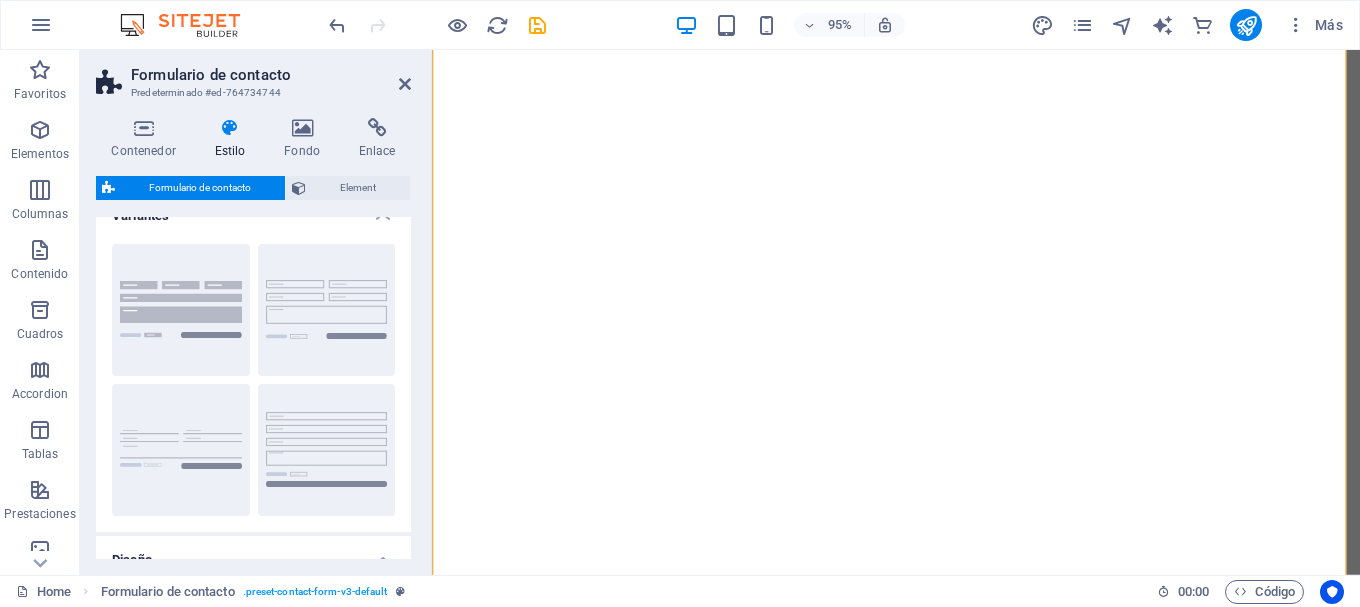 scroll, scrollTop: 0, scrollLeft: 0, axis: both 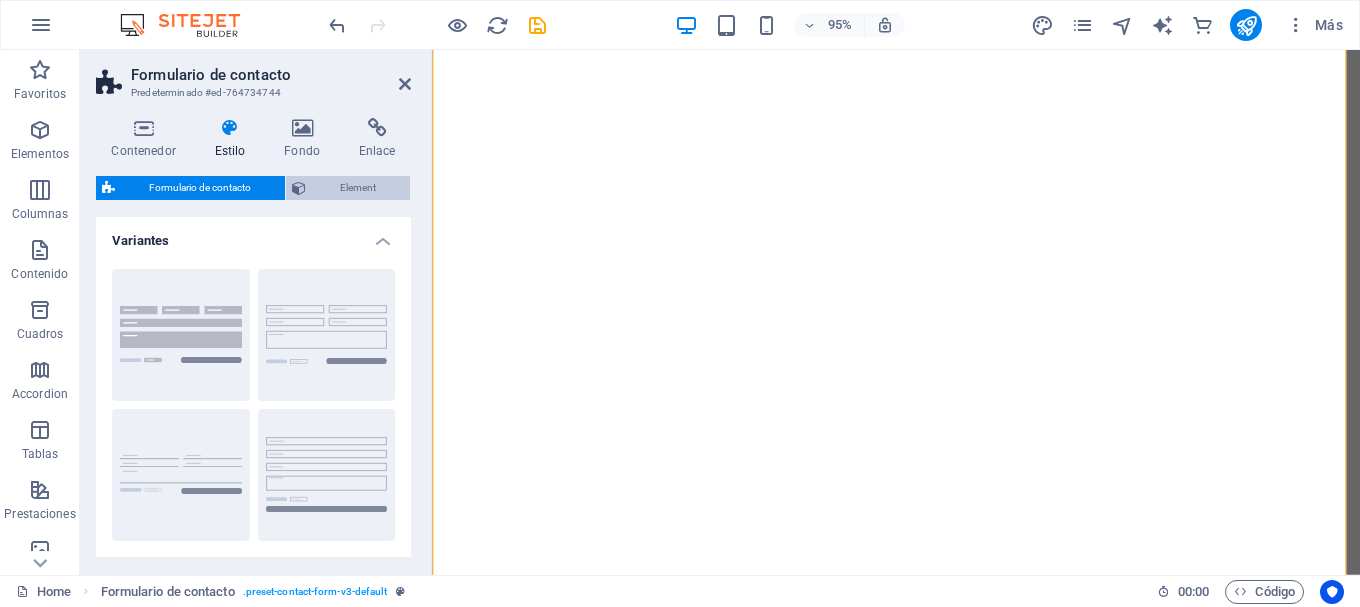click on "Element" at bounding box center [358, 188] 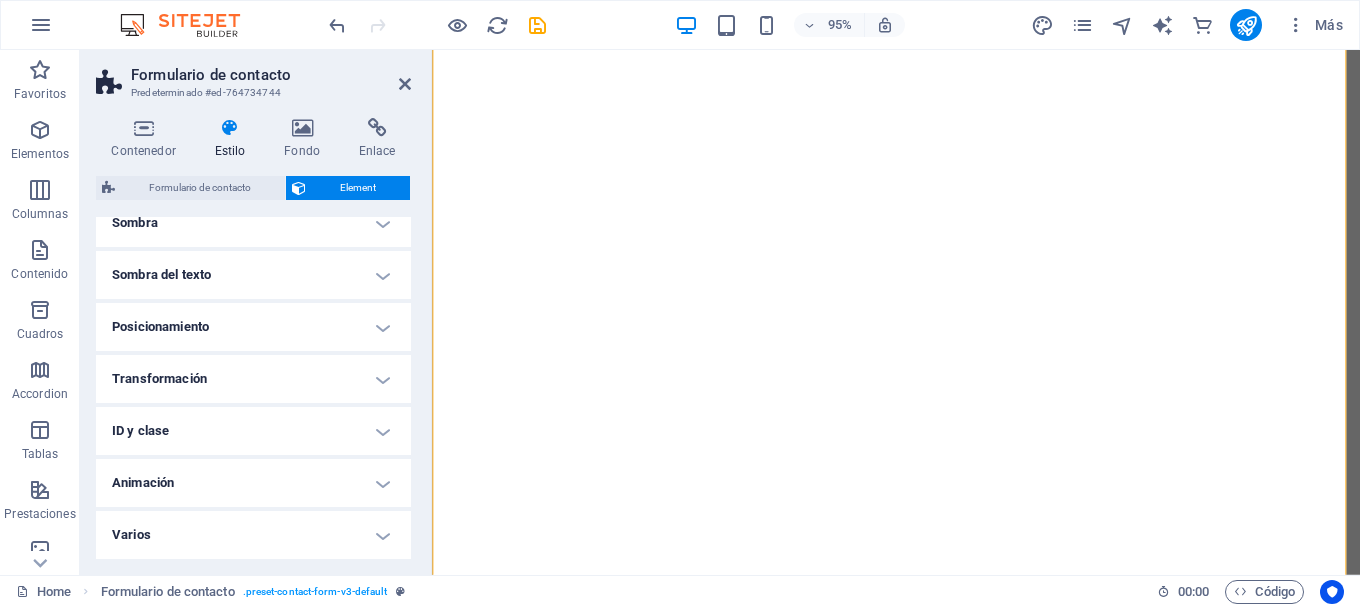 scroll, scrollTop: 0, scrollLeft: 0, axis: both 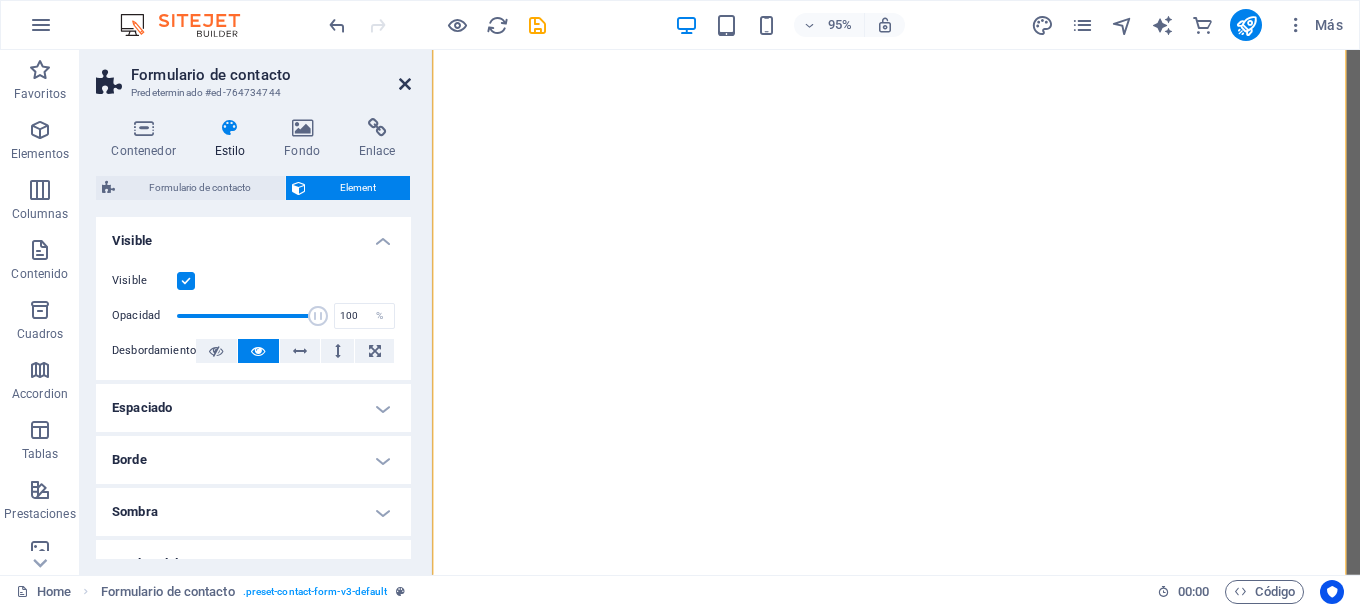 click at bounding box center [405, 84] 